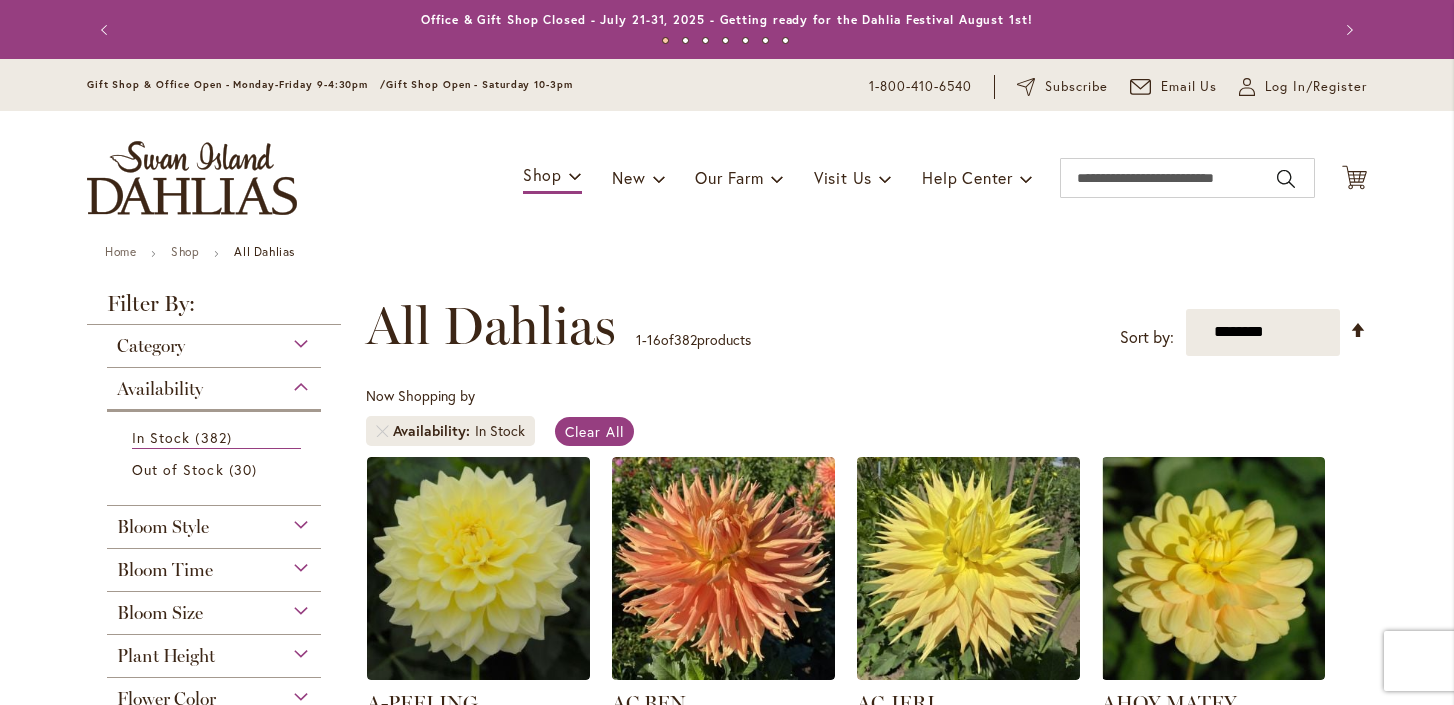 scroll, scrollTop: 0, scrollLeft: 0, axis: both 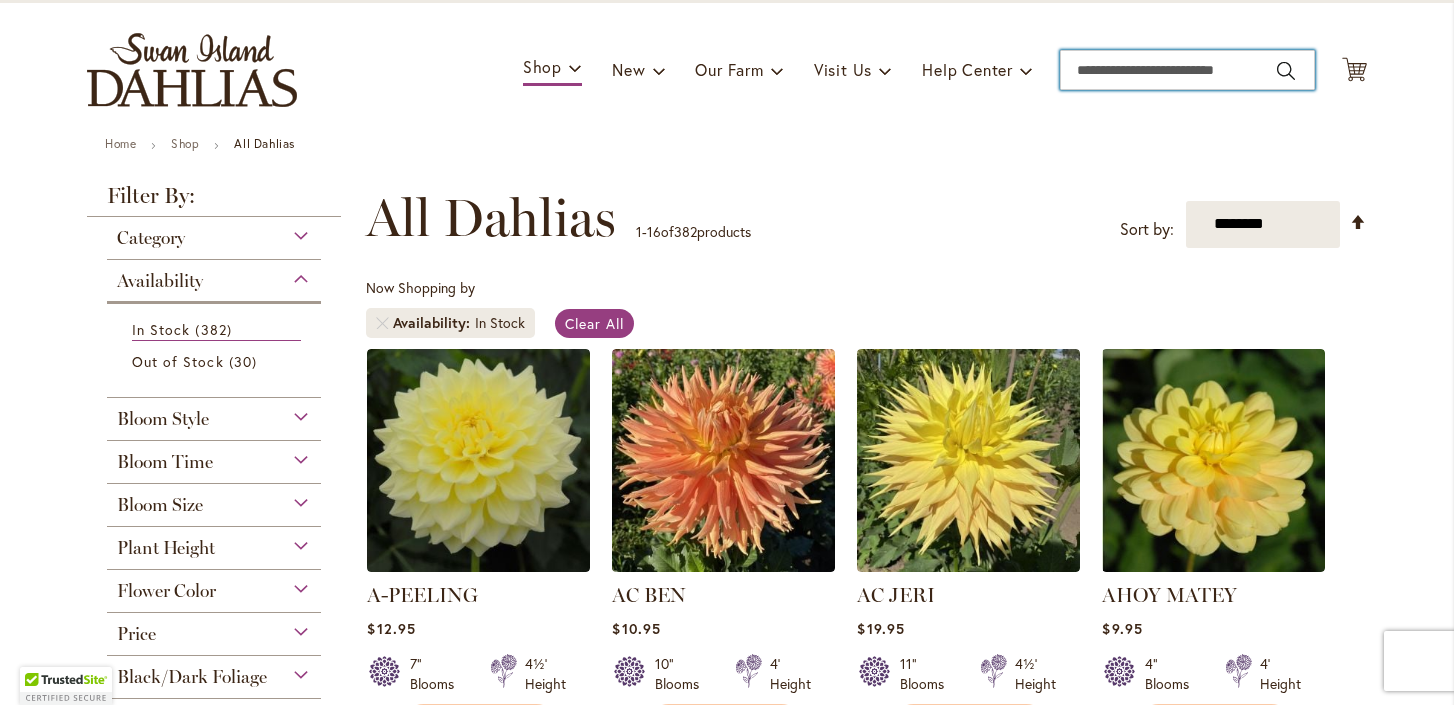 click on "Search" at bounding box center (1187, 70) 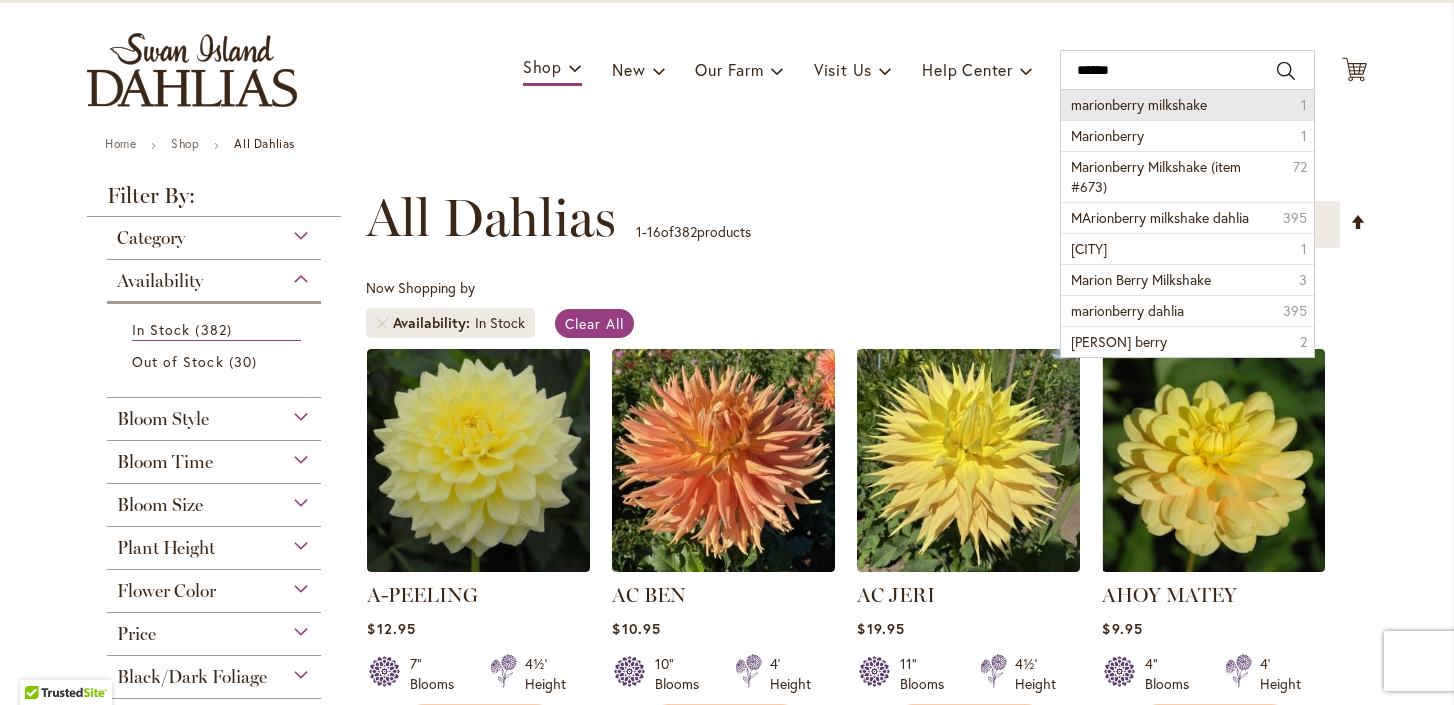 click on "marionberry milkshake" at bounding box center [1139, 104] 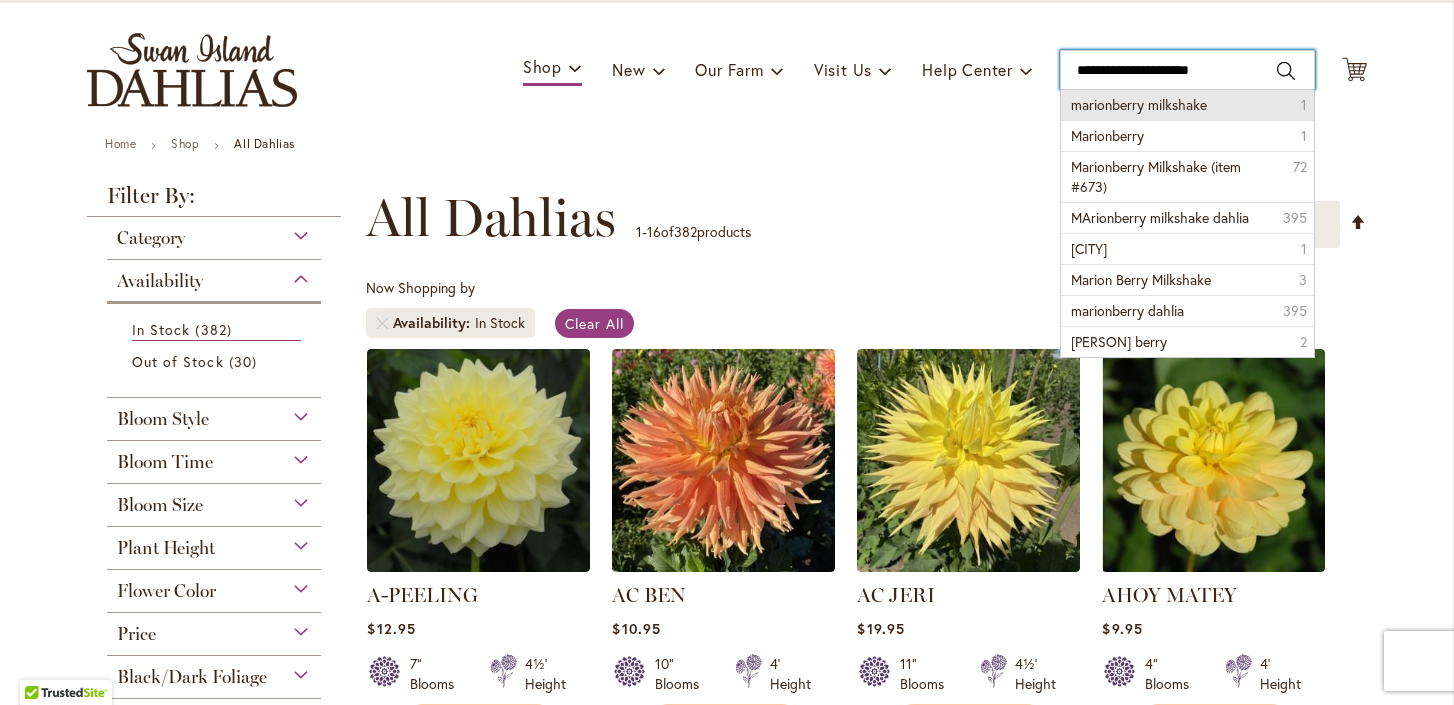 type on "**********" 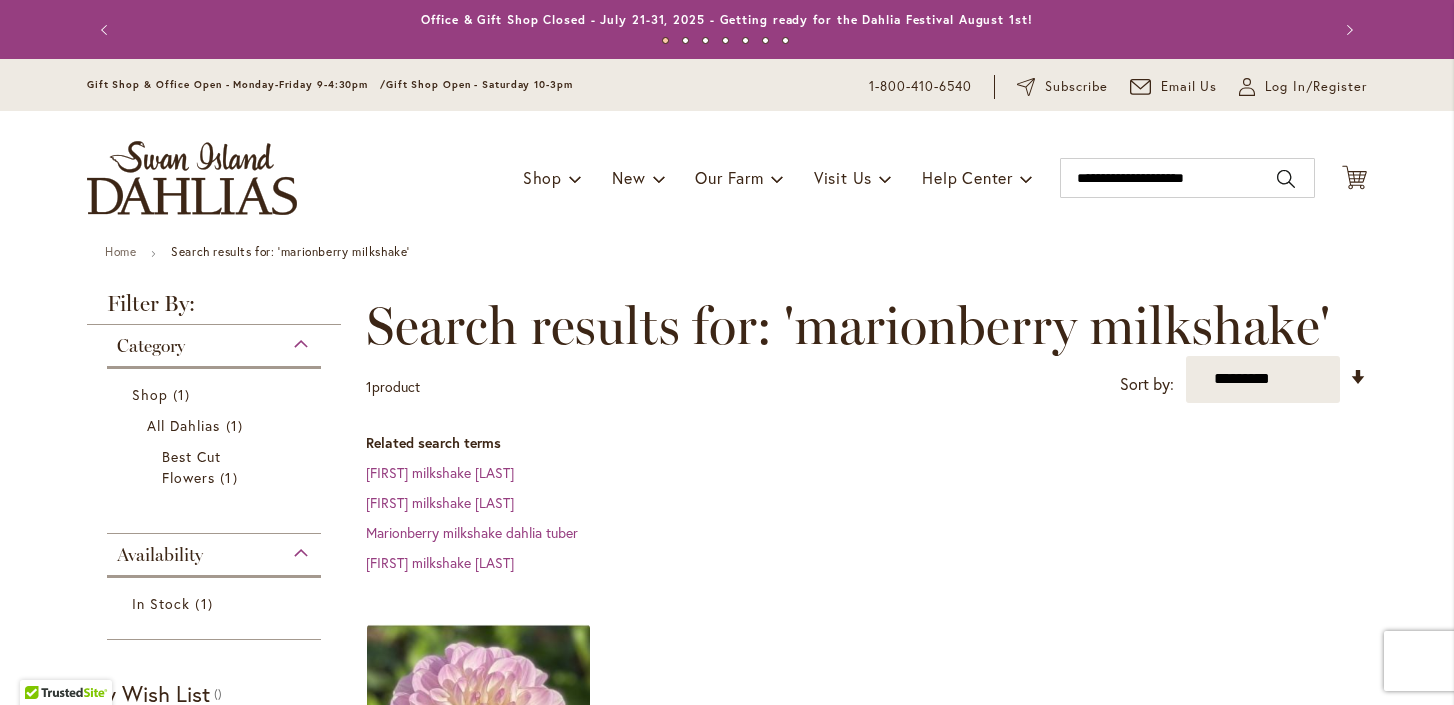 scroll, scrollTop: 0, scrollLeft: 0, axis: both 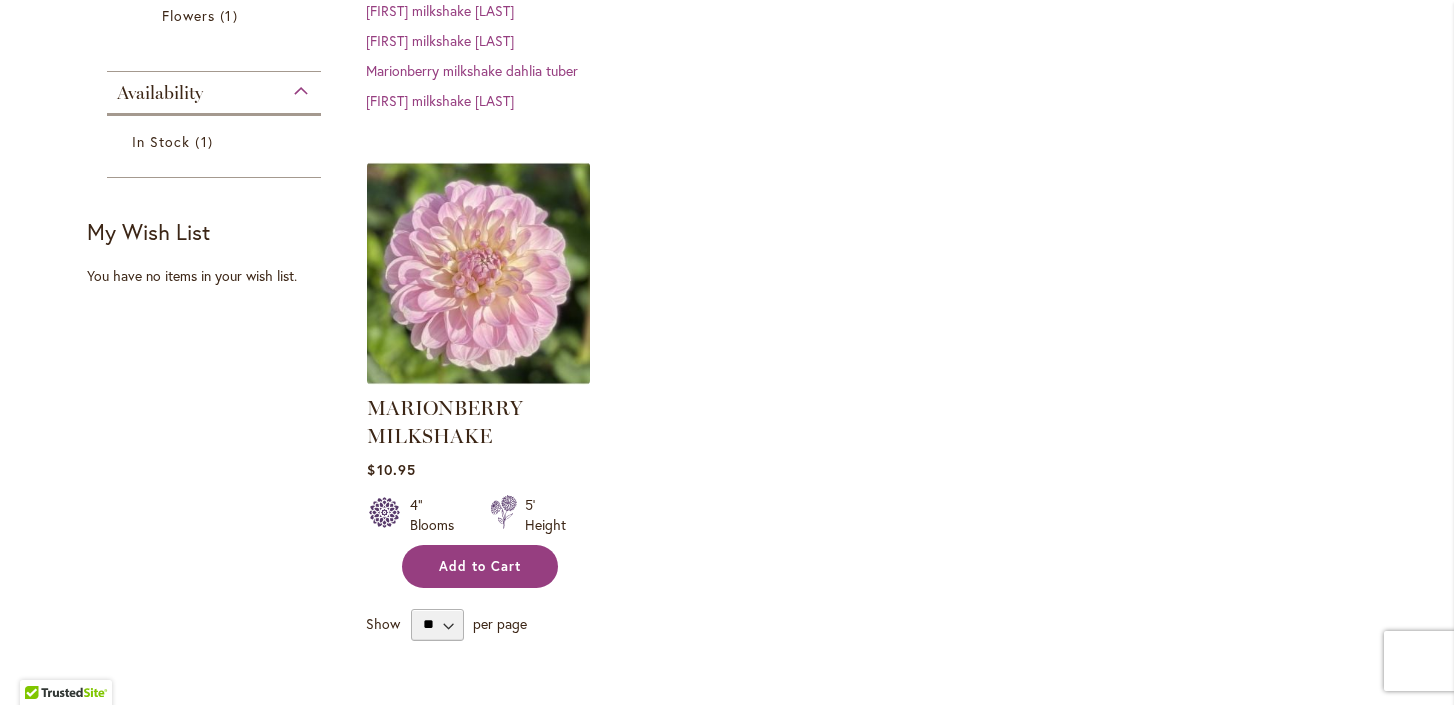 click on "Add to Cart" at bounding box center (480, 566) 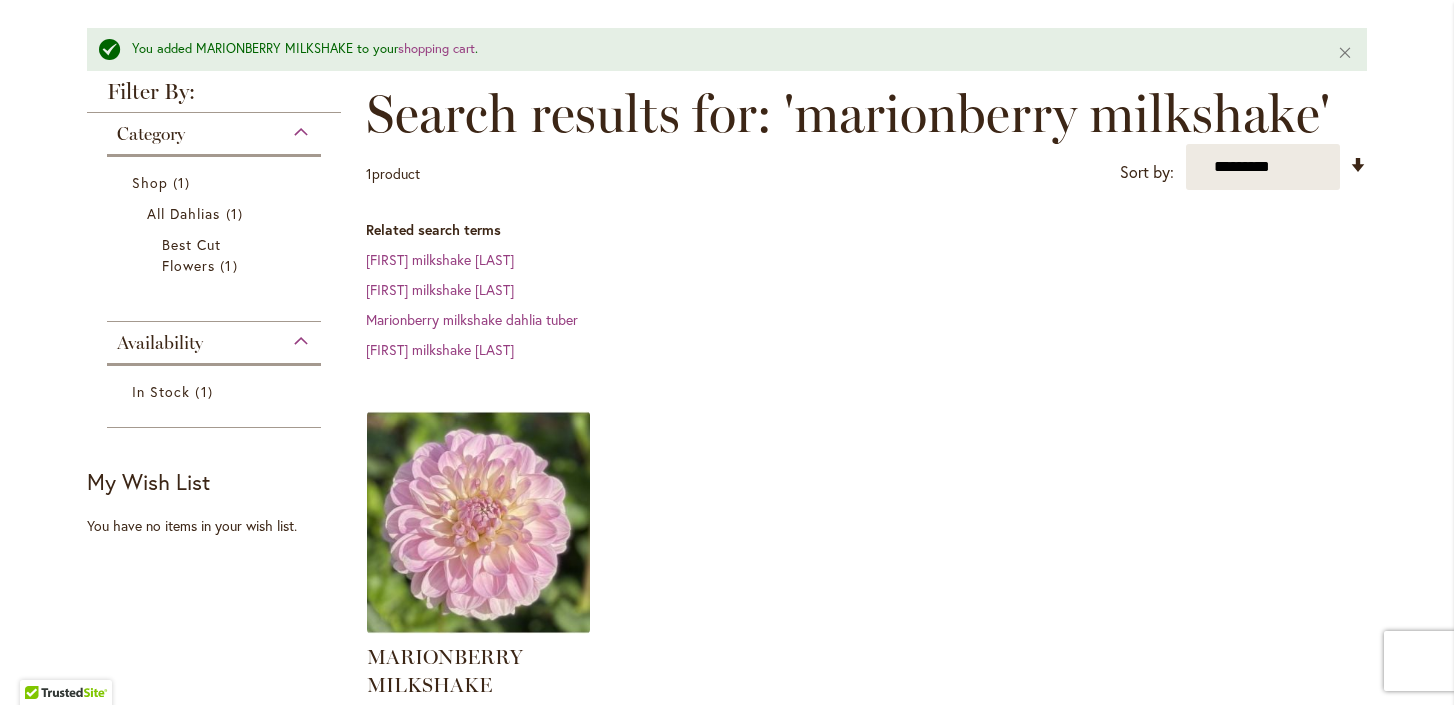 scroll, scrollTop: 0, scrollLeft: 0, axis: both 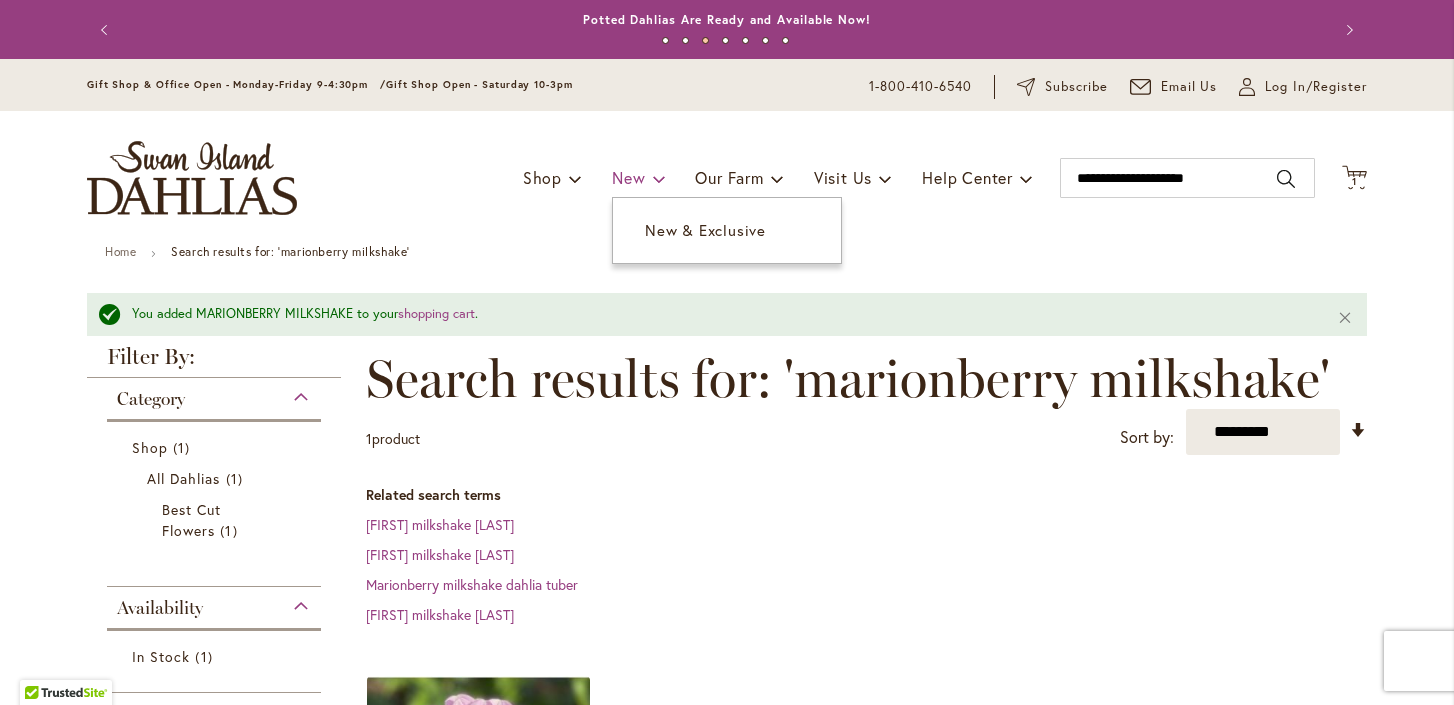 click on "New" at bounding box center [628, 177] 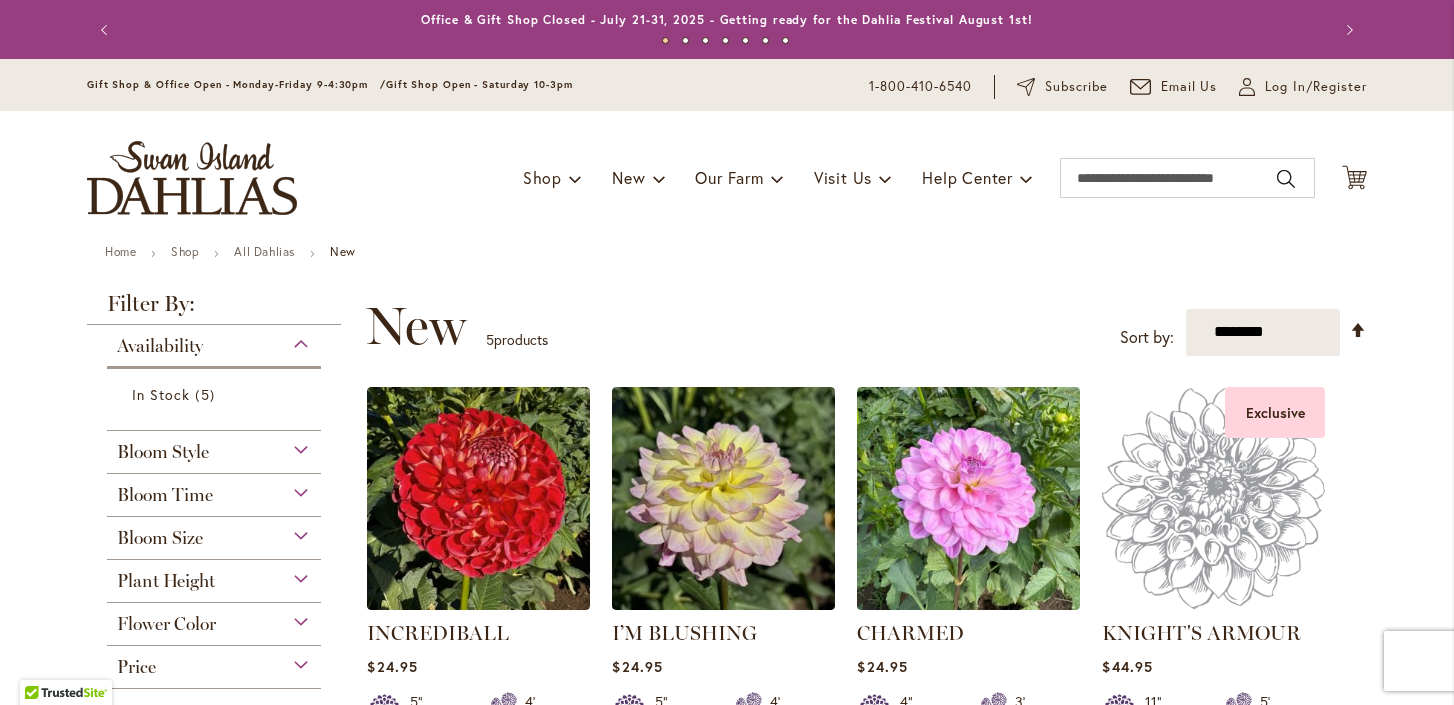 scroll, scrollTop: 0, scrollLeft: 0, axis: both 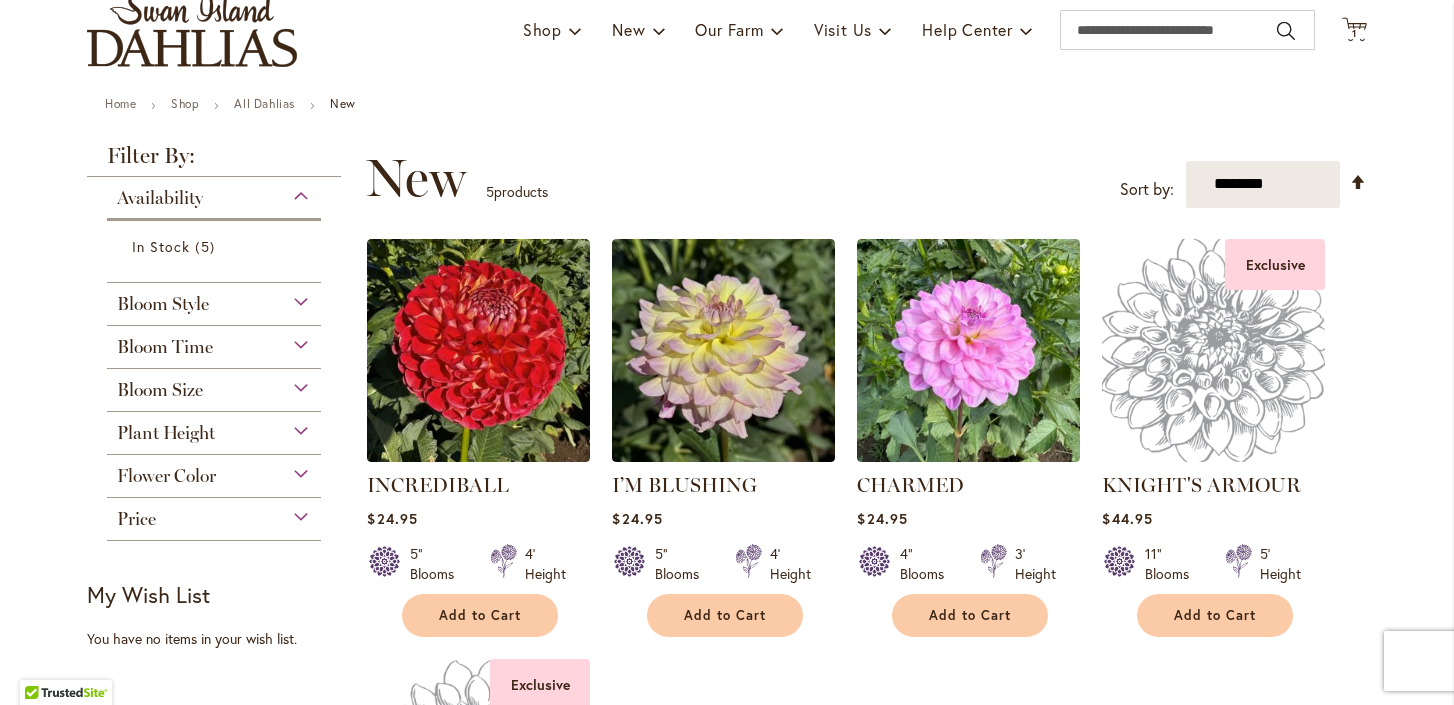 click at bounding box center (1214, 350) 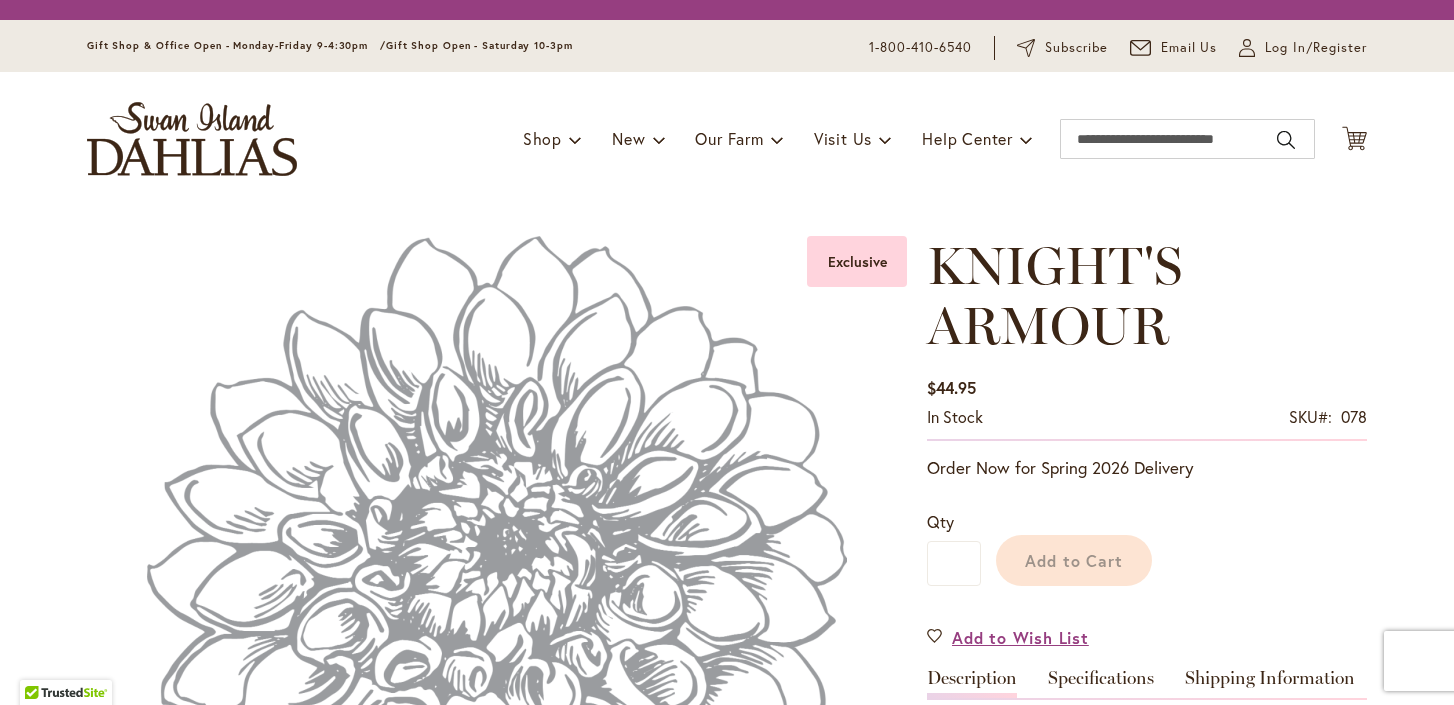 scroll, scrollTop: 0, scrollLeft: 0, axis: both 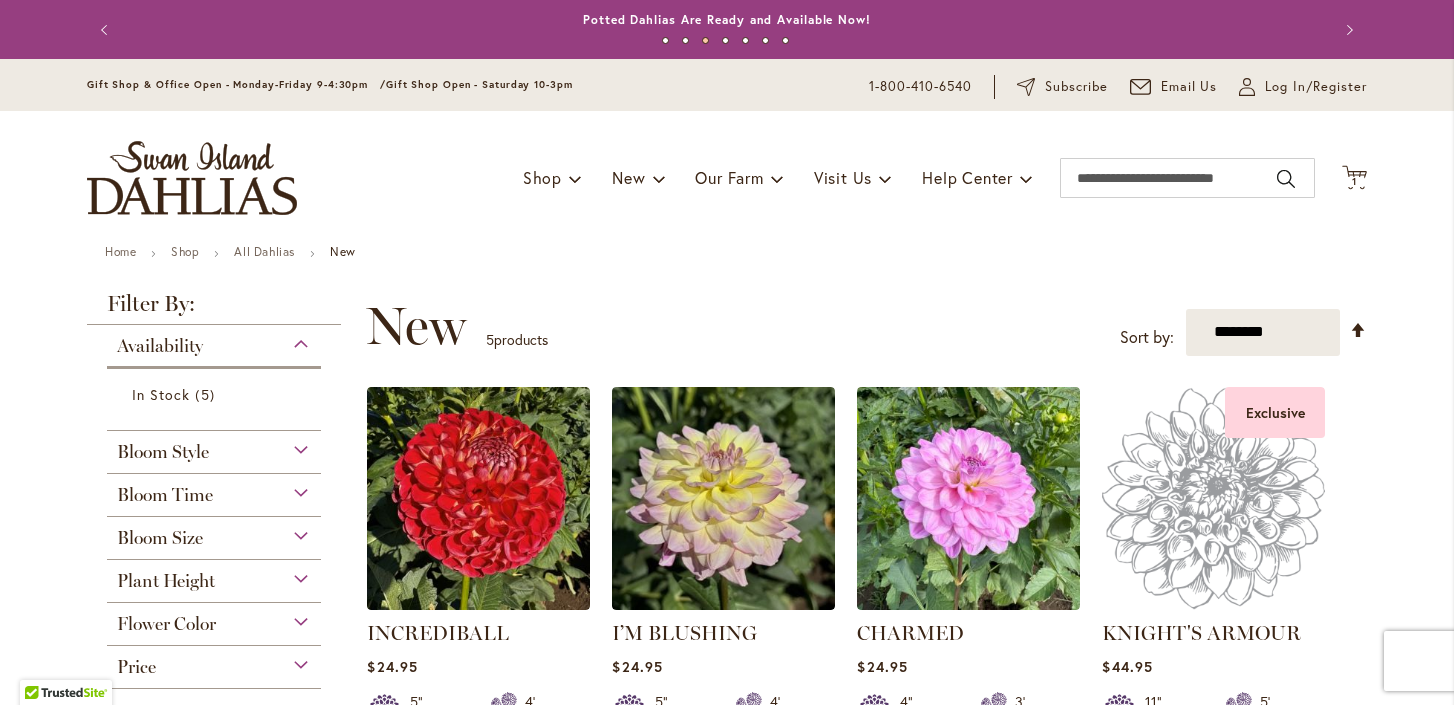 click at bounding box center [192, 178] 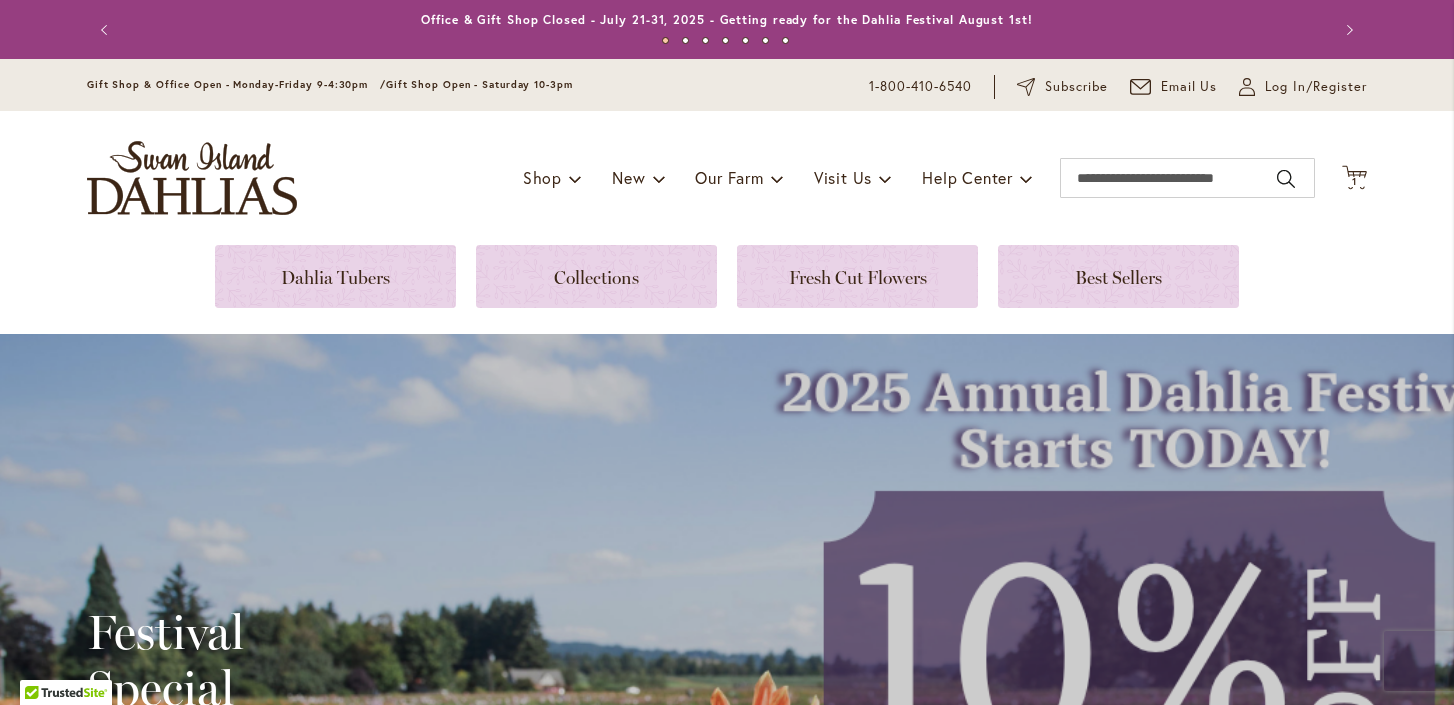 scroll, scrollTop: 0, scrollLeft: 0, axis: both 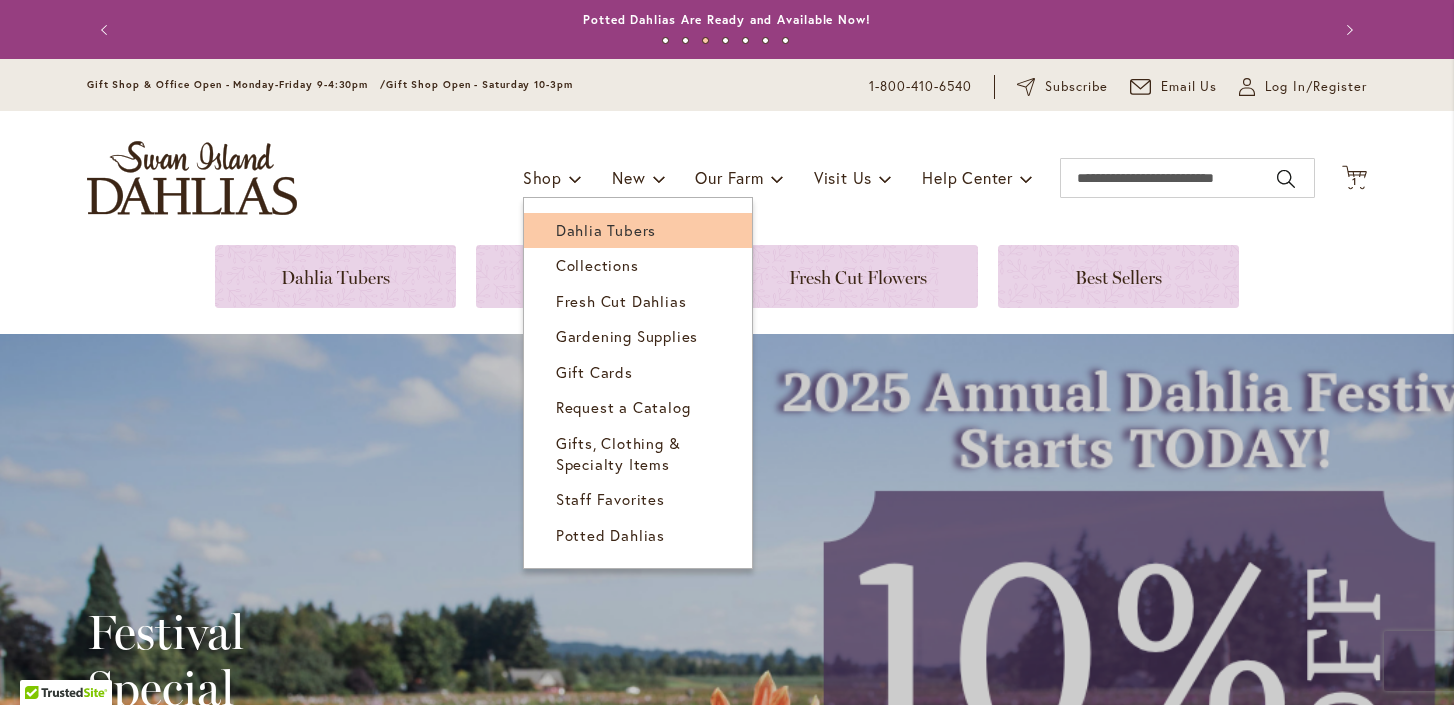 click on "Dahlia Tubers" at bounding box center (606, 230) 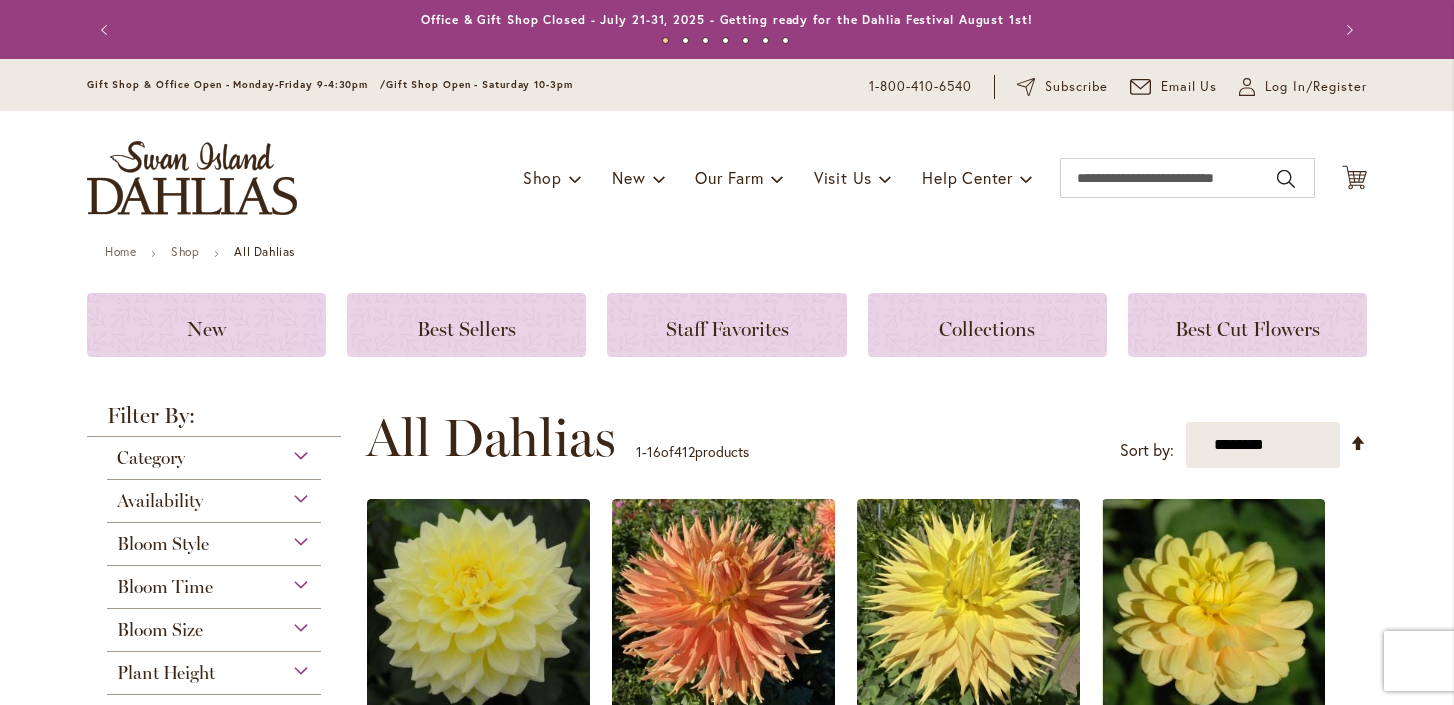 scroll, scrollTop: 0, scrollLeft: 0, axis: both 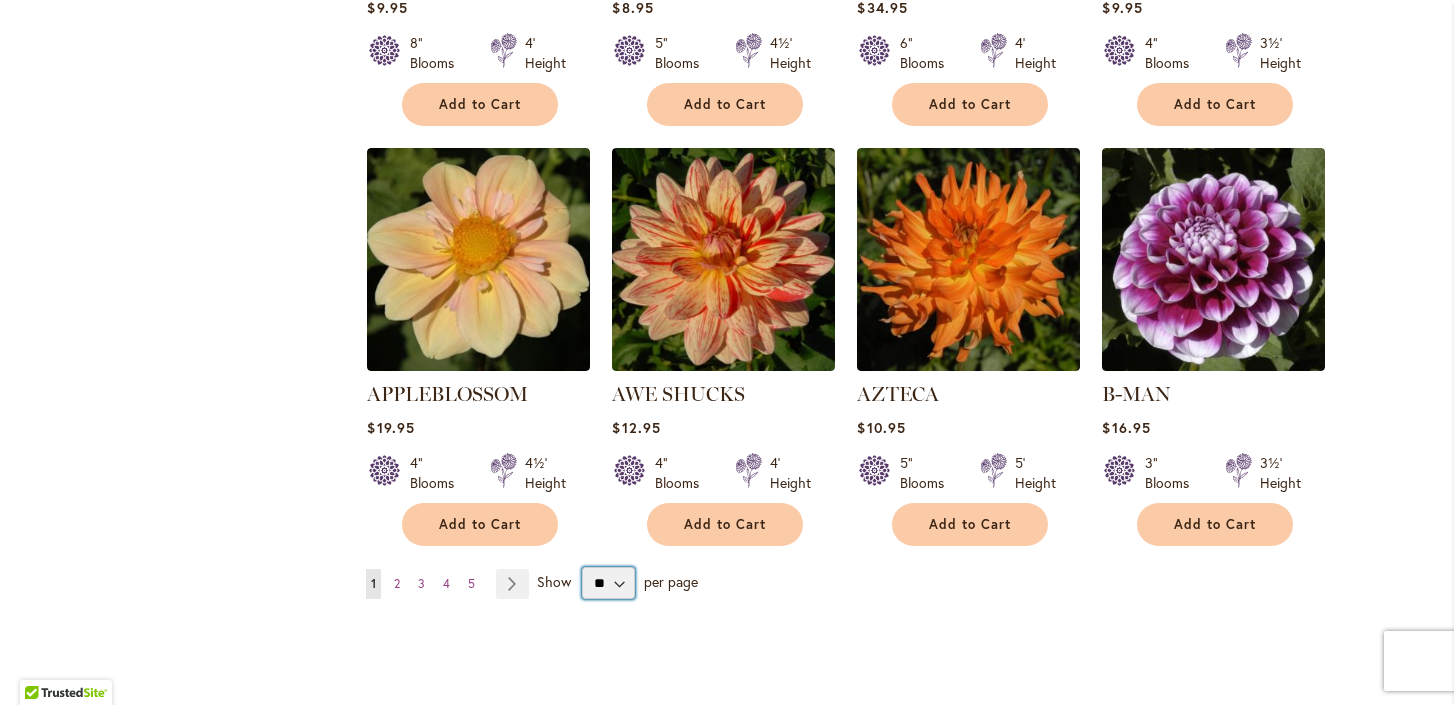 click on "**
**
**
**" at bounding box center [608, 583] 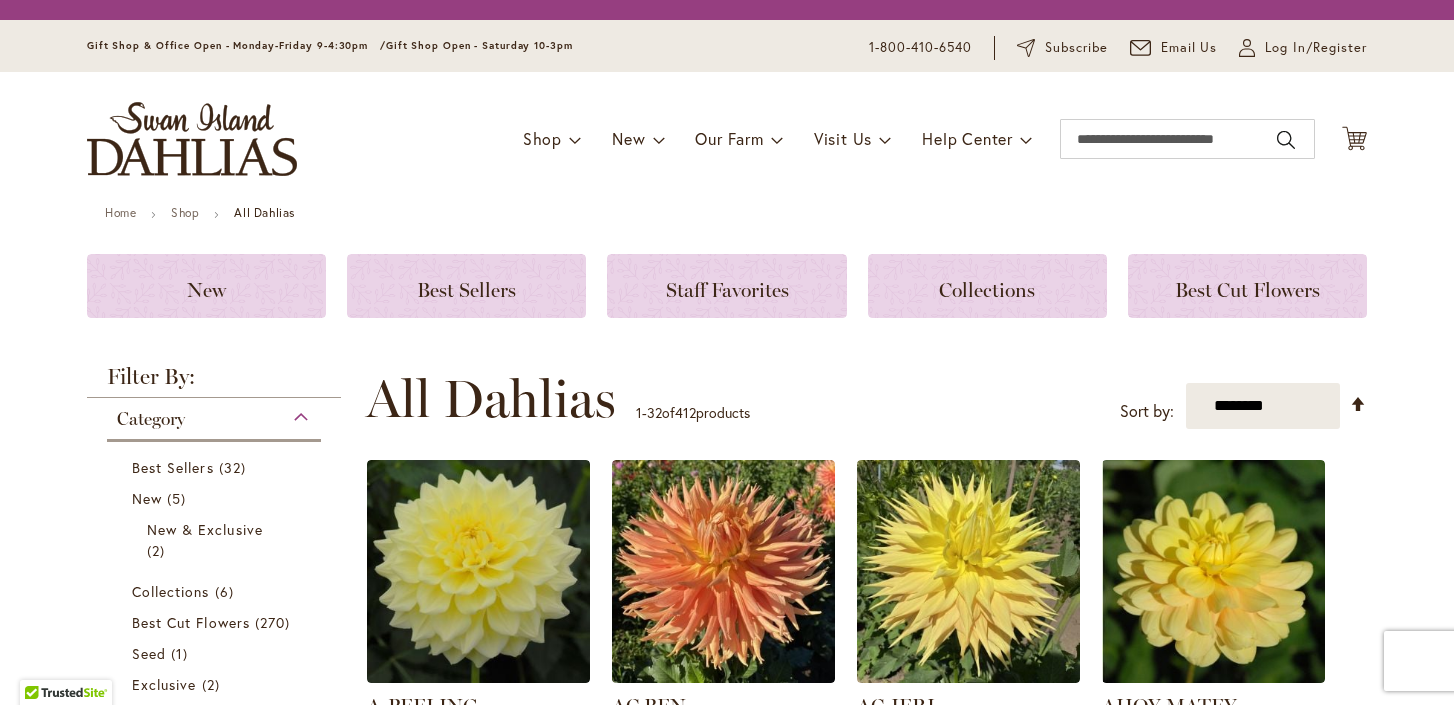 scroll, scrollTop: 0, scrollLeft: 0, axis: both 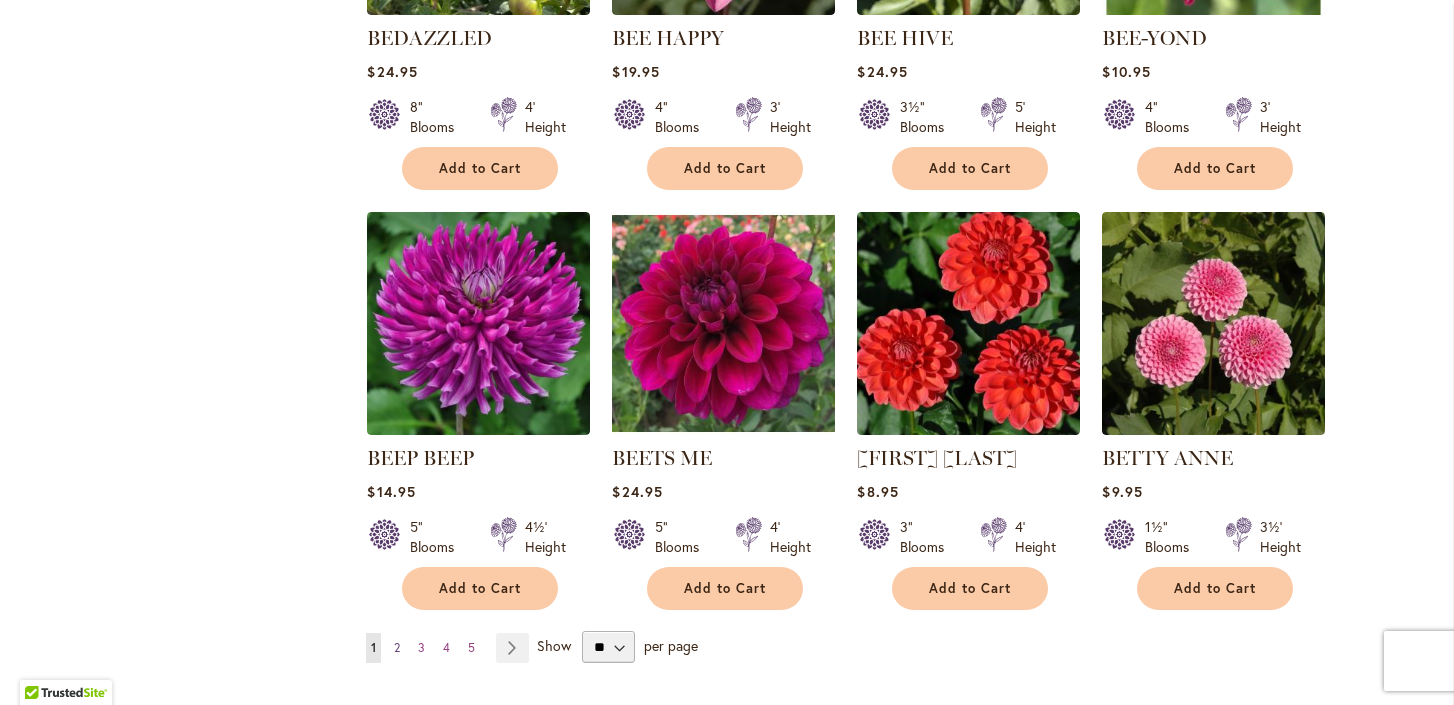 click on "2" at bounding box center (397, 647) 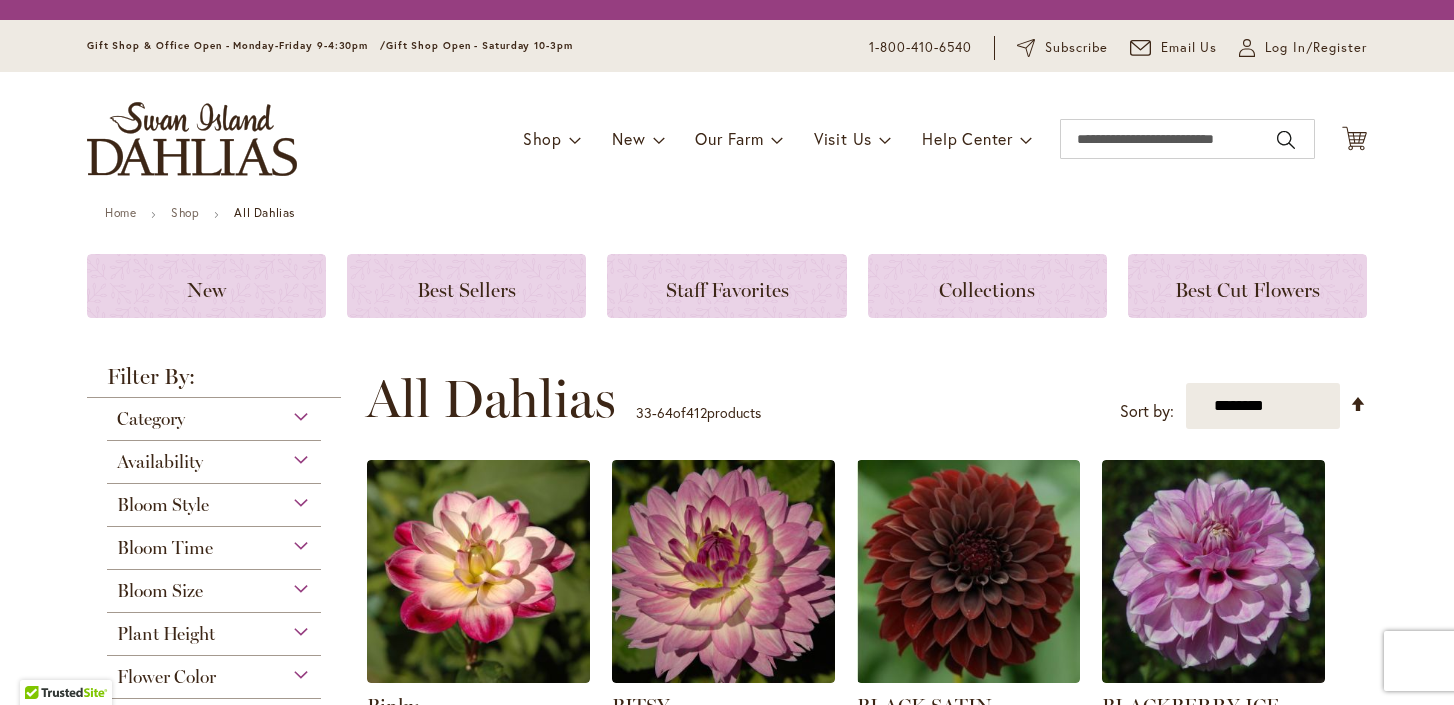 scroll, scrollTop: 0, scrollLeft: 0, axis: both 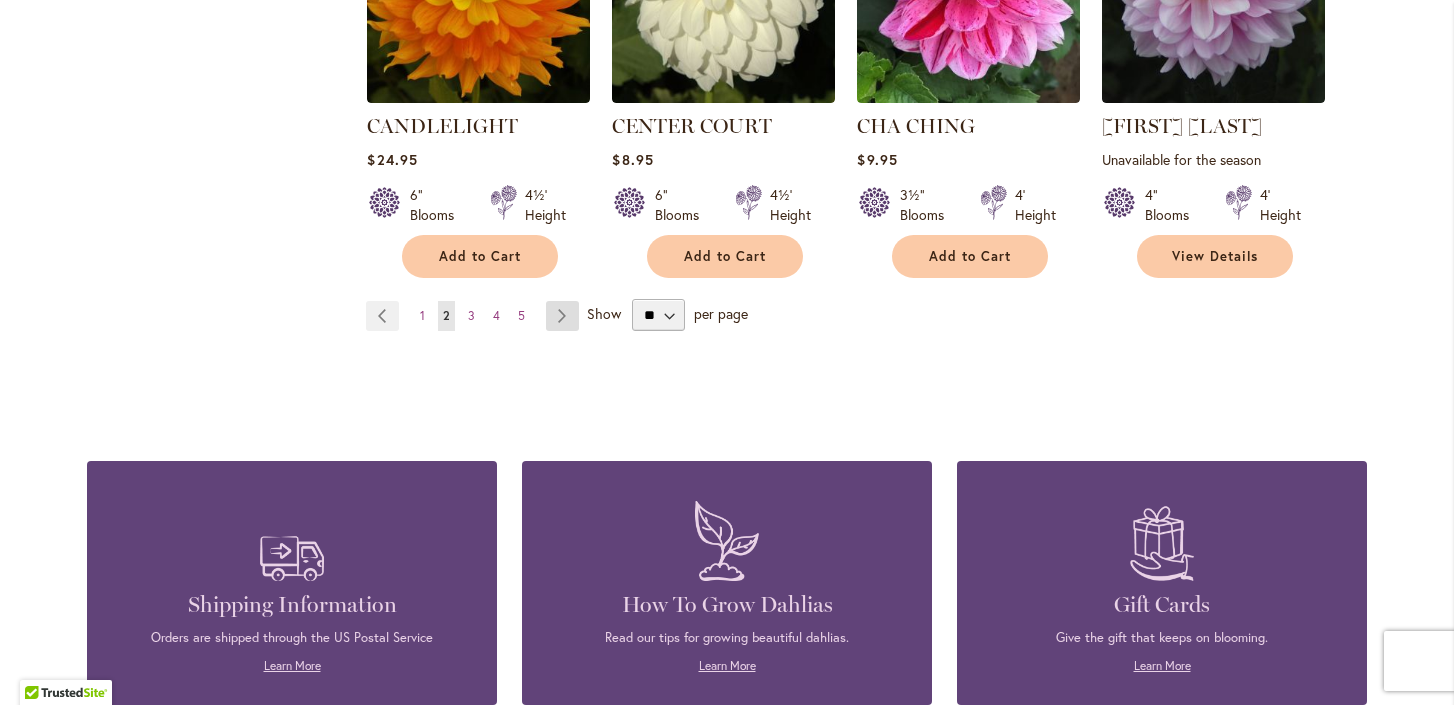 click on "Page
Next" at bounding box center [562, 316] 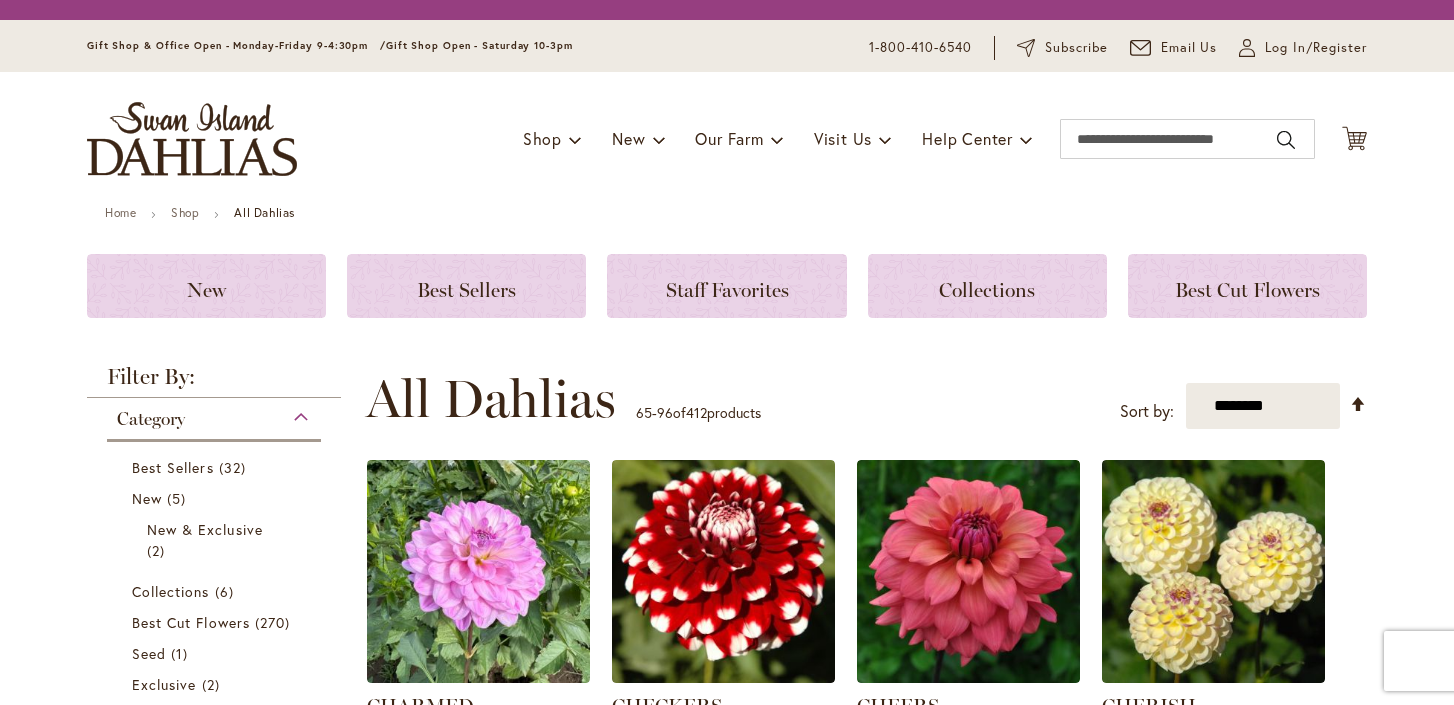 scroll, scrollTop: 0, scrollLeft: 0, axis: both 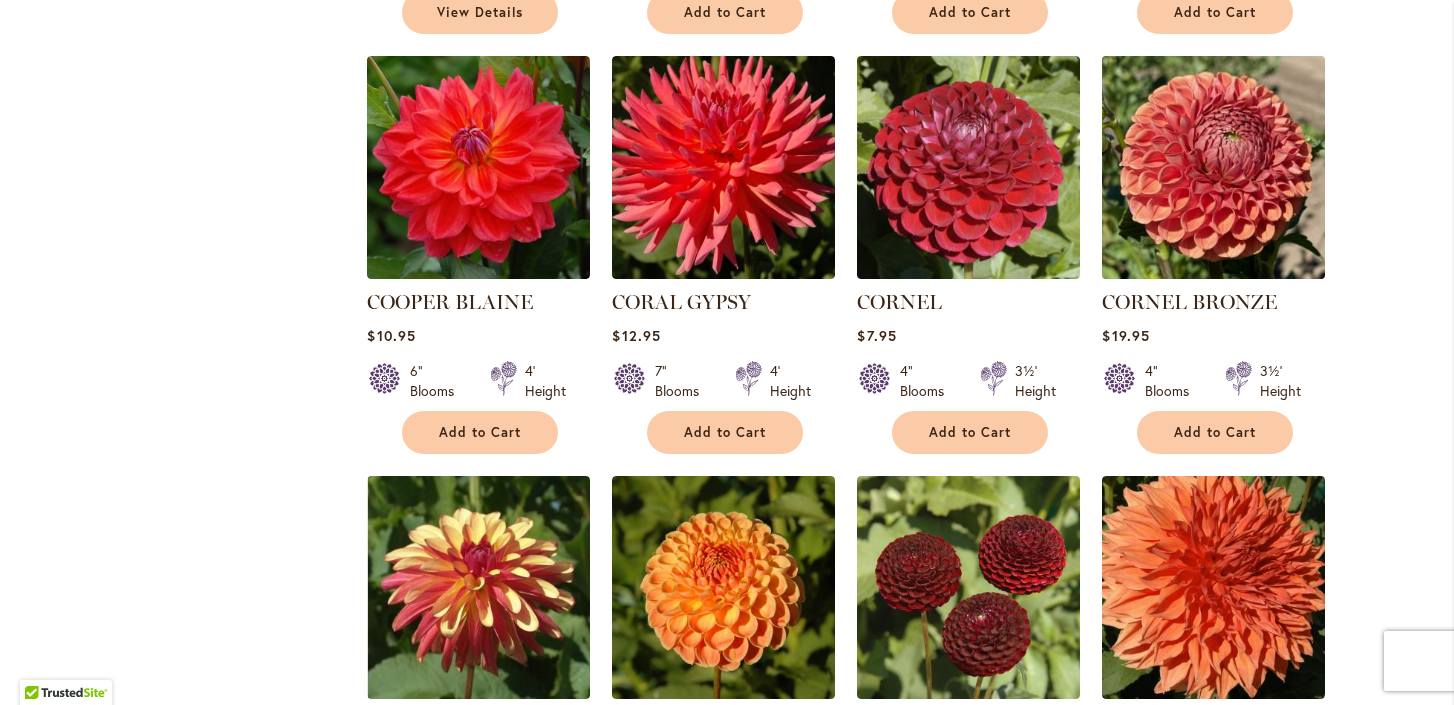 click at bounding box center (1214, 168) 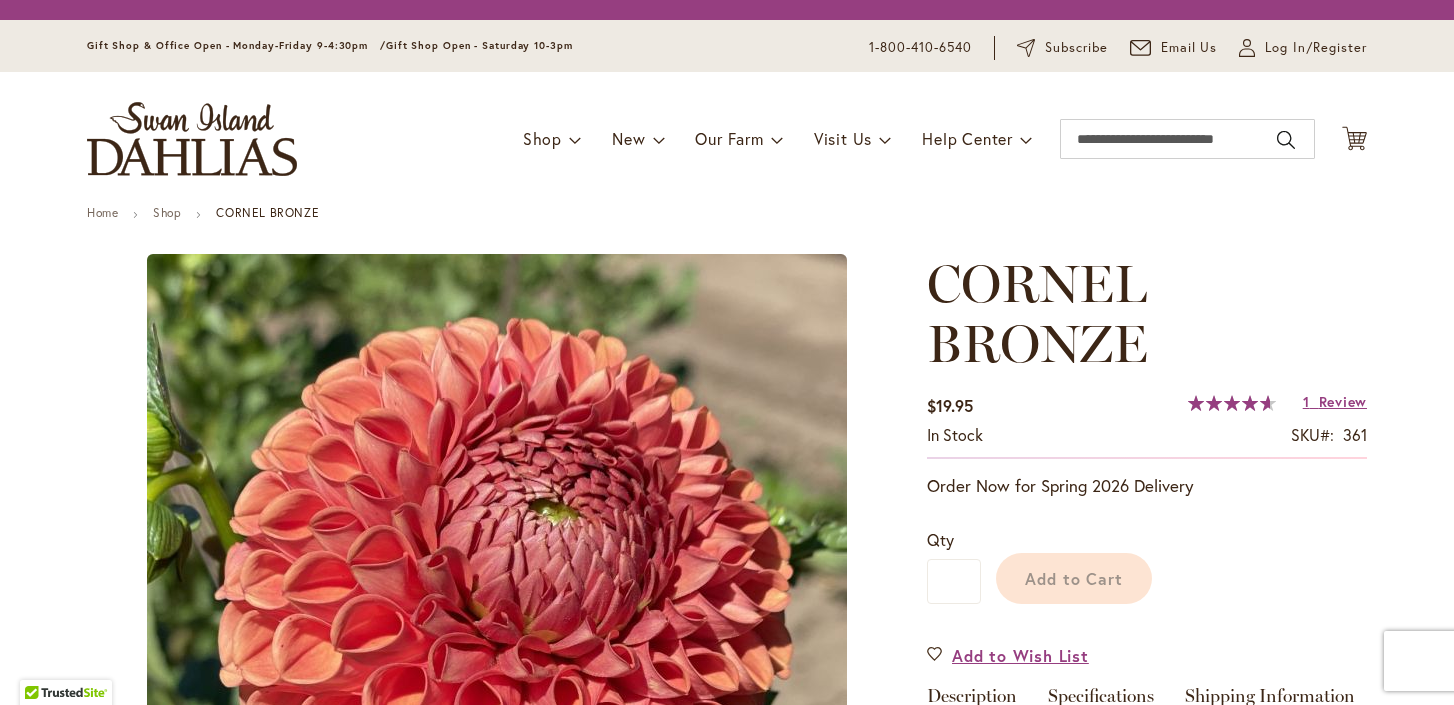 scroll, scrollTop: 0, scrollLeft: 0, axis: both 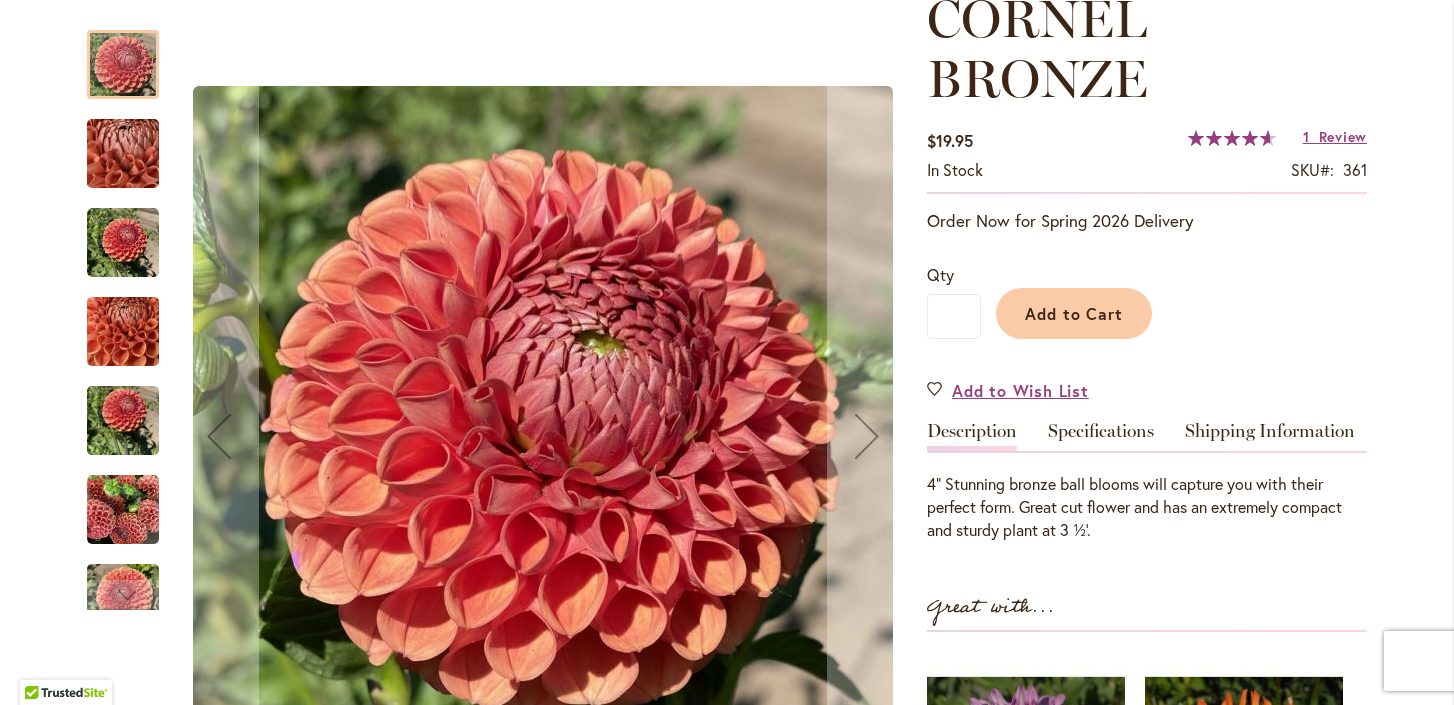 click at bounding box center [123, 154] 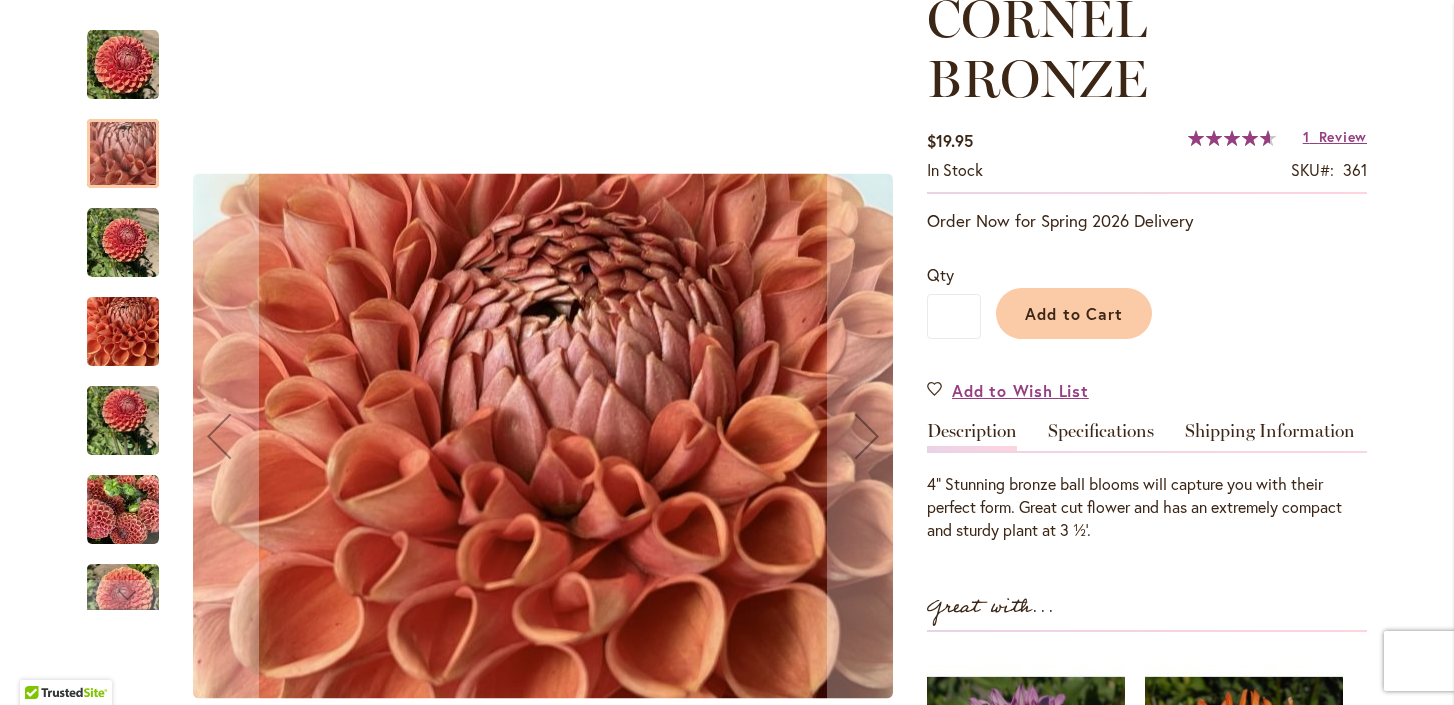 click at bounding box center [123, 153] 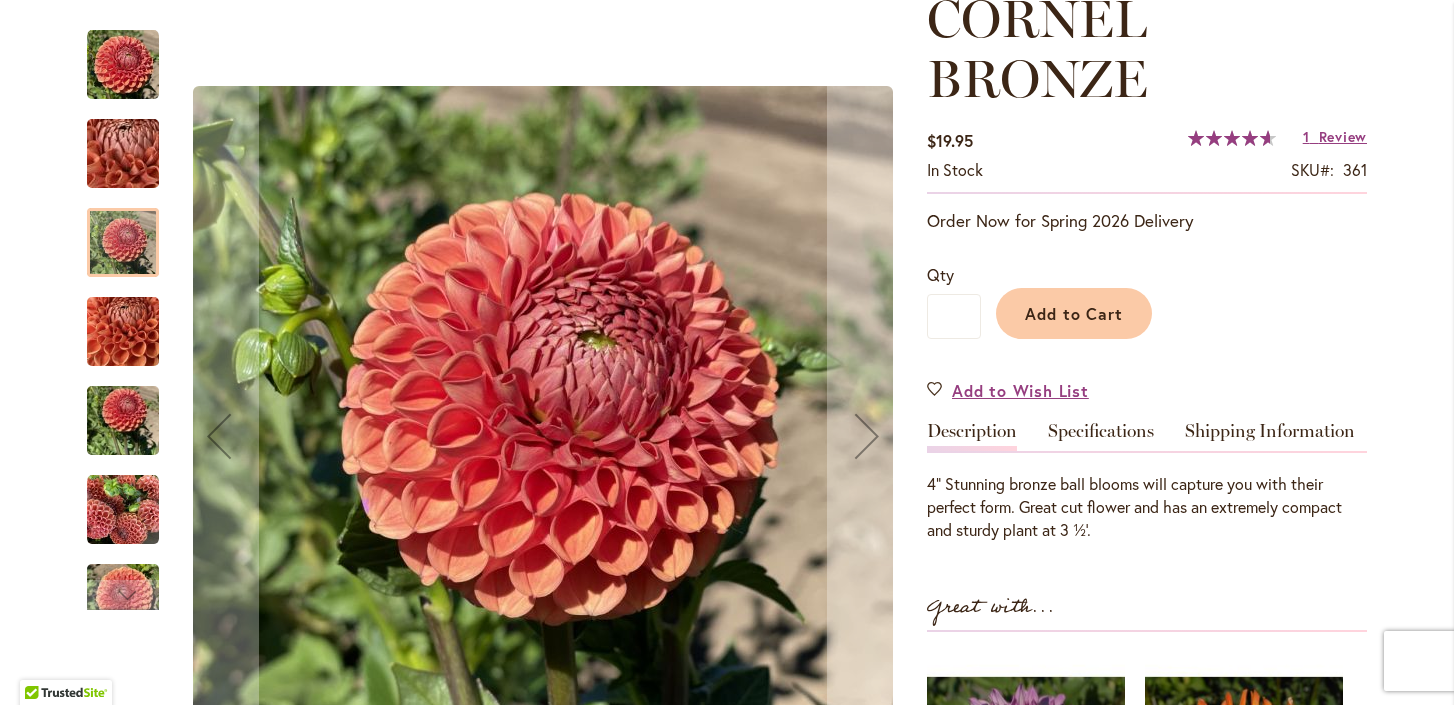 click at bounding box center [123, 332] 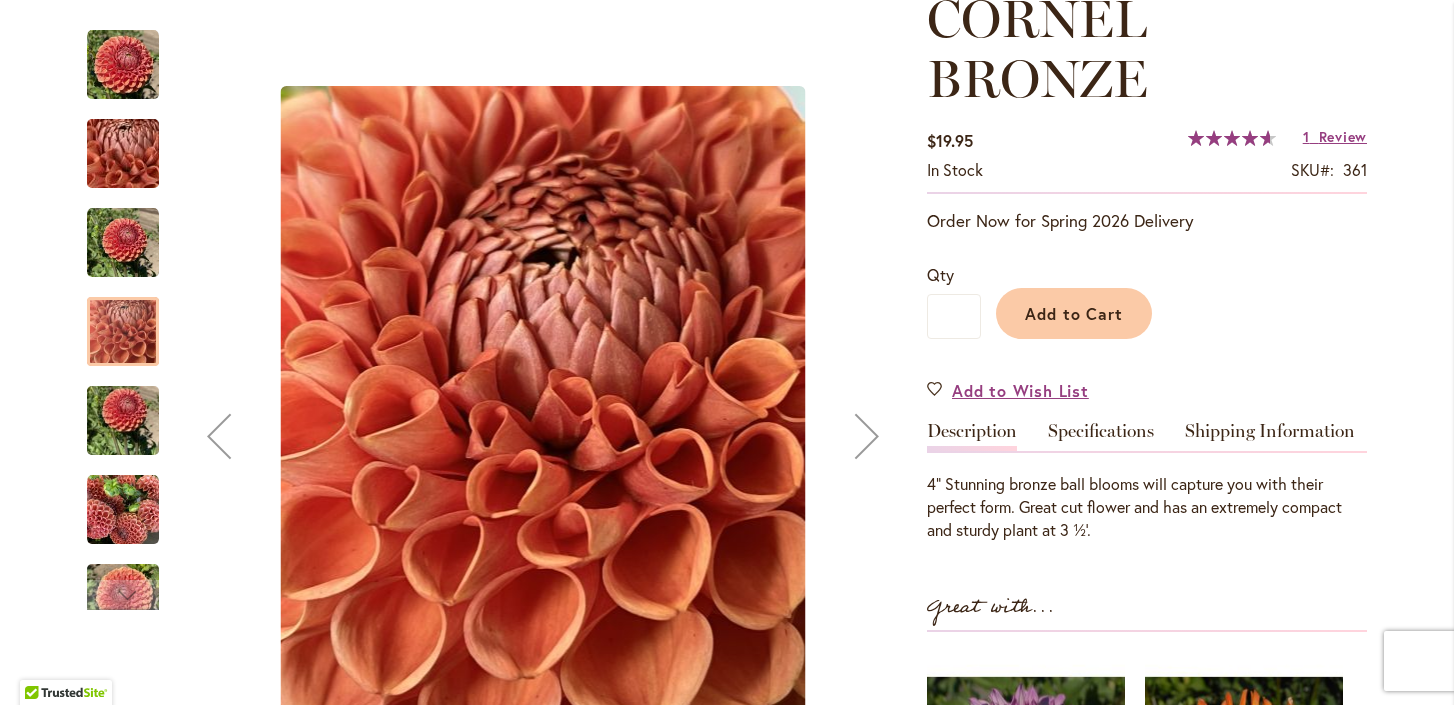 click at bounding box center (123, 421) 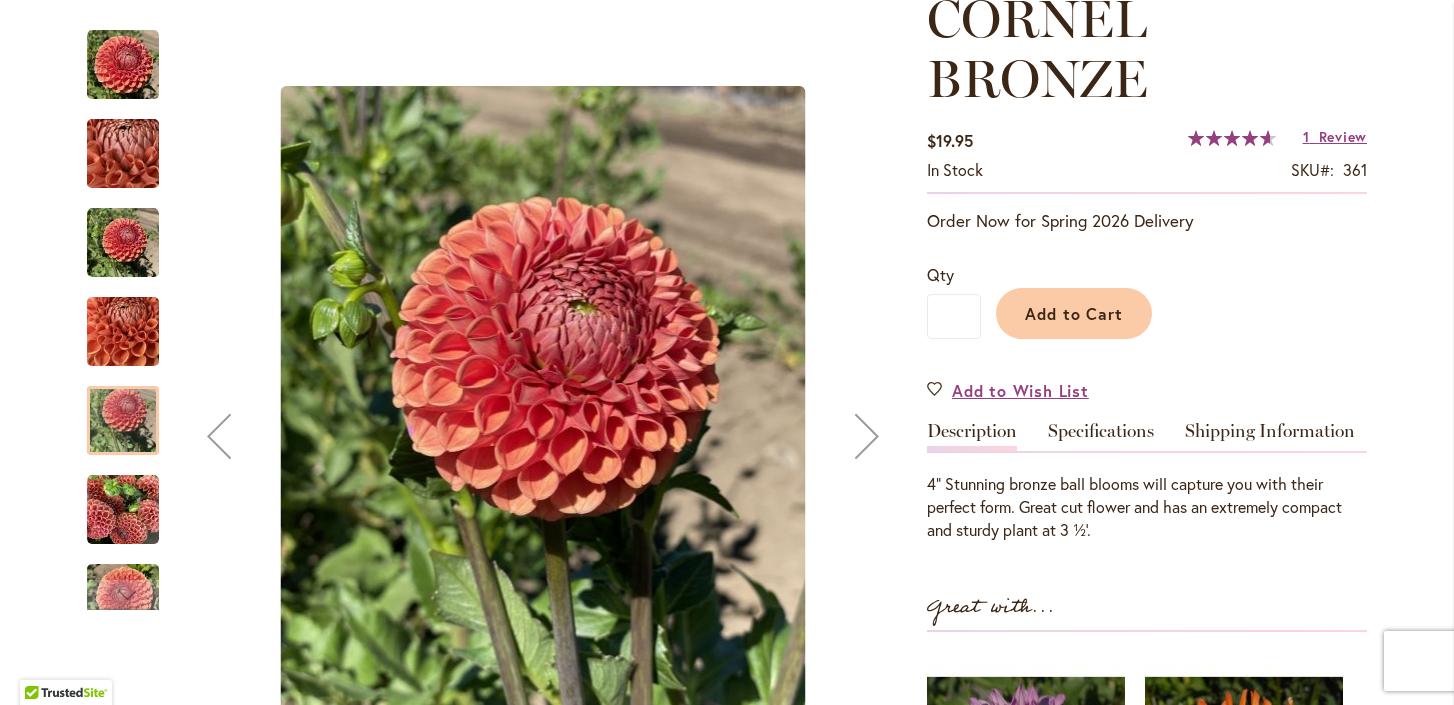 click at bounding box center (123, 510) 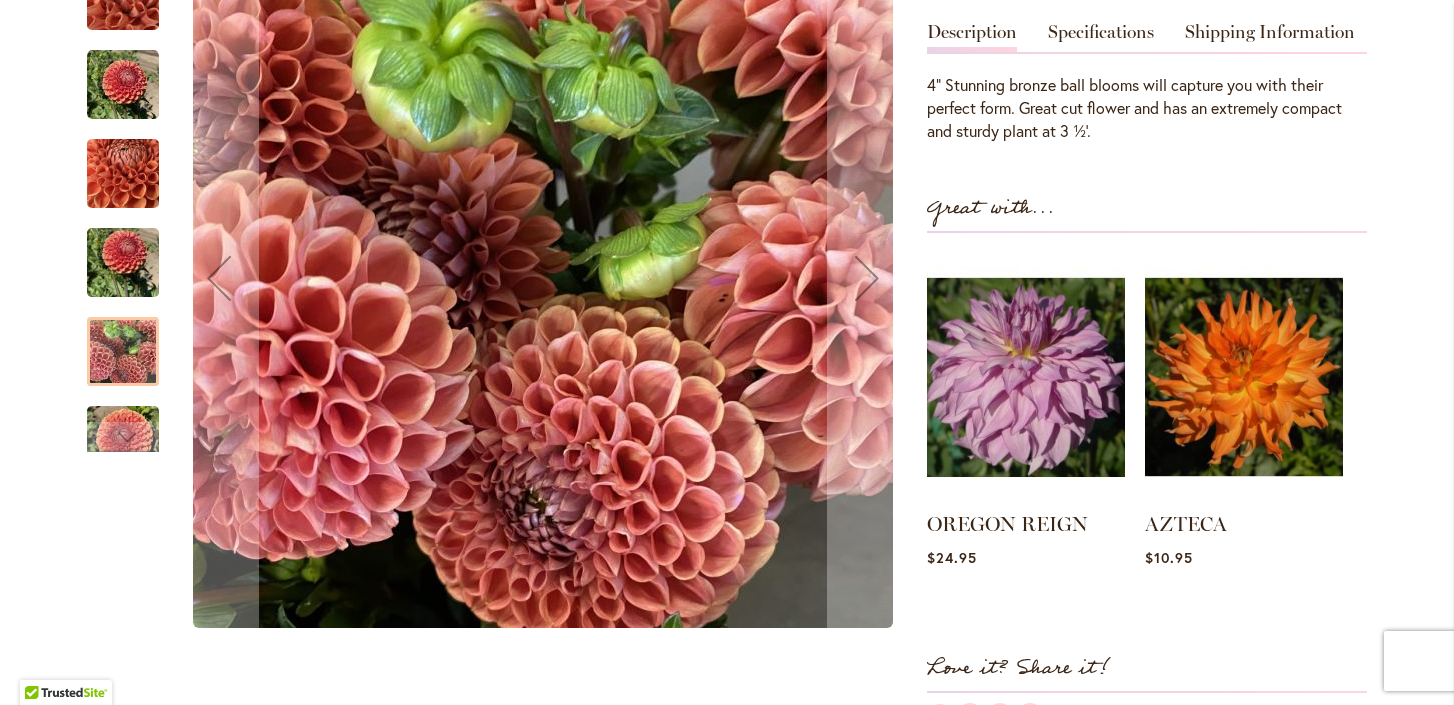 scroll, scrollTop: 705, scrollLeft: 0, axis: vertical 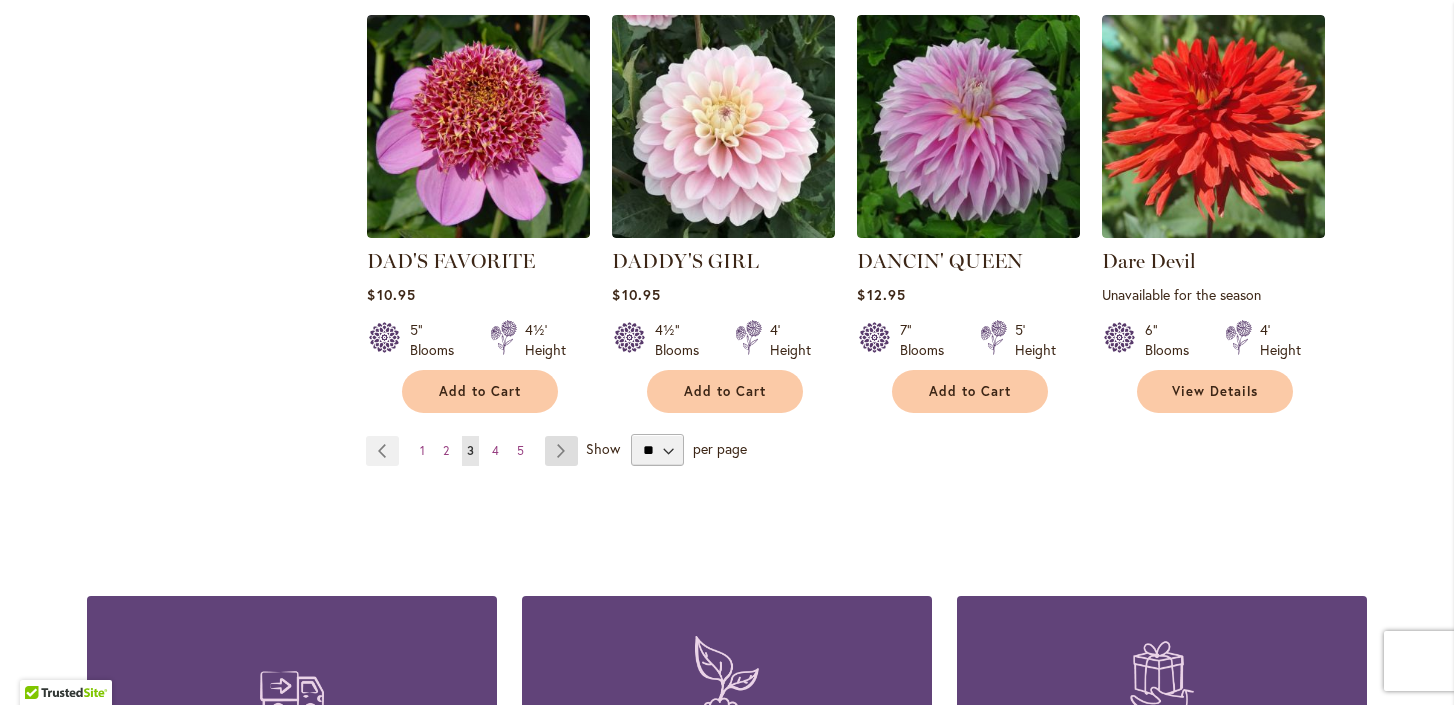 click on "Page
Next" at bounding box center [561, 451] 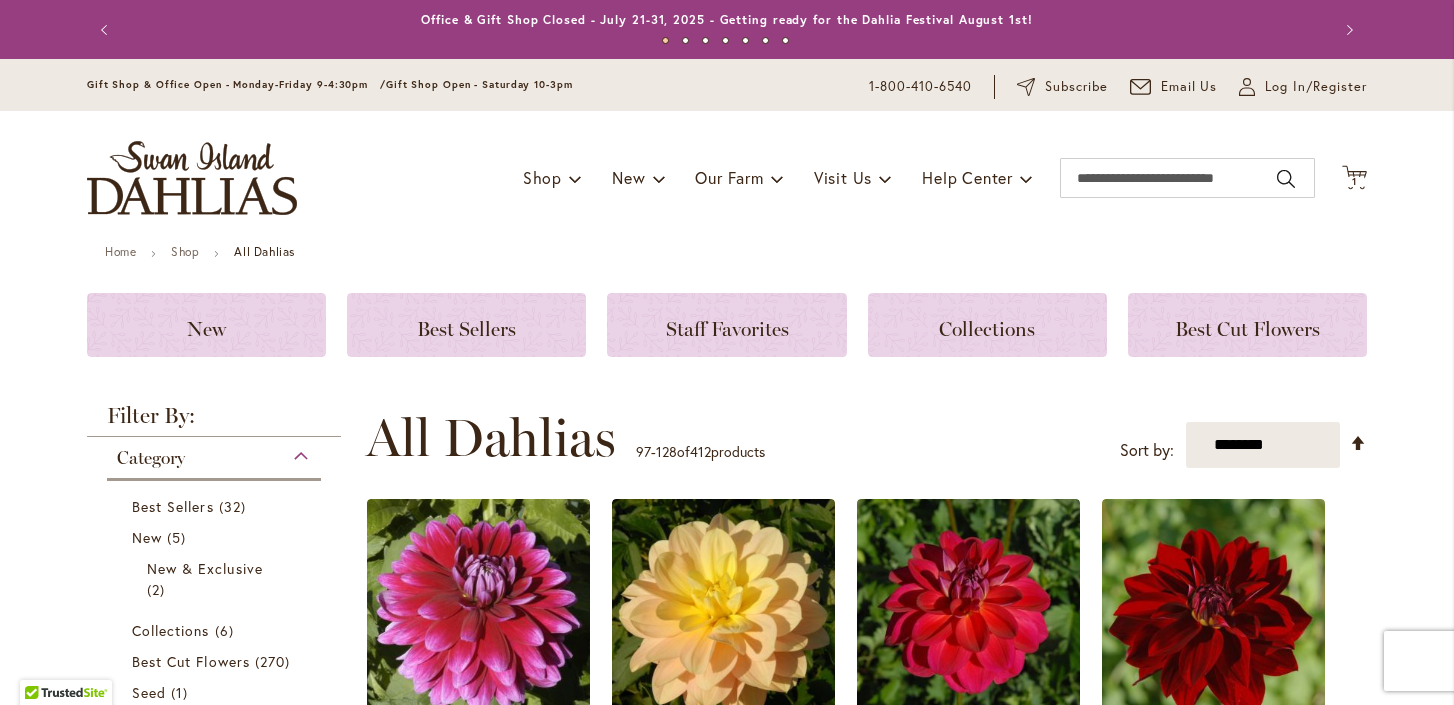 scroll, scrollTop: 0, scrollLeft: 0, axis: both 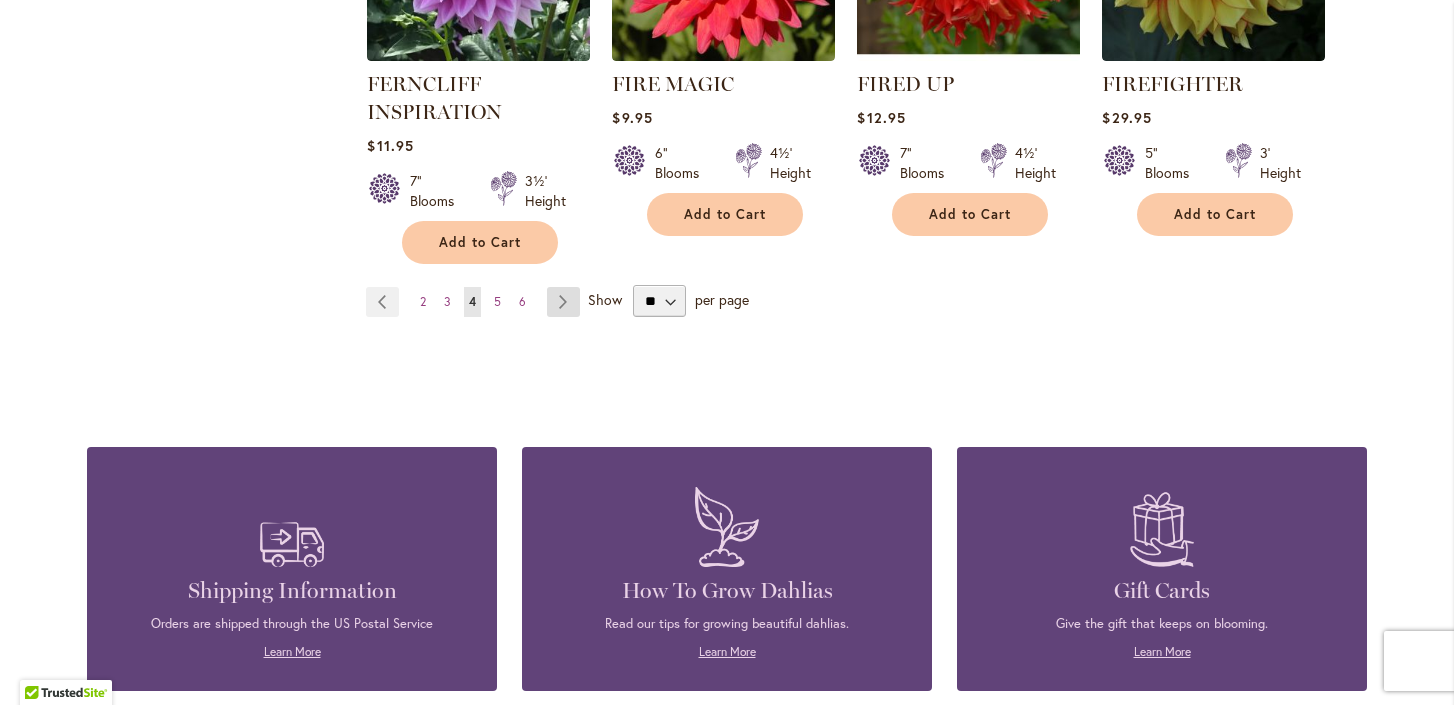 click on "Page
Next" at bounding box center (563, 302) 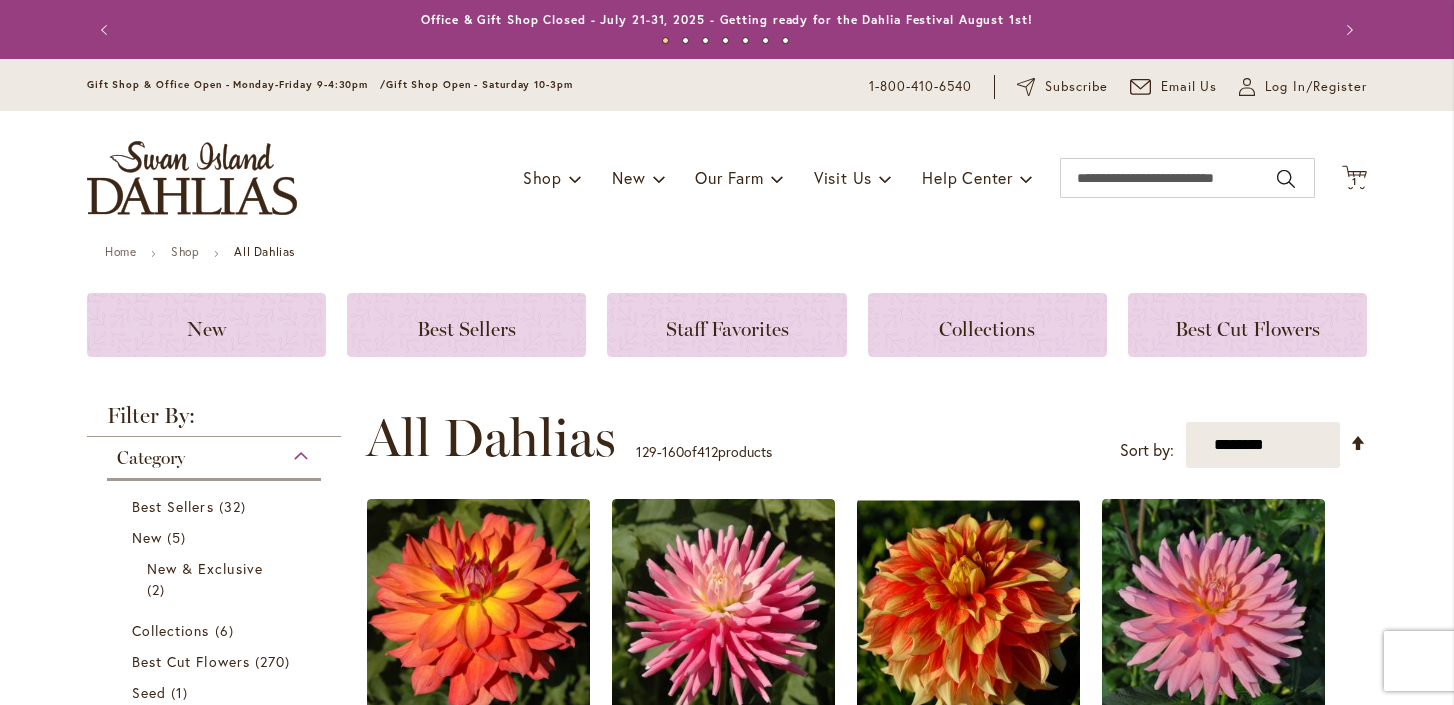 scroll, scrollTop: 0, scrollLeft: 0, axis: both 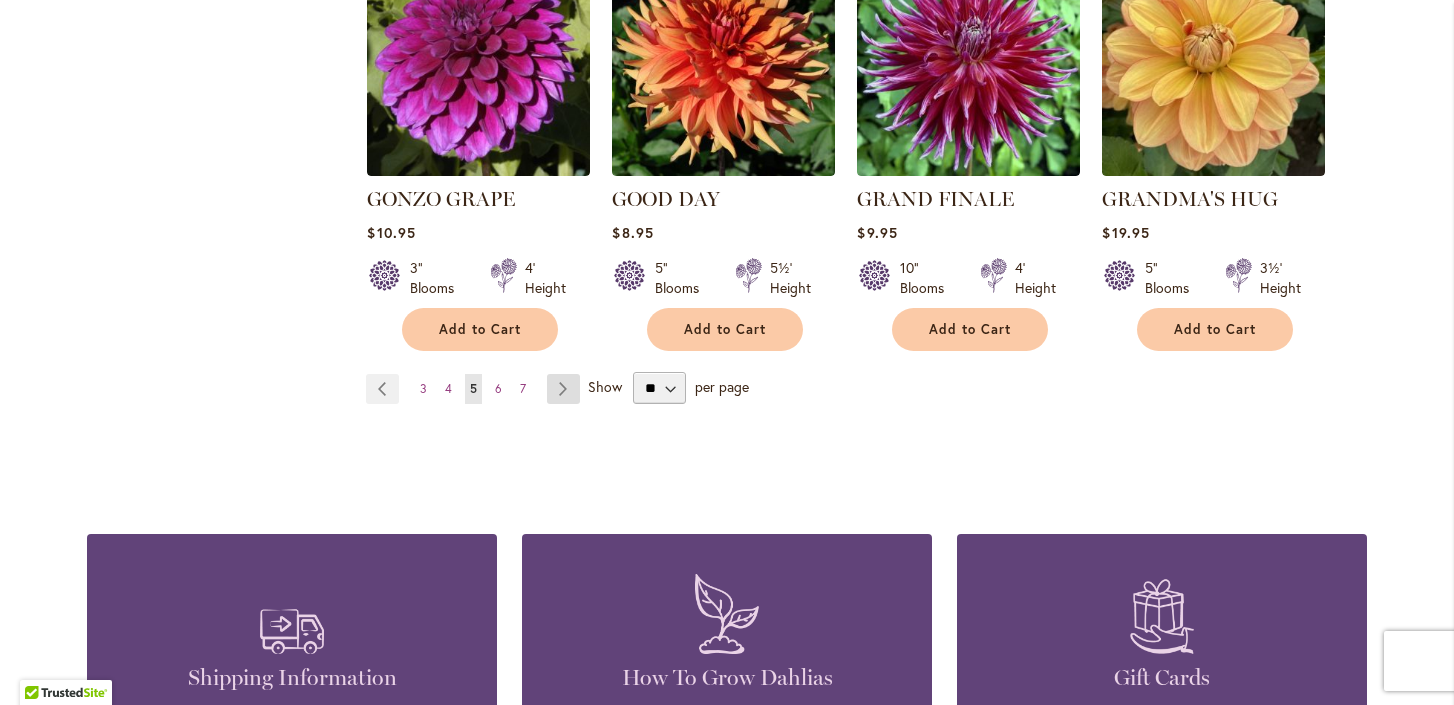 click on "Page
Next" at bounding box center (563, 389) 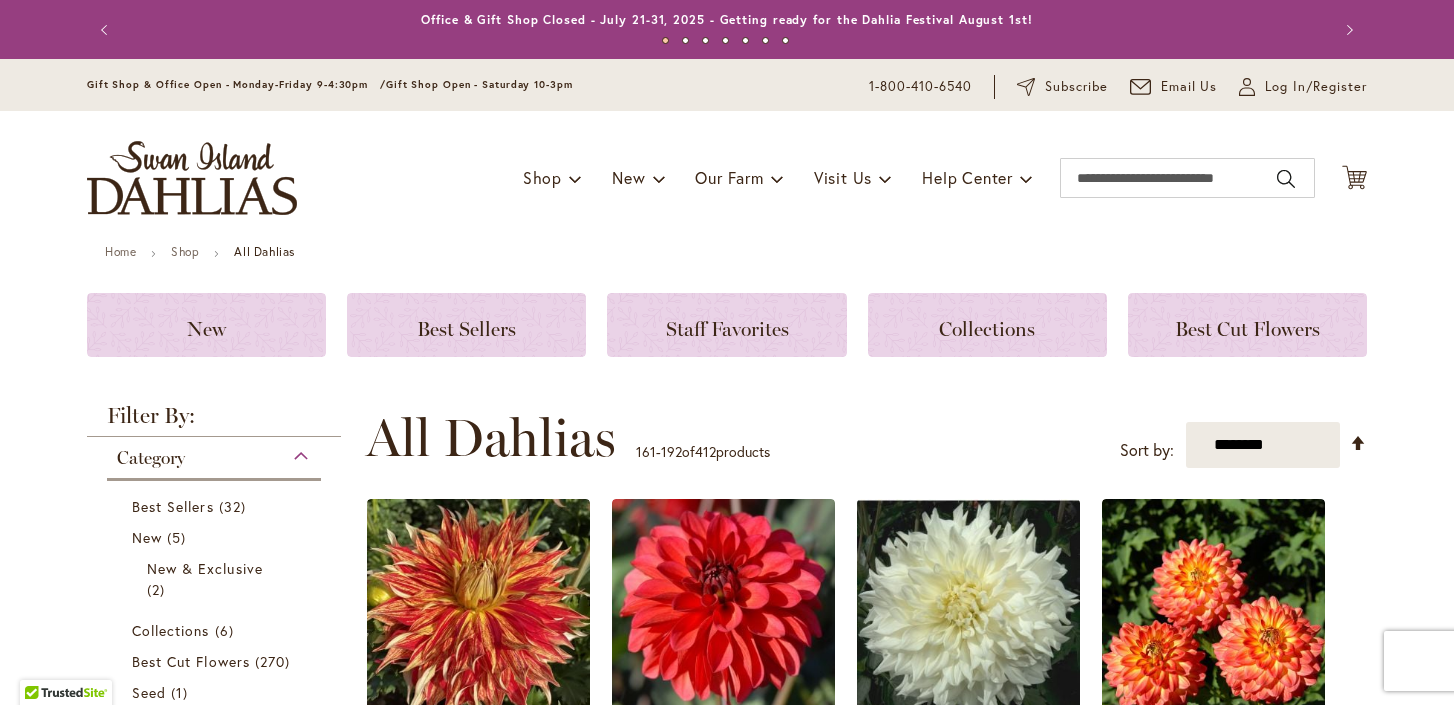 scroll, scrollTop: 0, scrollLeft: 0, axis: both 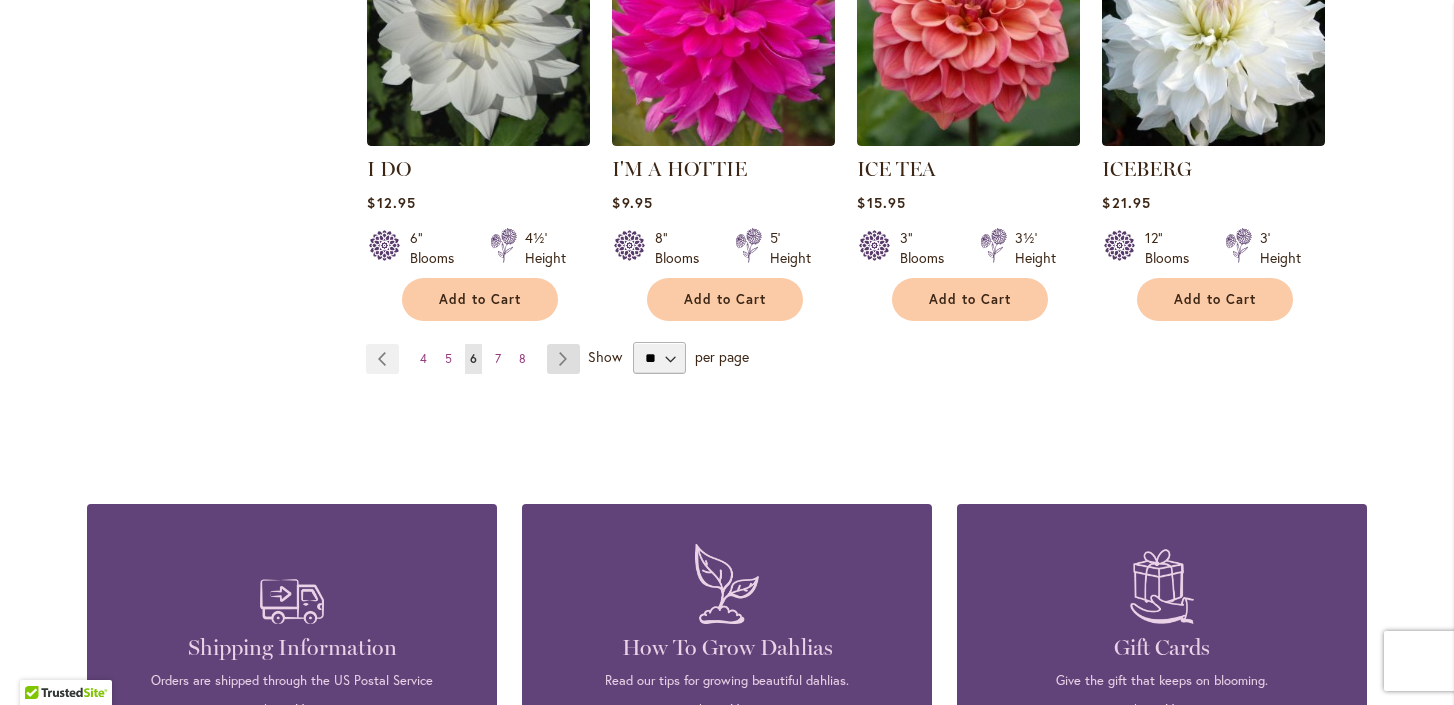 click on "Page
Next" at bounding box center (563, 359) 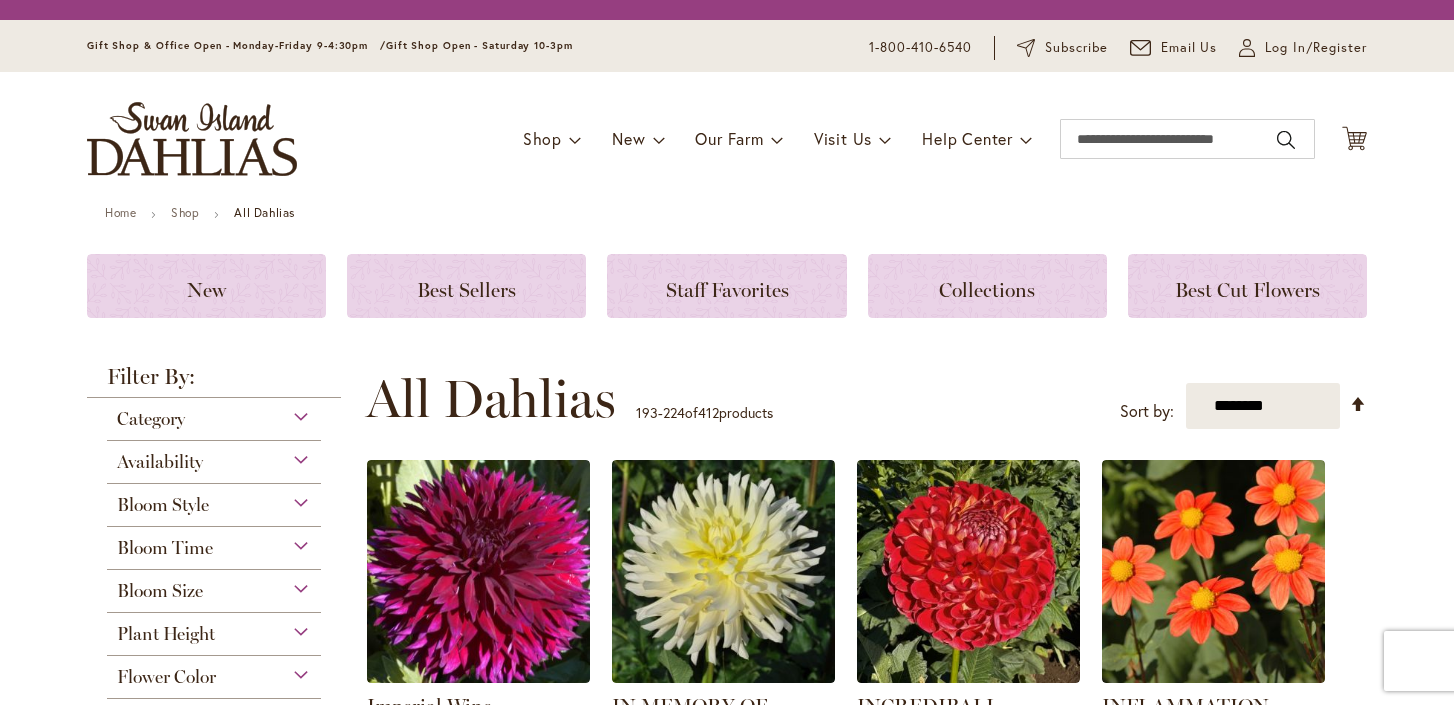 scroll, scrollTop: 0, scrollLeft: 0, axis: both 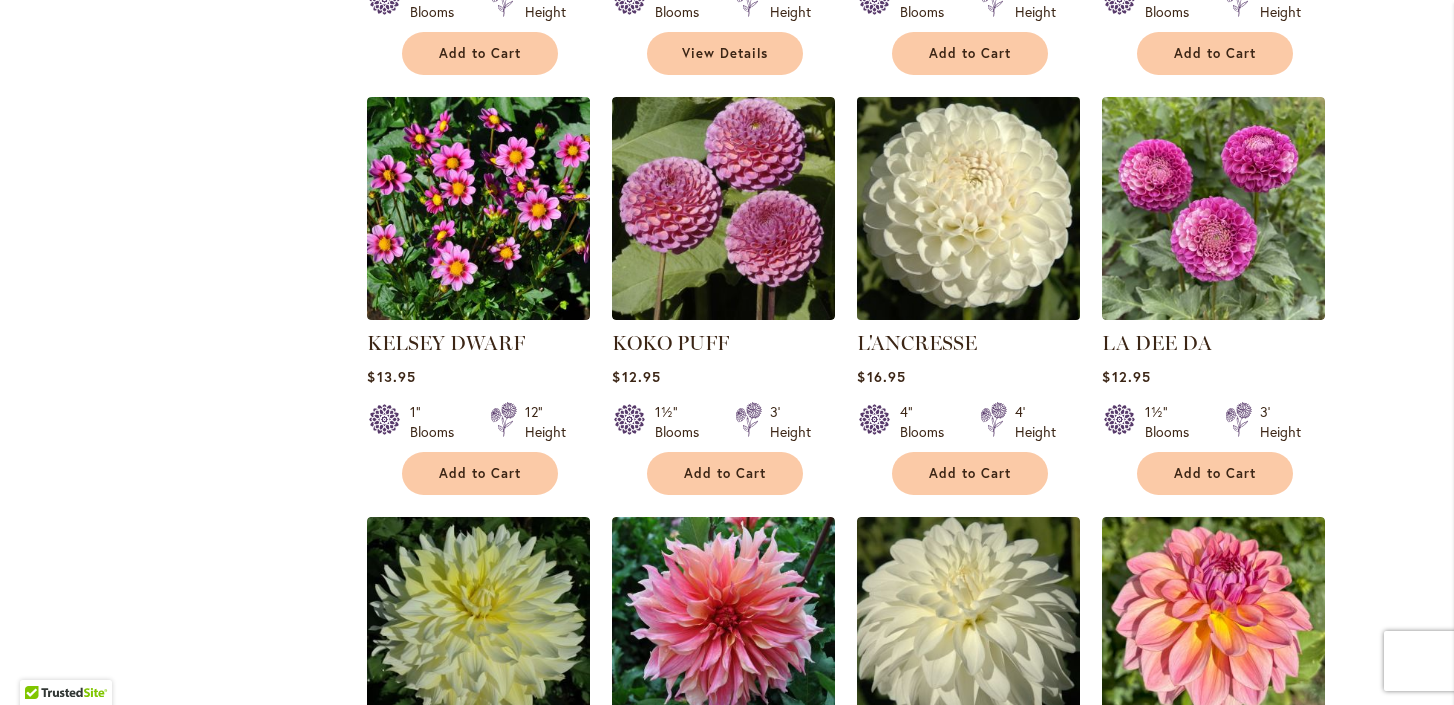 click at bounding box center (969, 209) 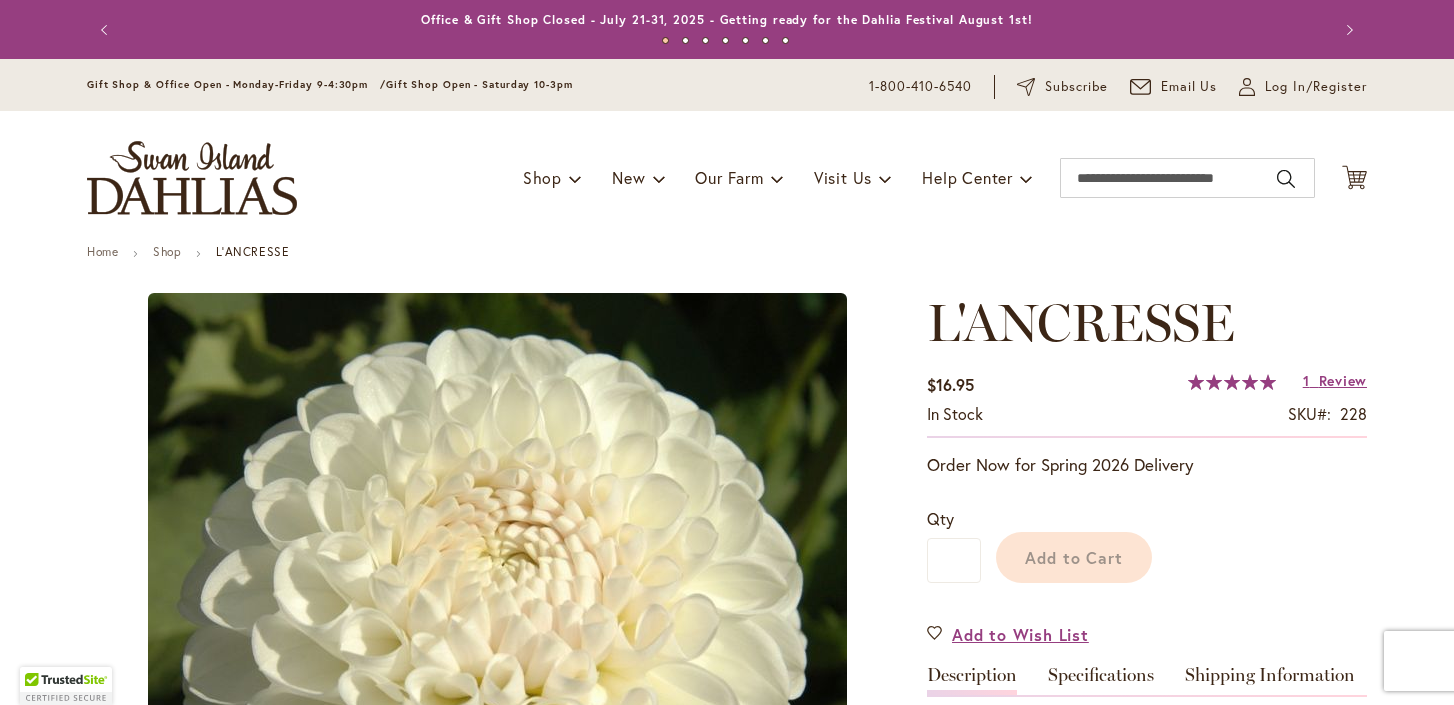 scroll, scrollTop: 0, scrollLeft: 0, axis: both 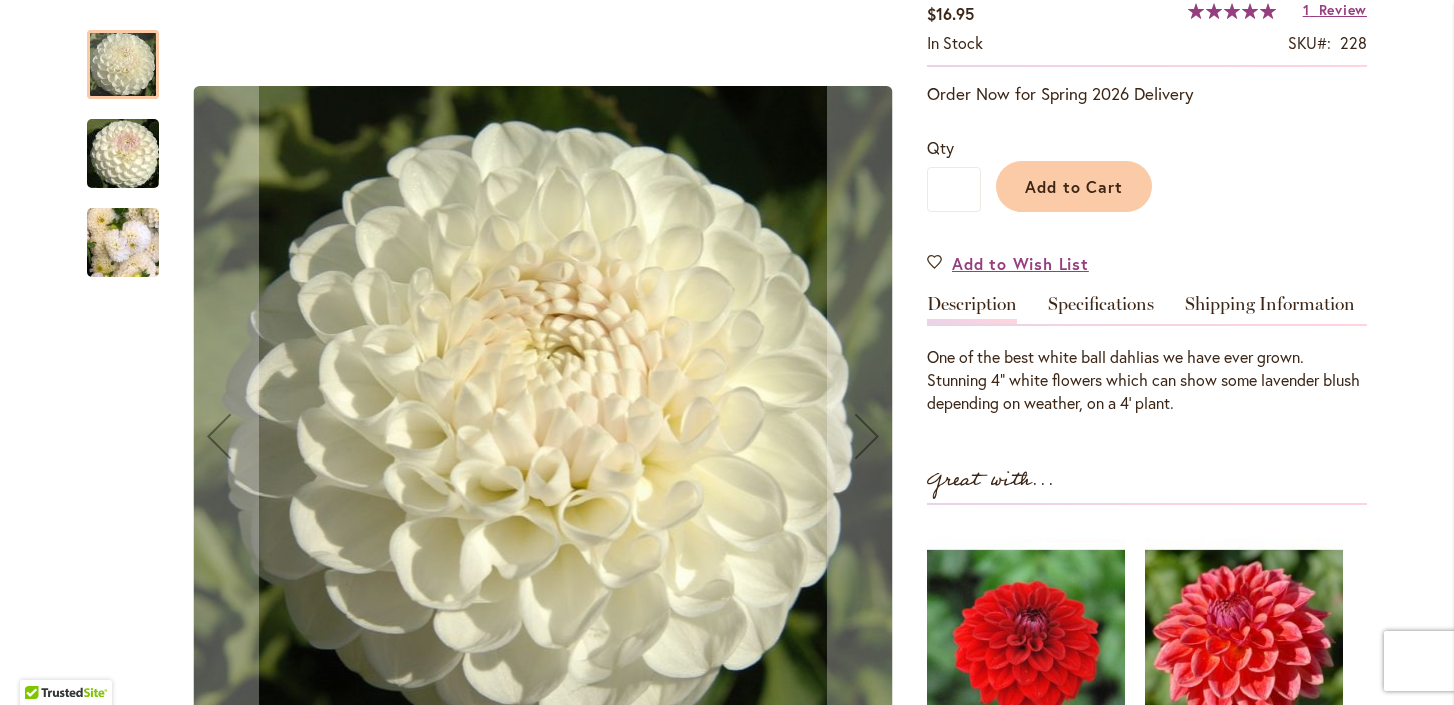 click at bounding box center (123, 154) 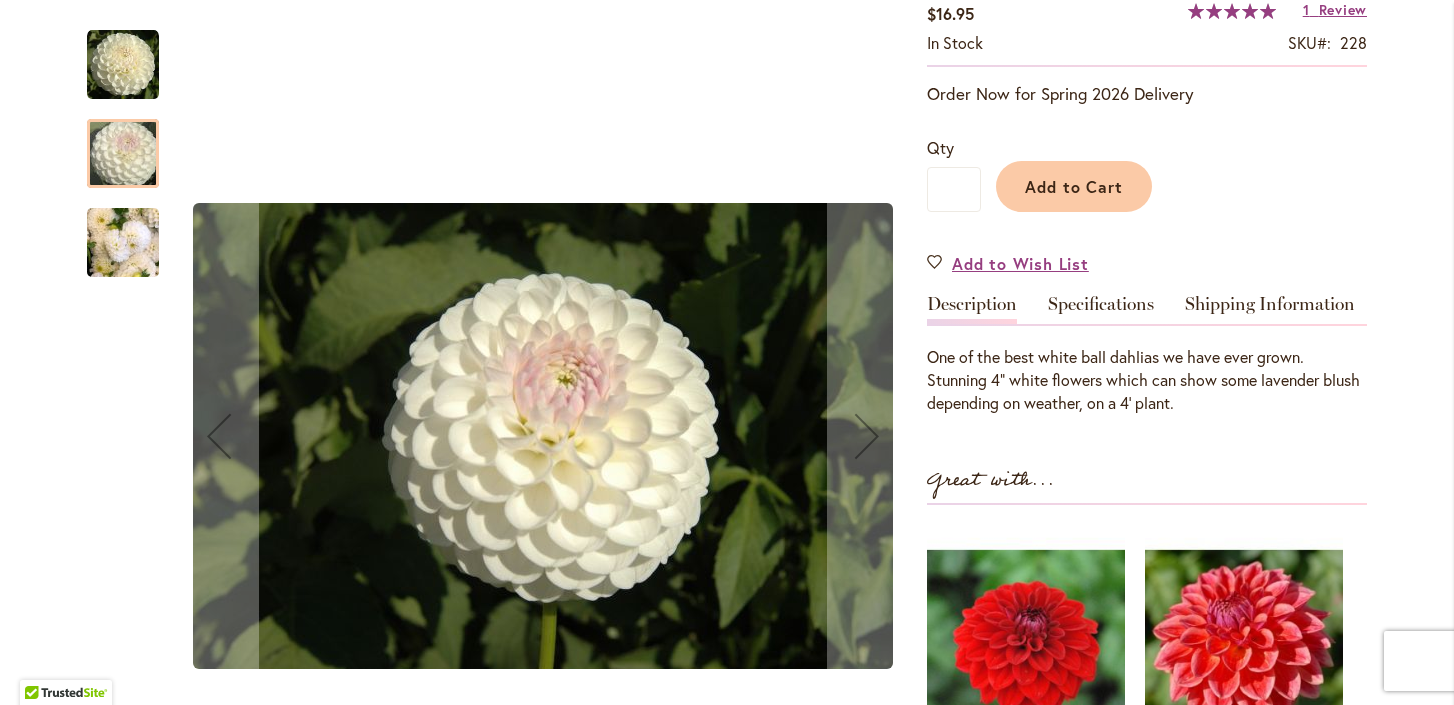 click at bounding box center (123, 243) 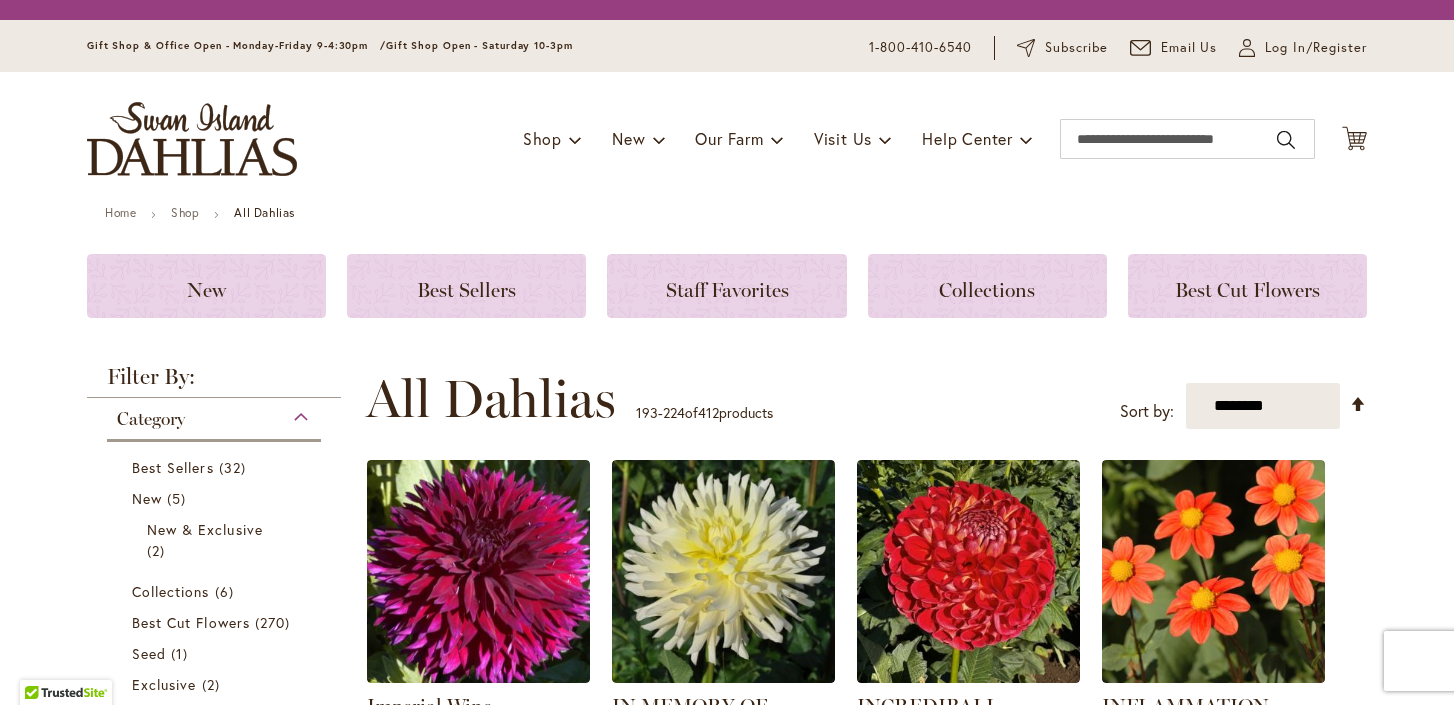 scroll, scrollTop: 0, scrollLeft: 0, axis: both 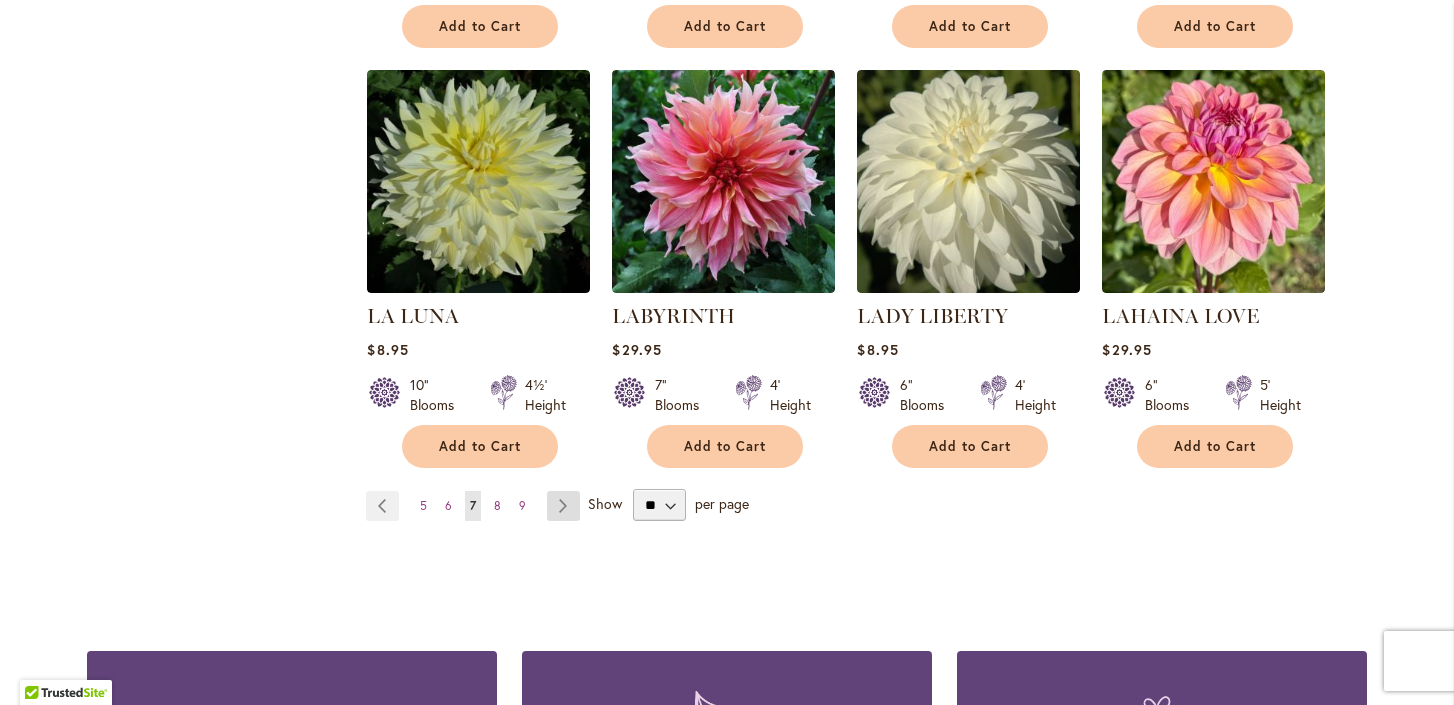 click on "Page
Next" at bounding box center (563, 506) 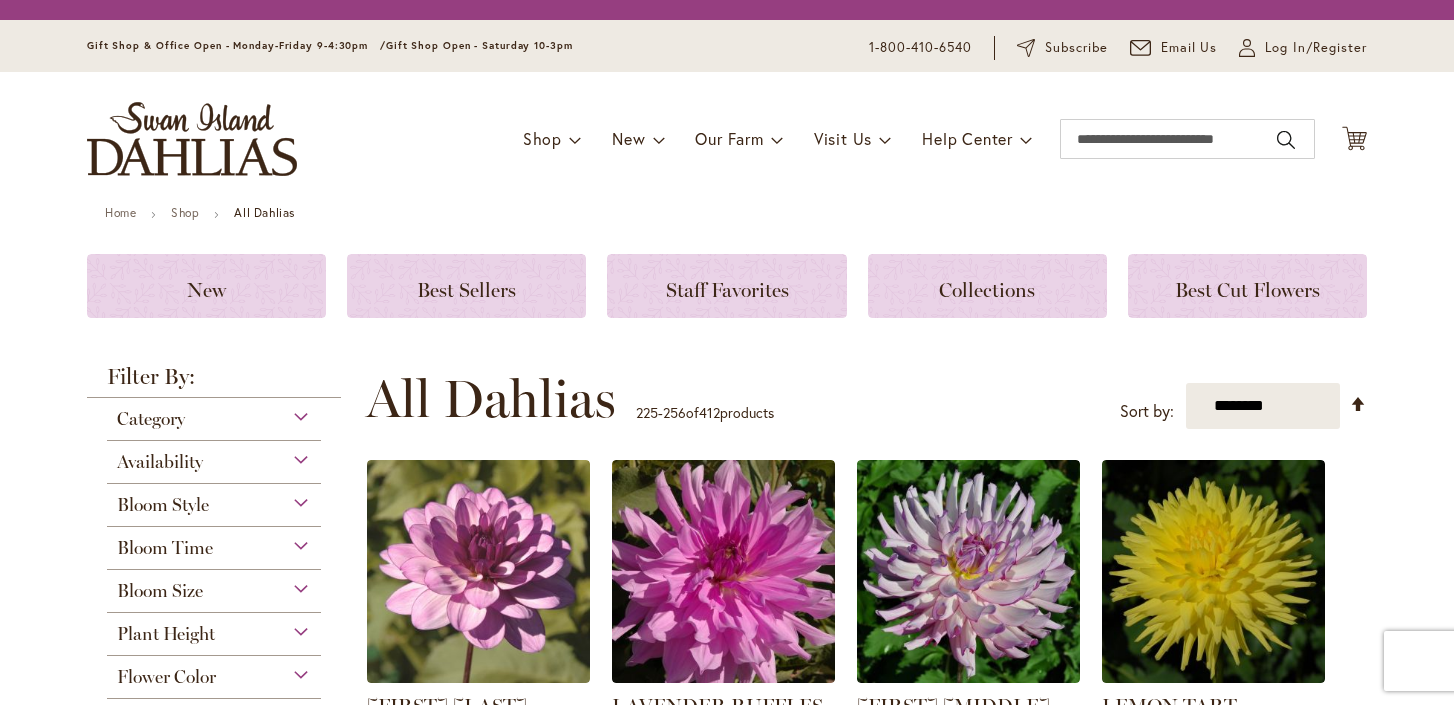 scroll, scrollTop: 0, scrollLeft: 0, axis: both 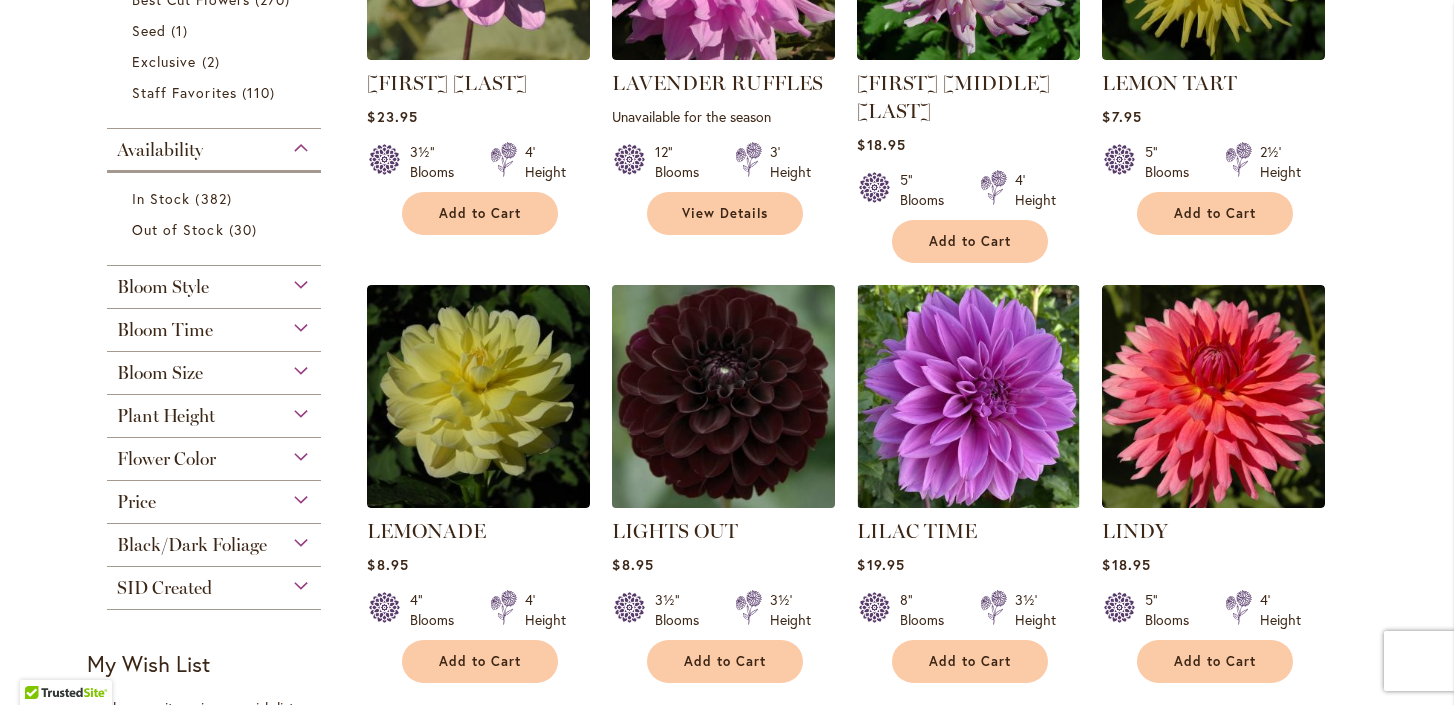 click at bounding box center [724, 397] 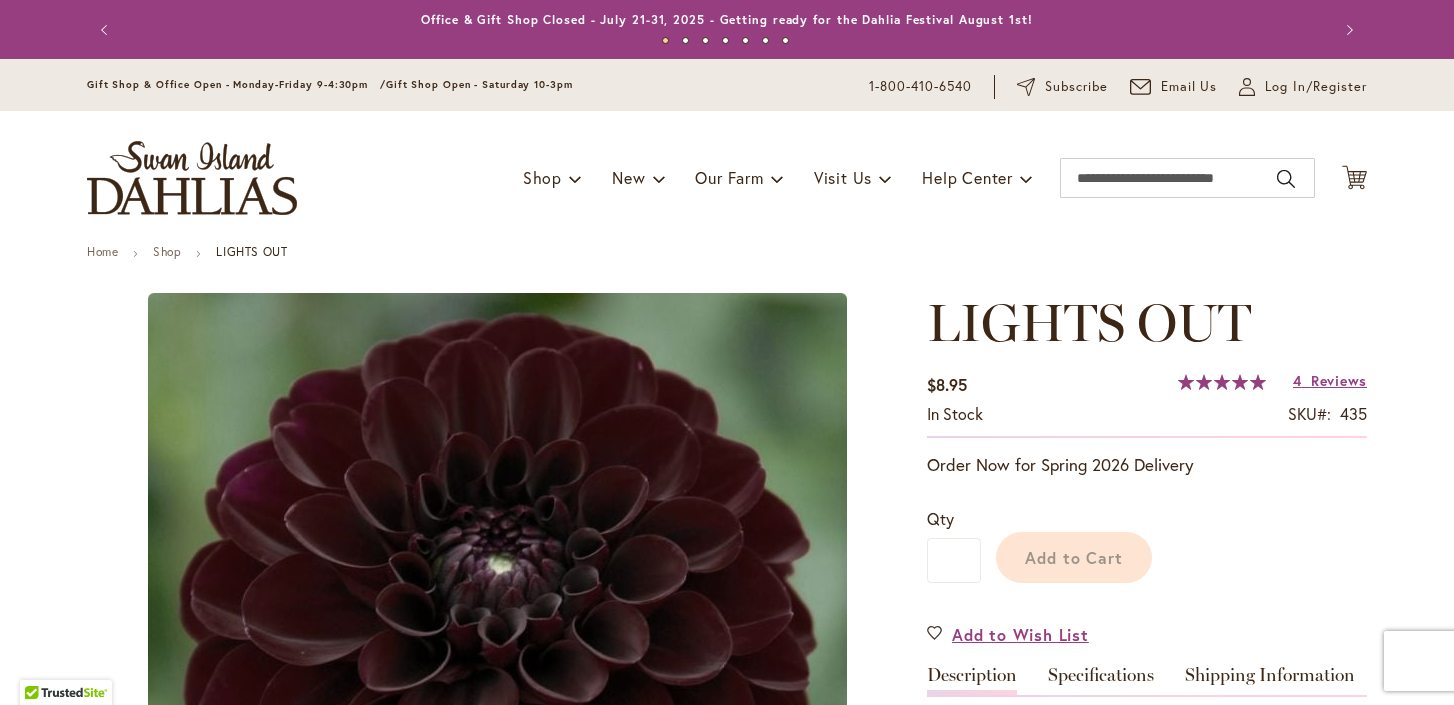 scroll, scrollTop: 0, scrollLeft: 0, axis: both 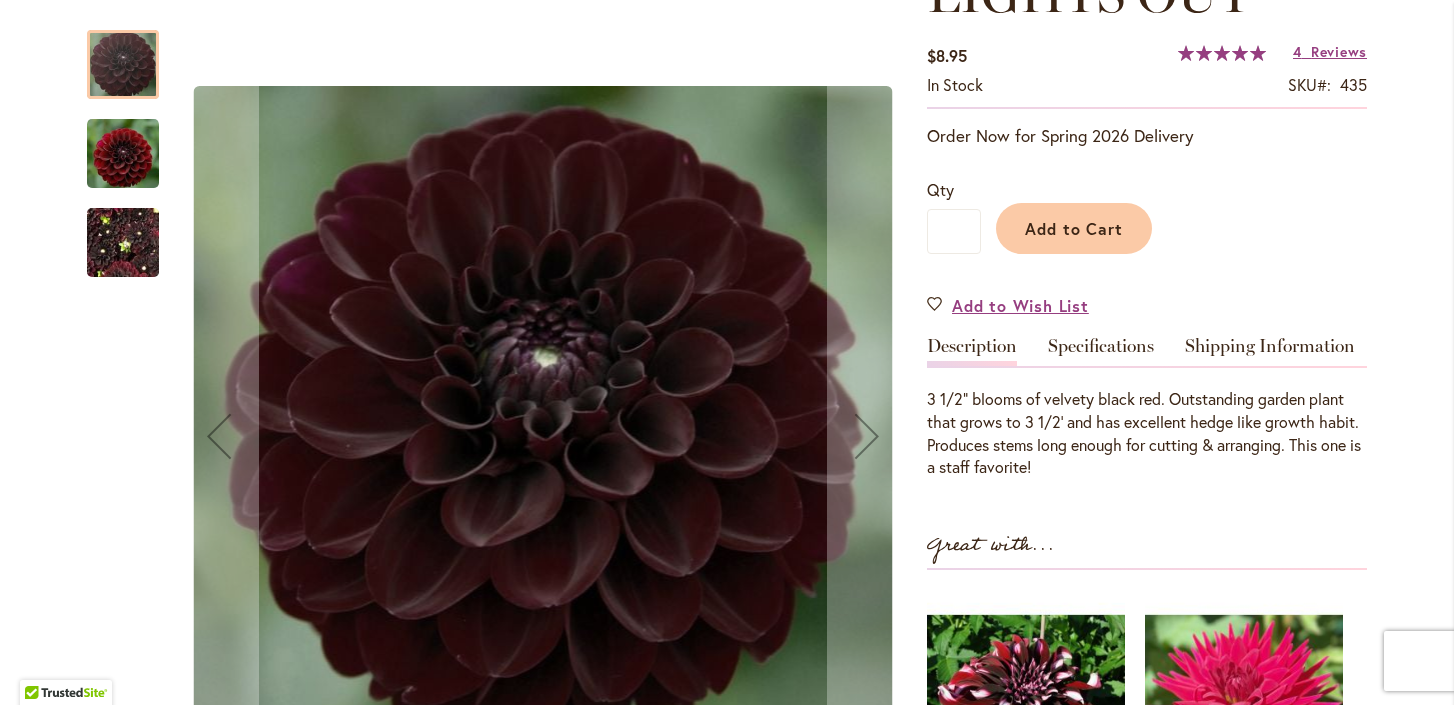 click at bounding box center (123, 153) 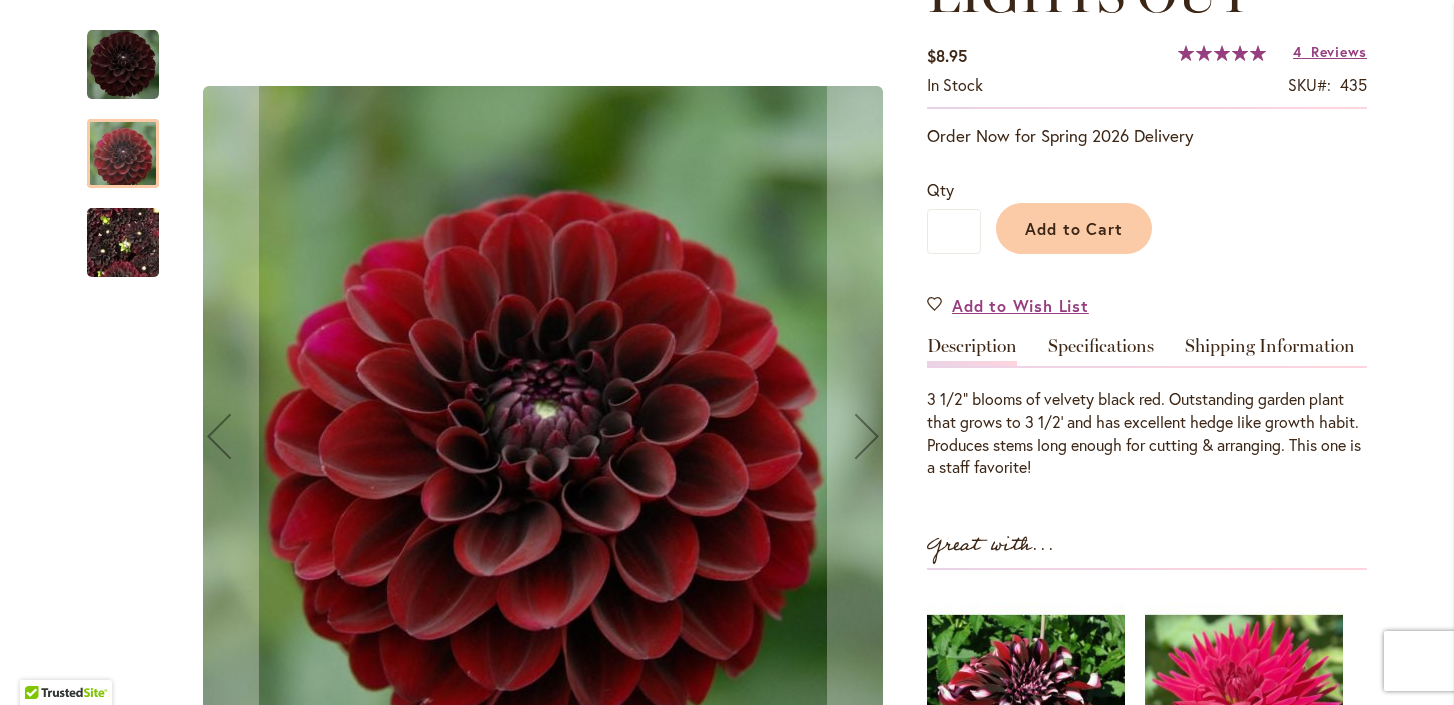 click at bounding box center [123, 243] 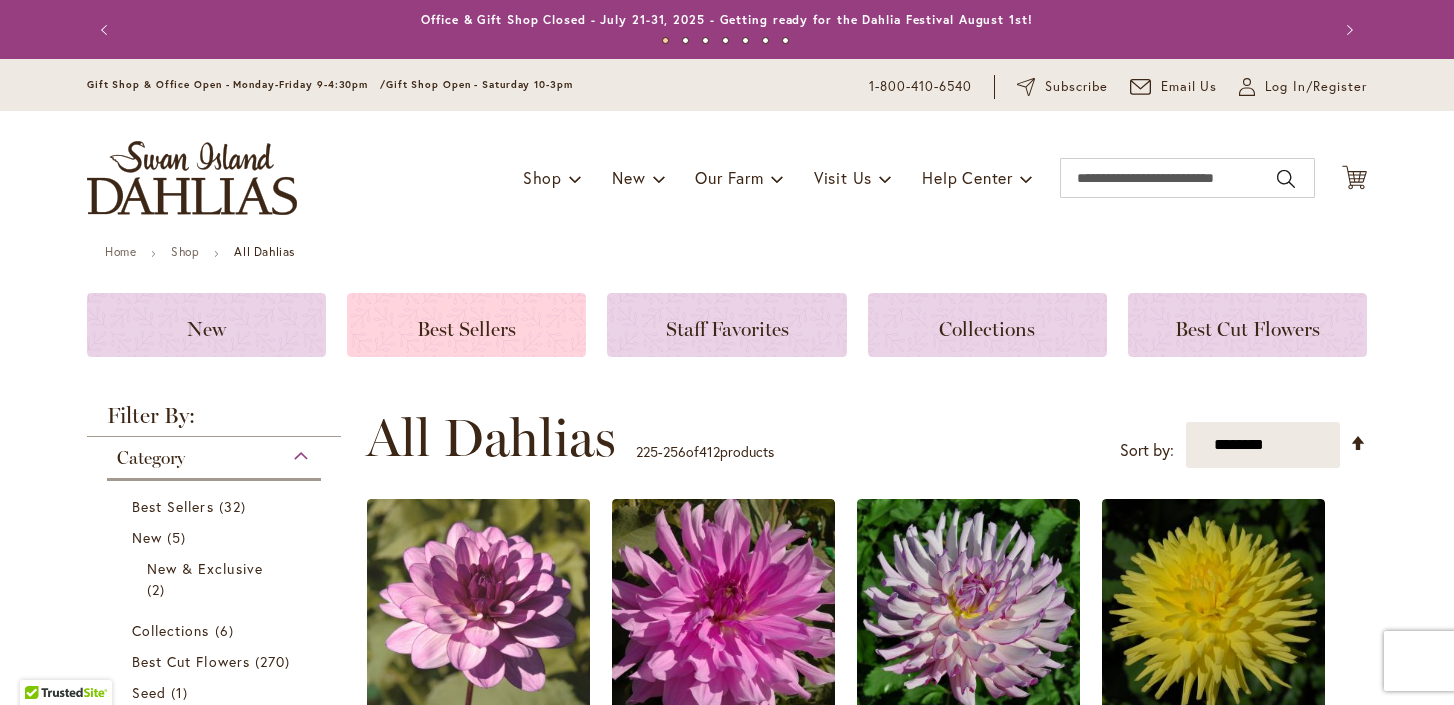 scroll, scrollTop: 0, scrollLeft: 0, axis: both 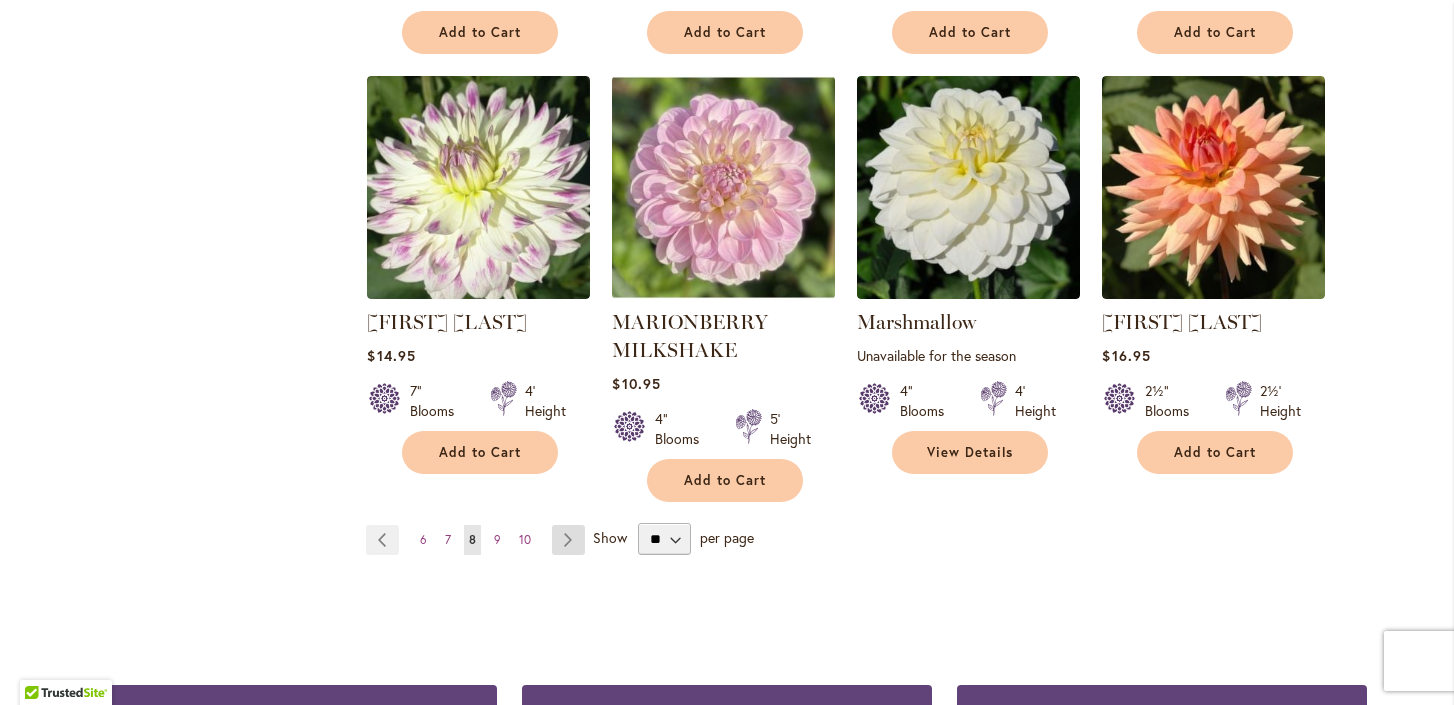 click on "Page
Next" at bounding box center (568, 540) 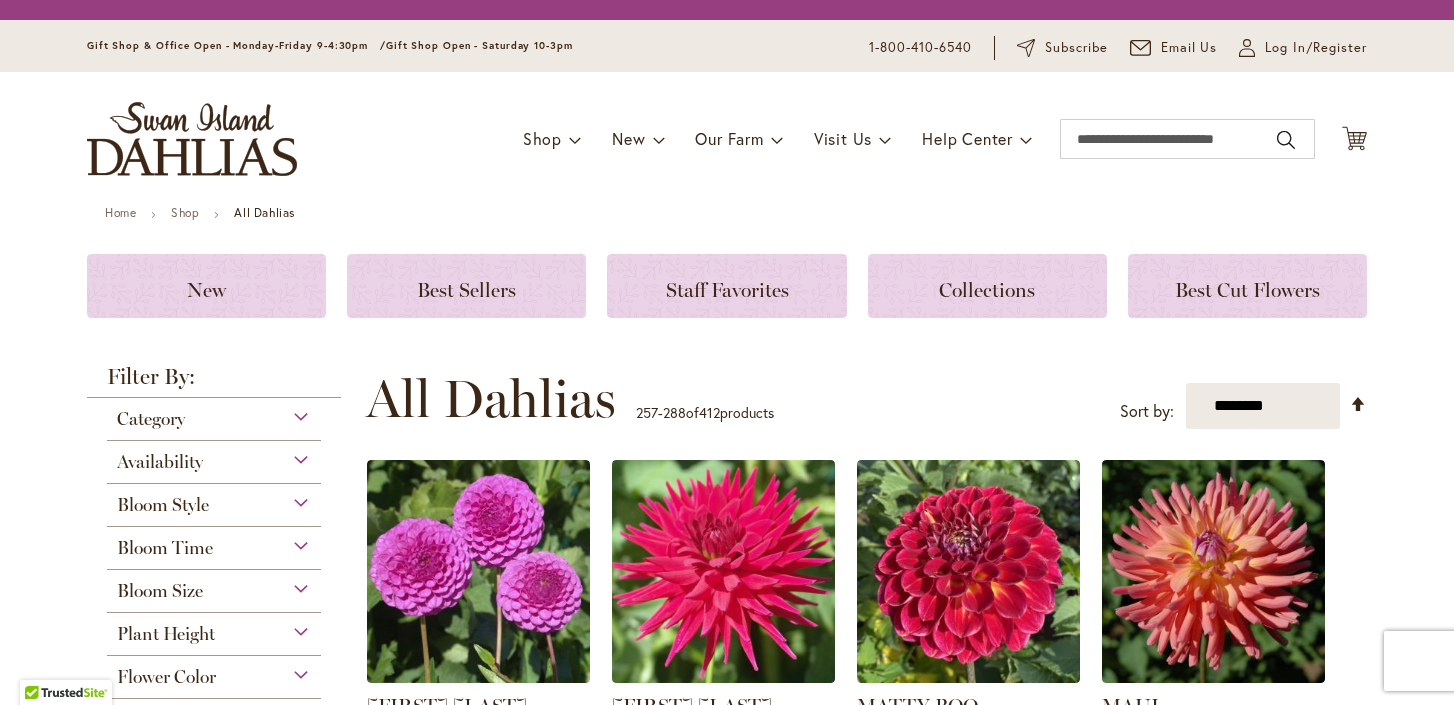 scroll, scrollTop: 0, scrollLeft: 0, axis: both 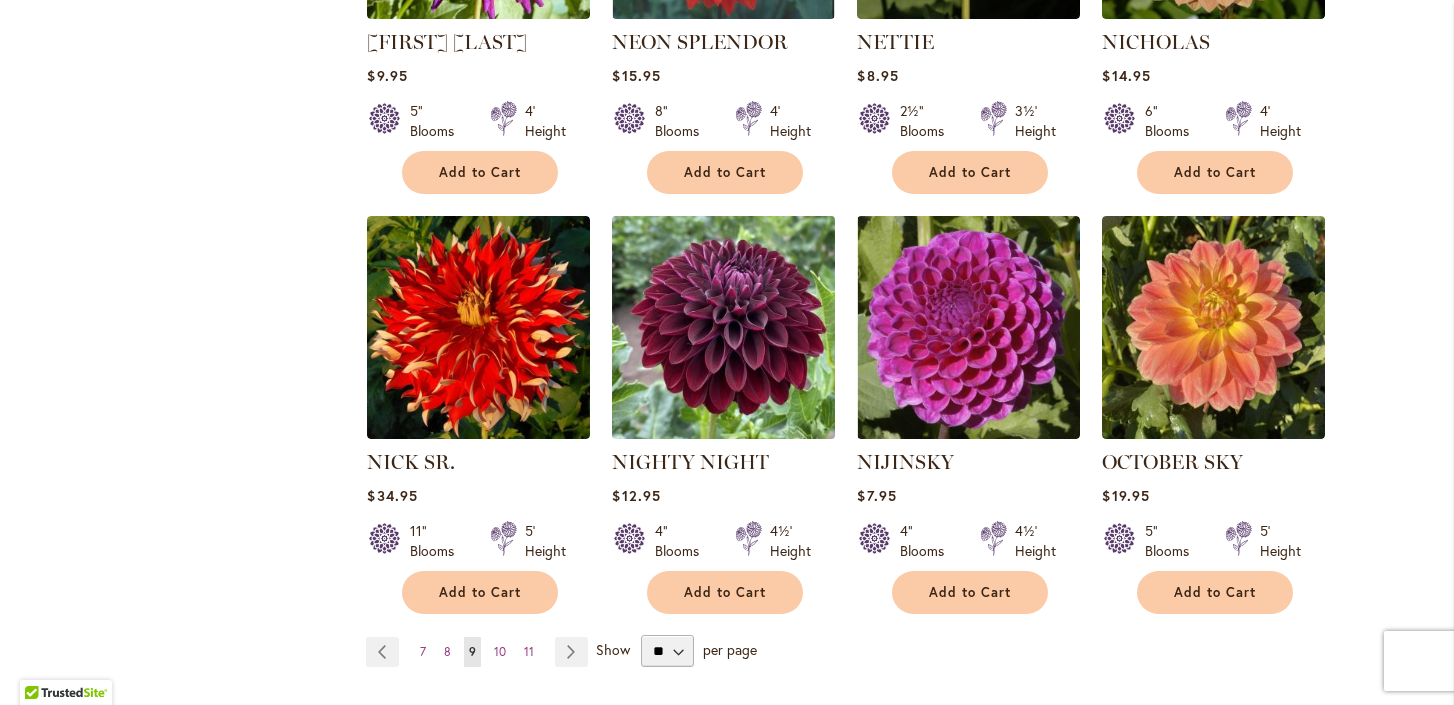 click at bounding box center (724, 328) 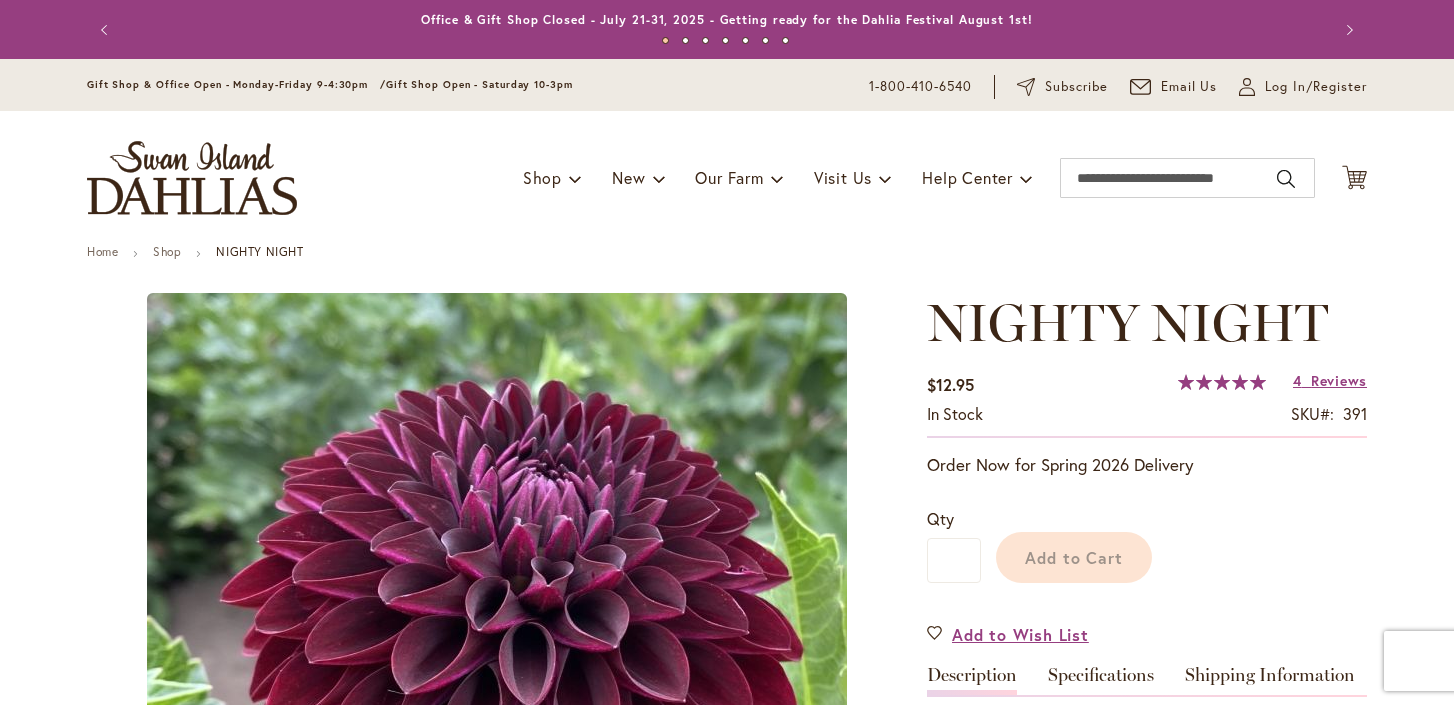 scroll, scrollTop: 0, scrollLeft: 0, axis: both 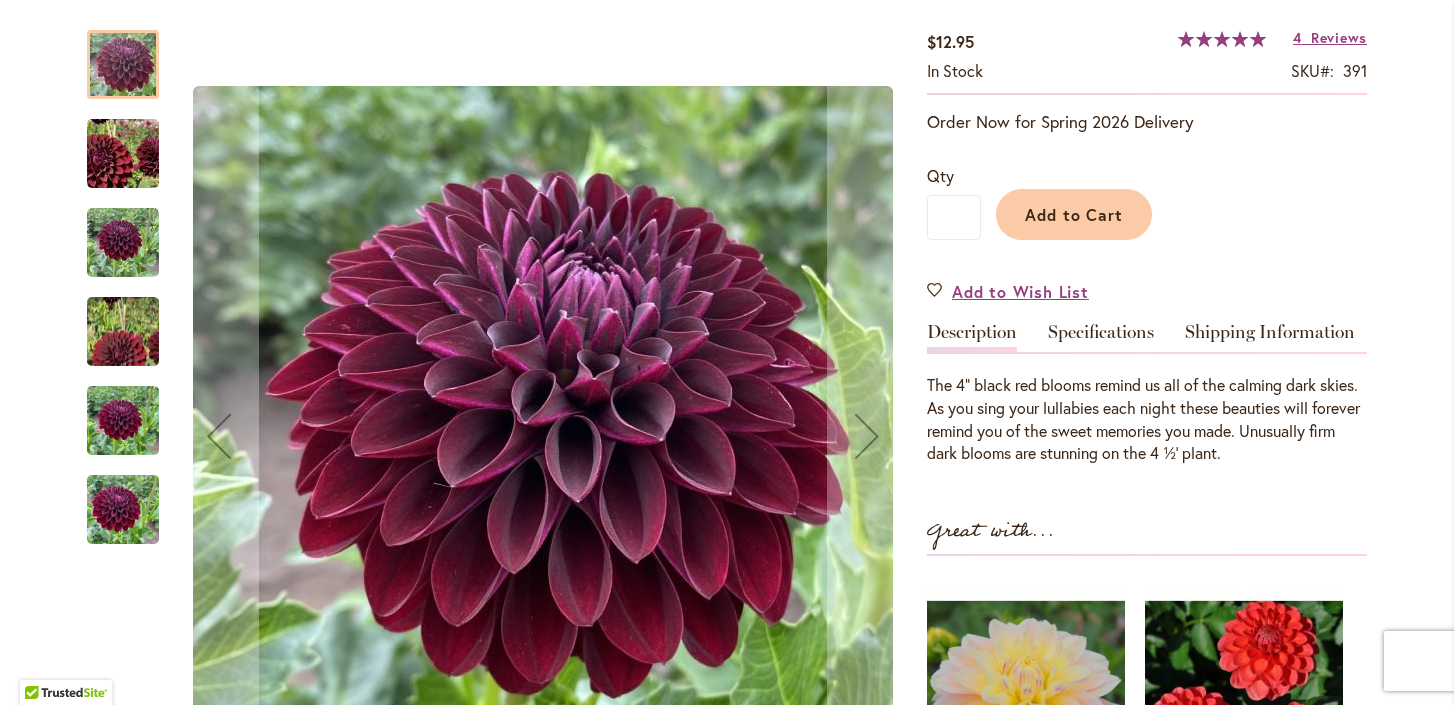 click at bounding box center (123, 154) 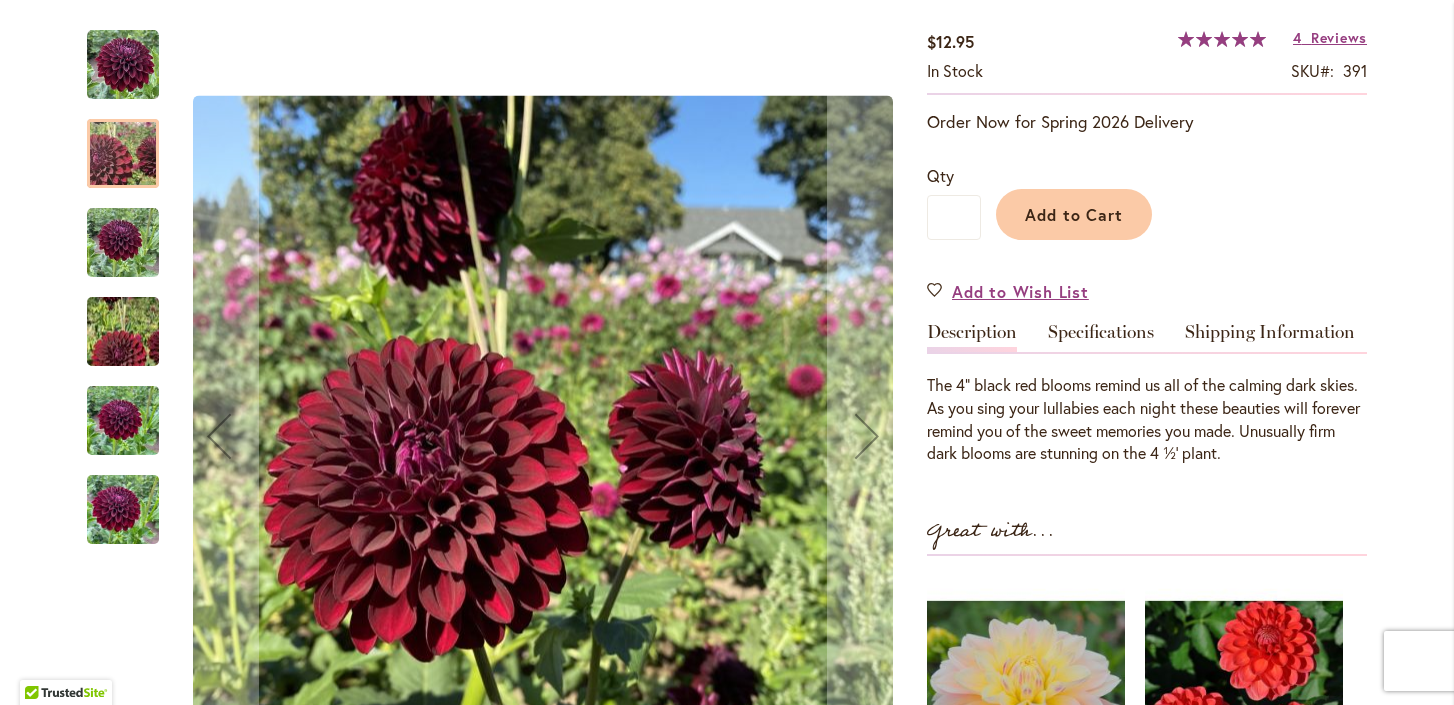 click at bounding box center [123, 243] 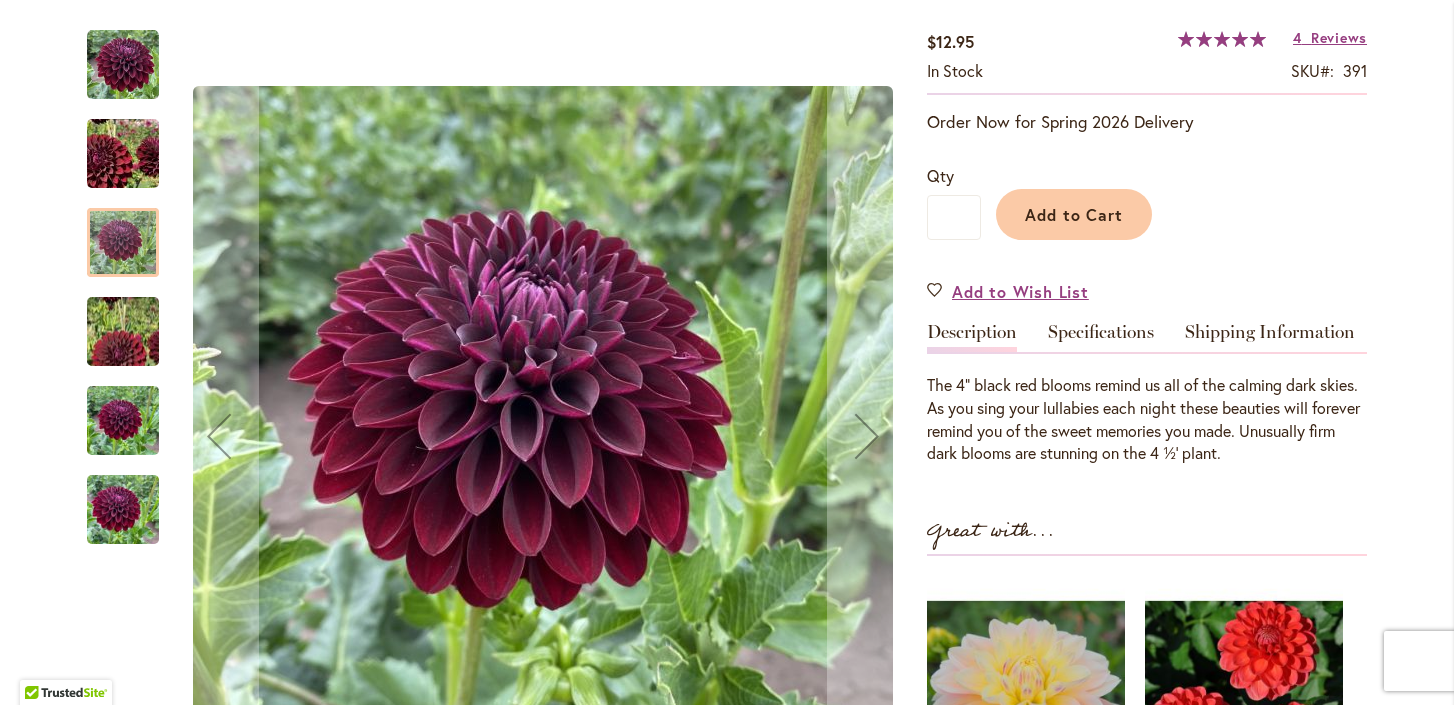 click at bounding box center (123, 154) 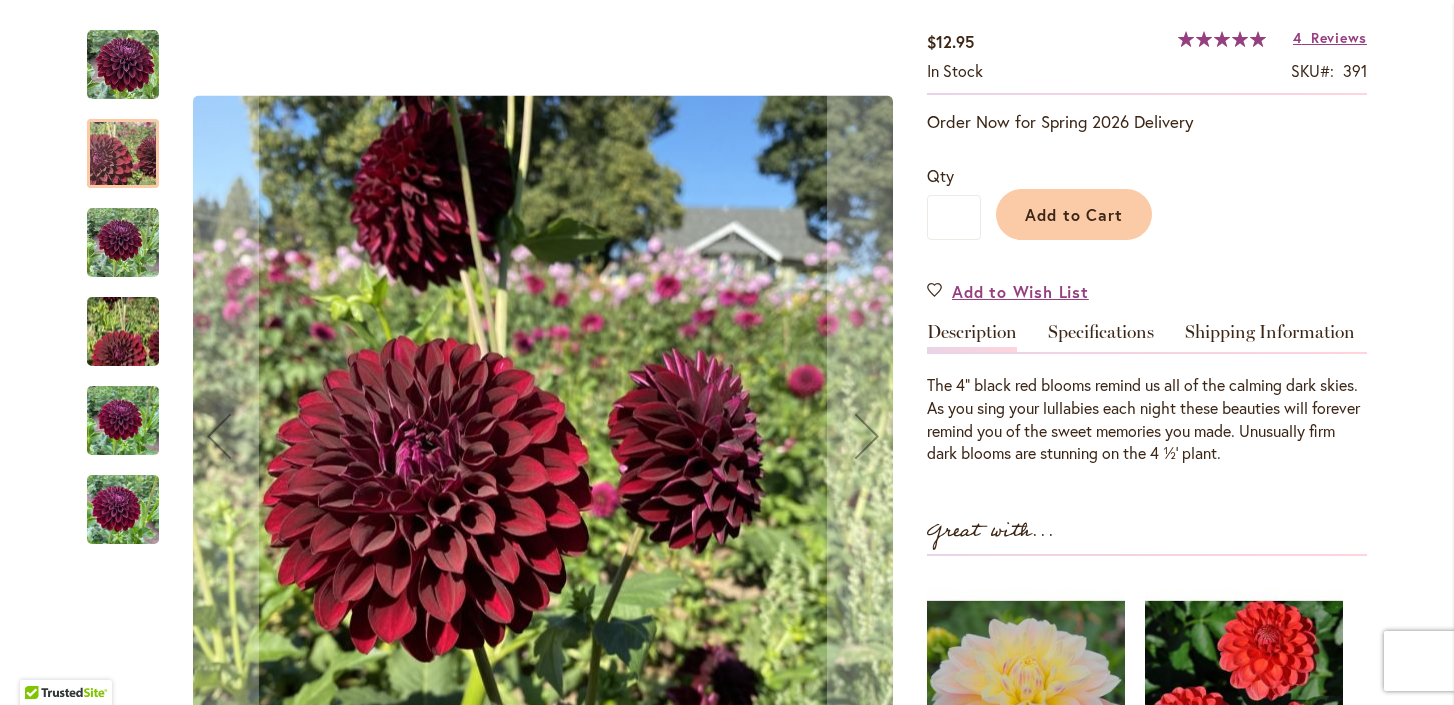 click at bounding box center (123, 331) 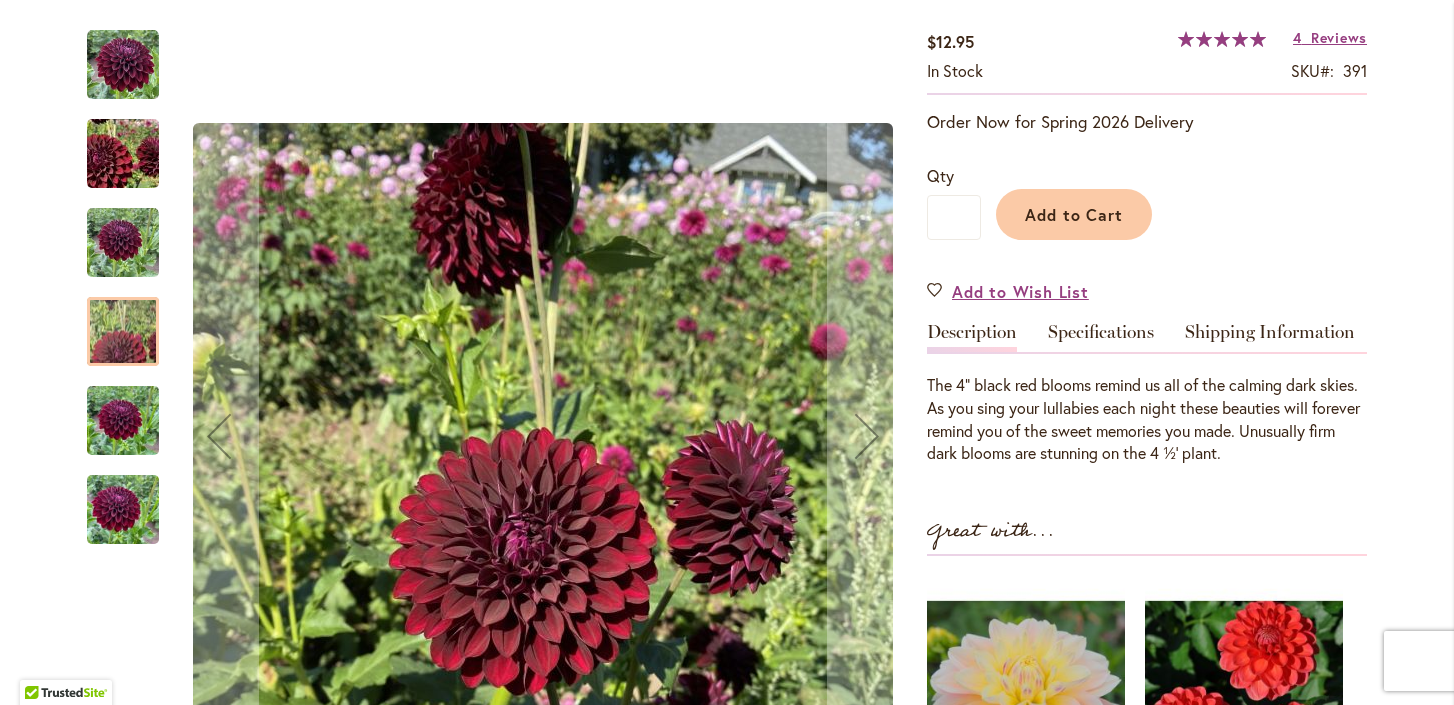 click at bounding box center (123, 421) 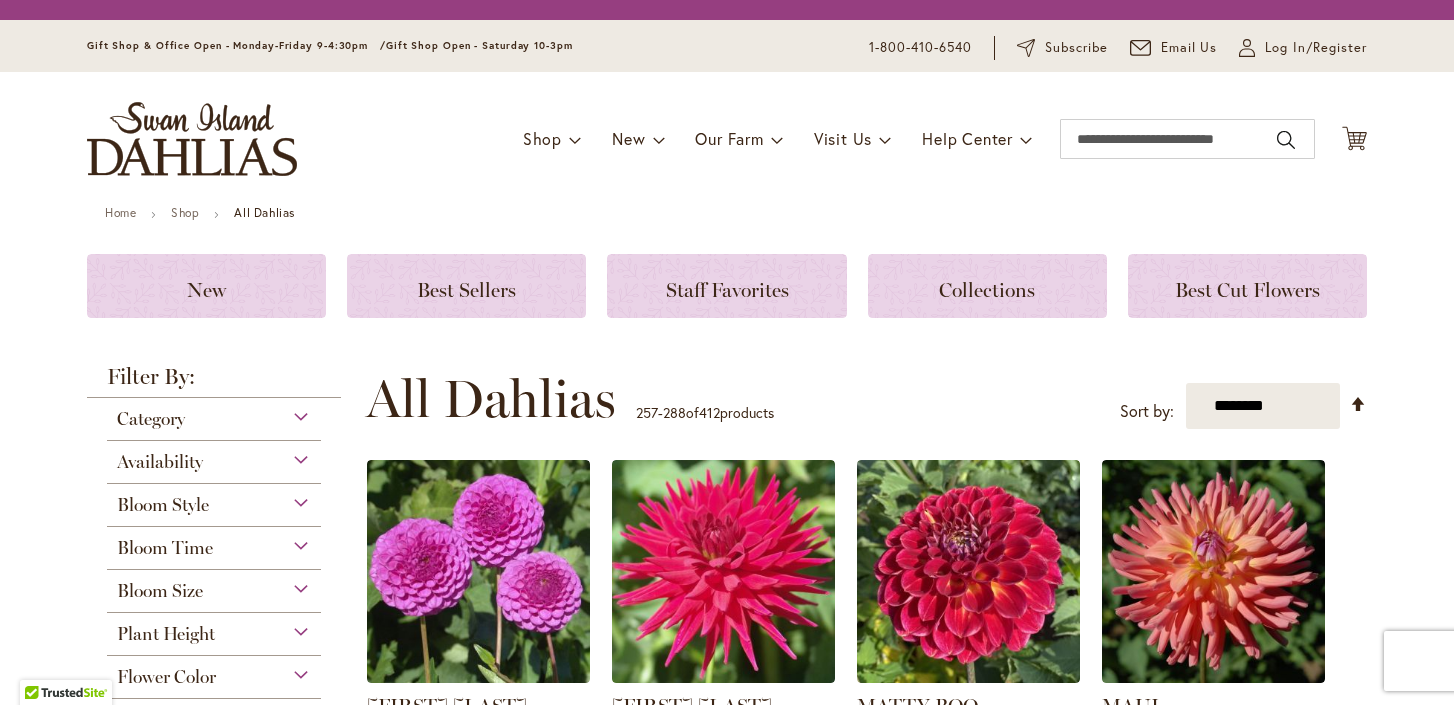 scroll, scrollTop: 0, scrollLeft: 0, axis: both 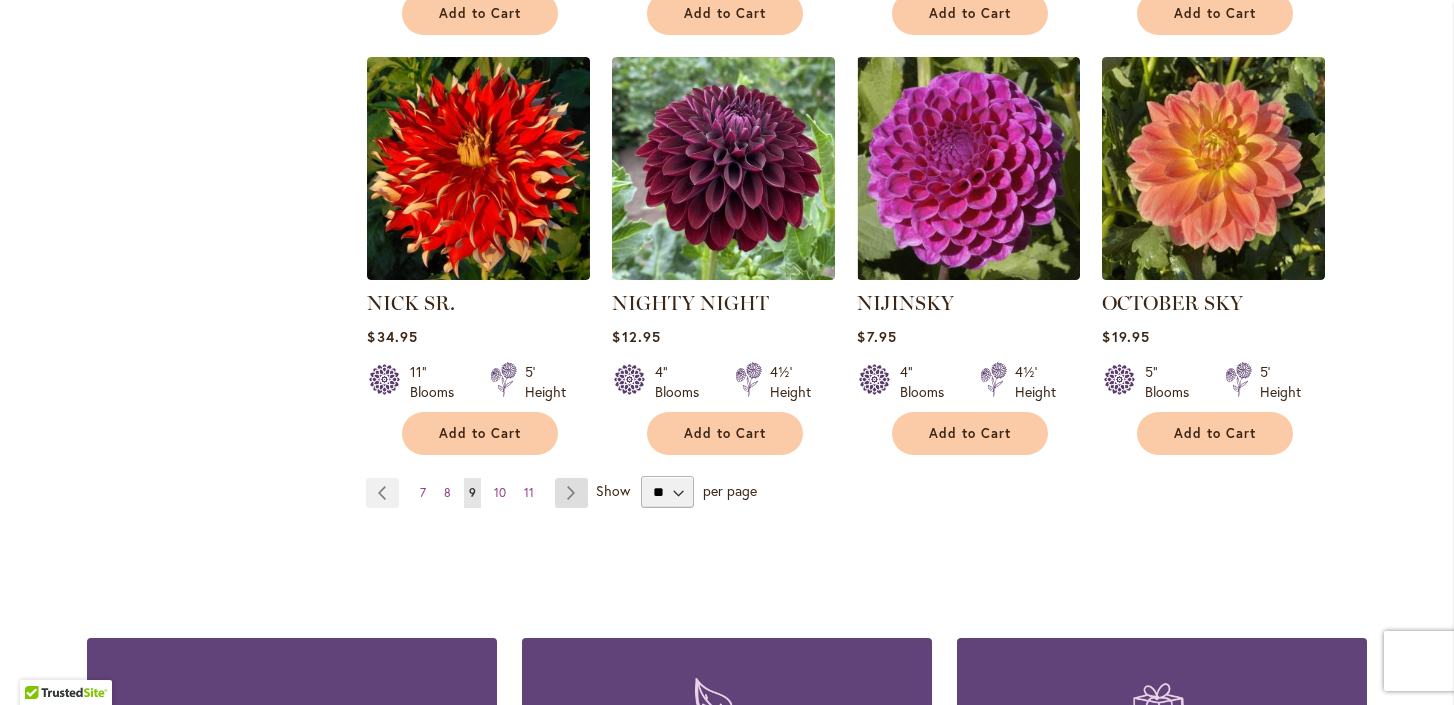 click on "Page
Next" at bounding box center [571, 493] 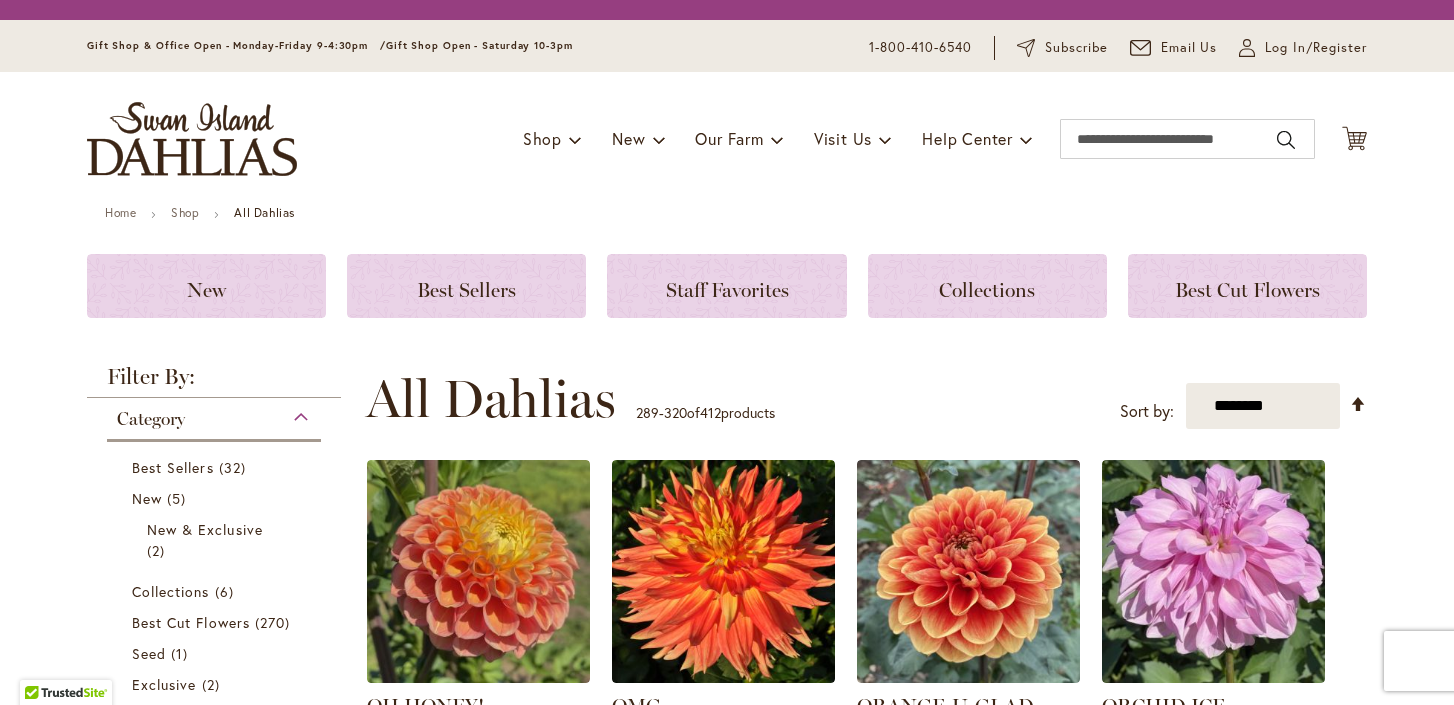scroll, scrollTop: 0, scrollLeft: 0, axis: both 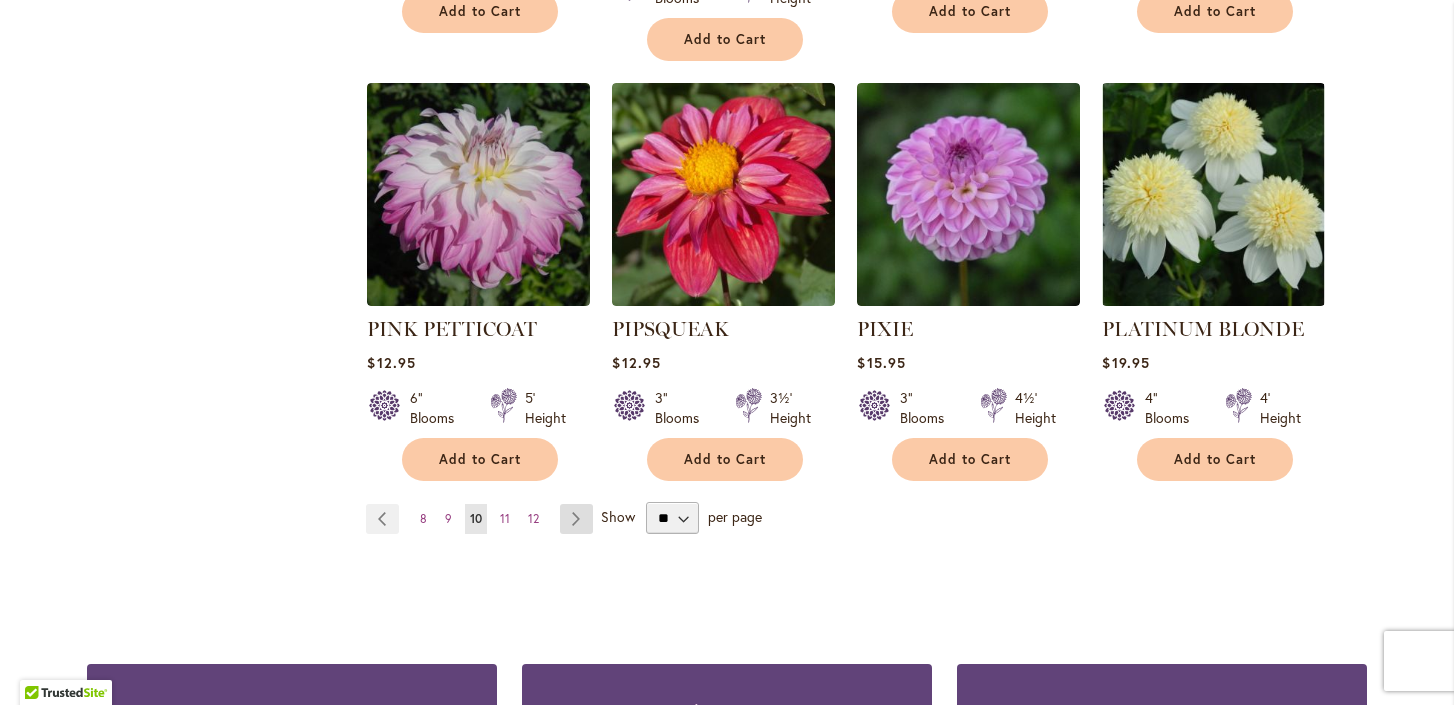 click on "Page
Next" at bounding box center [576, 519] 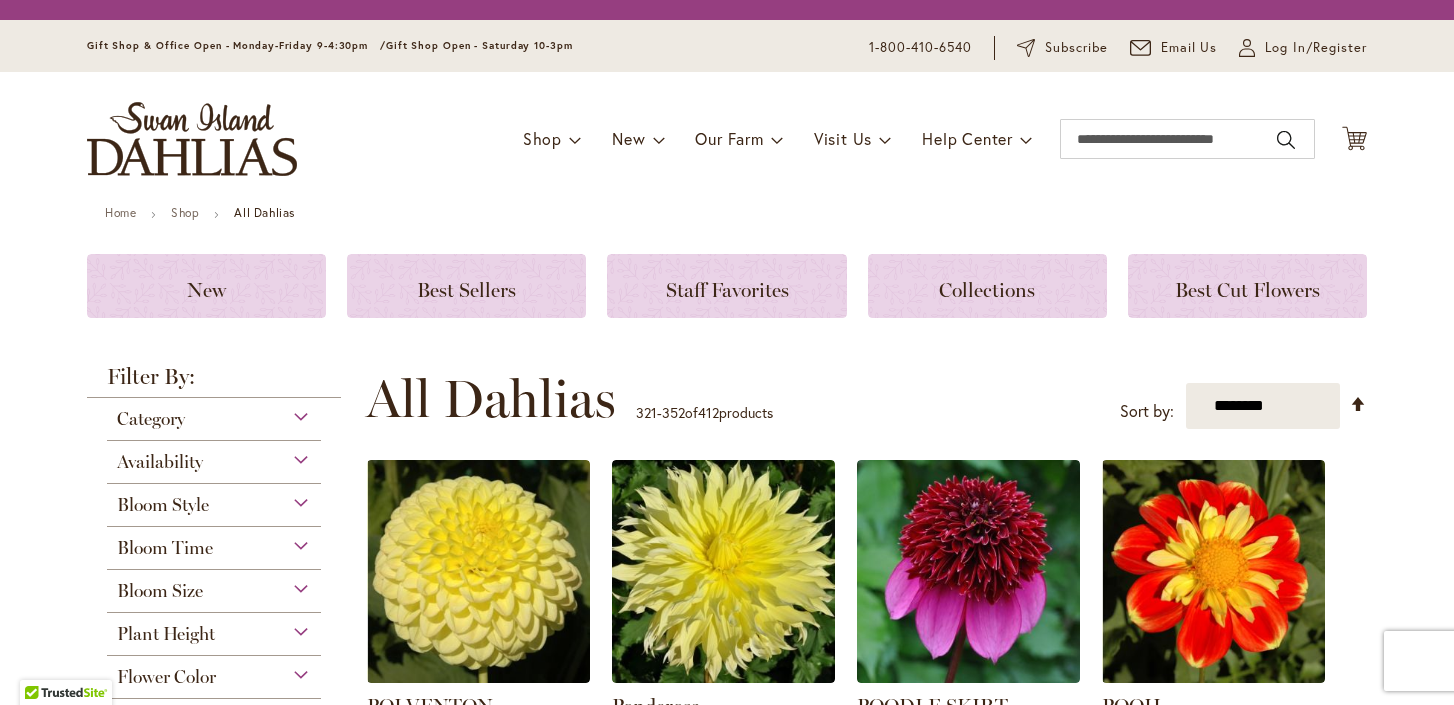 scroll, scrollTop: 0, scrollLeft: 0, axis: both 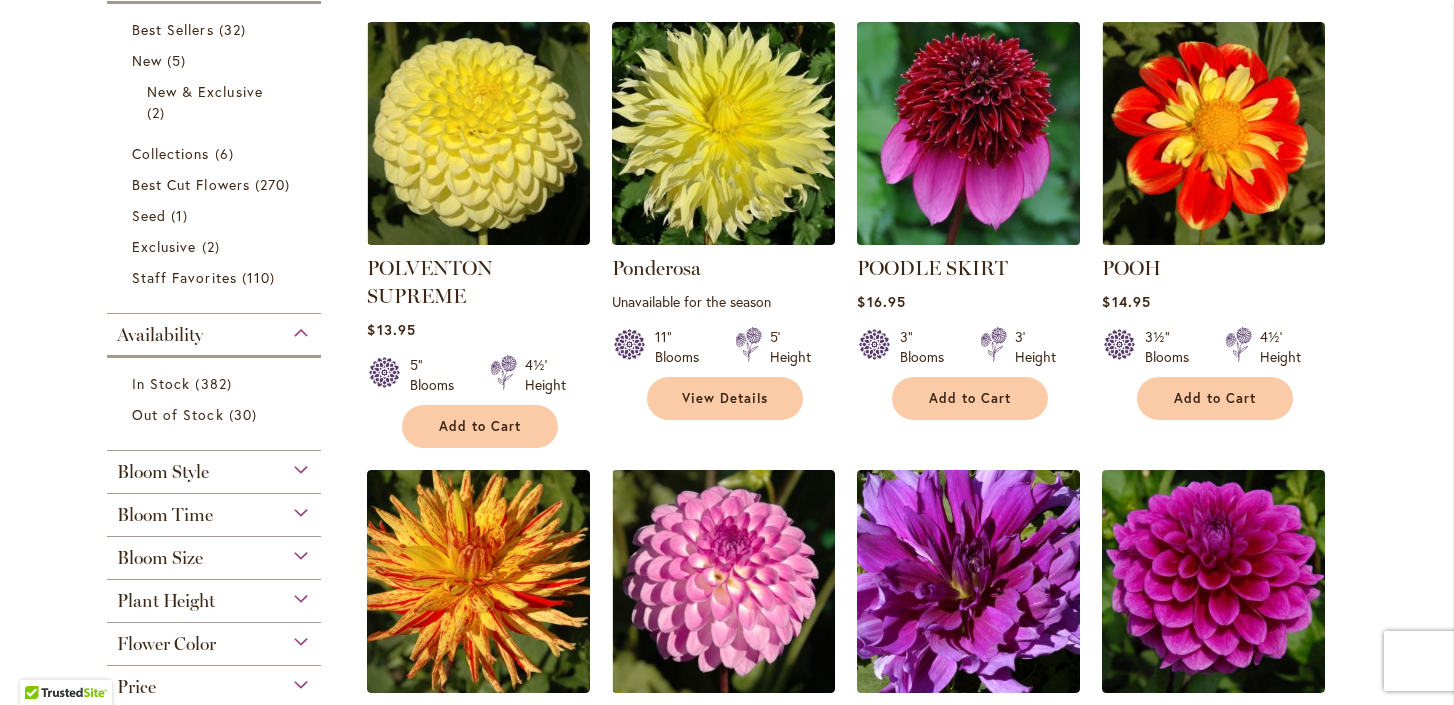 click at bounding box center [969, 134] 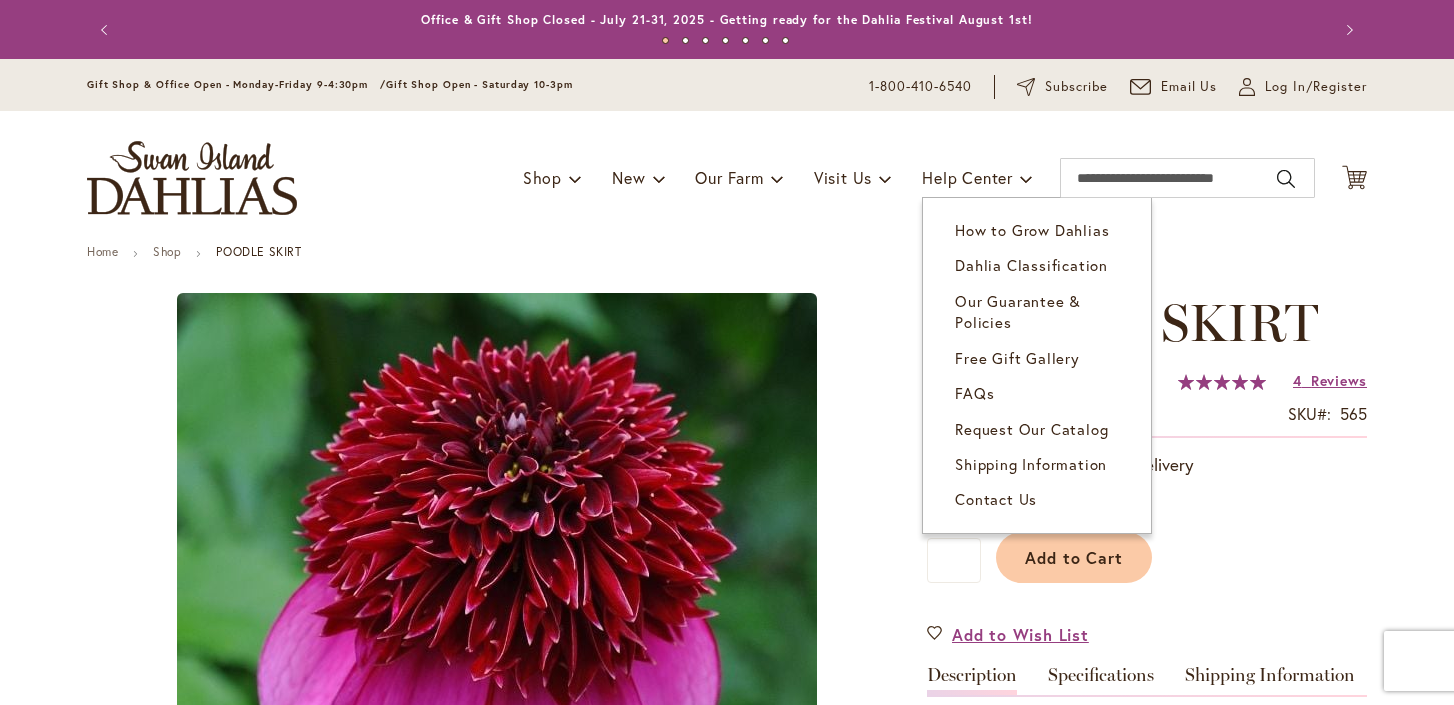 scroll, scrollTop: 0, scrollLeft: 0, axis: both 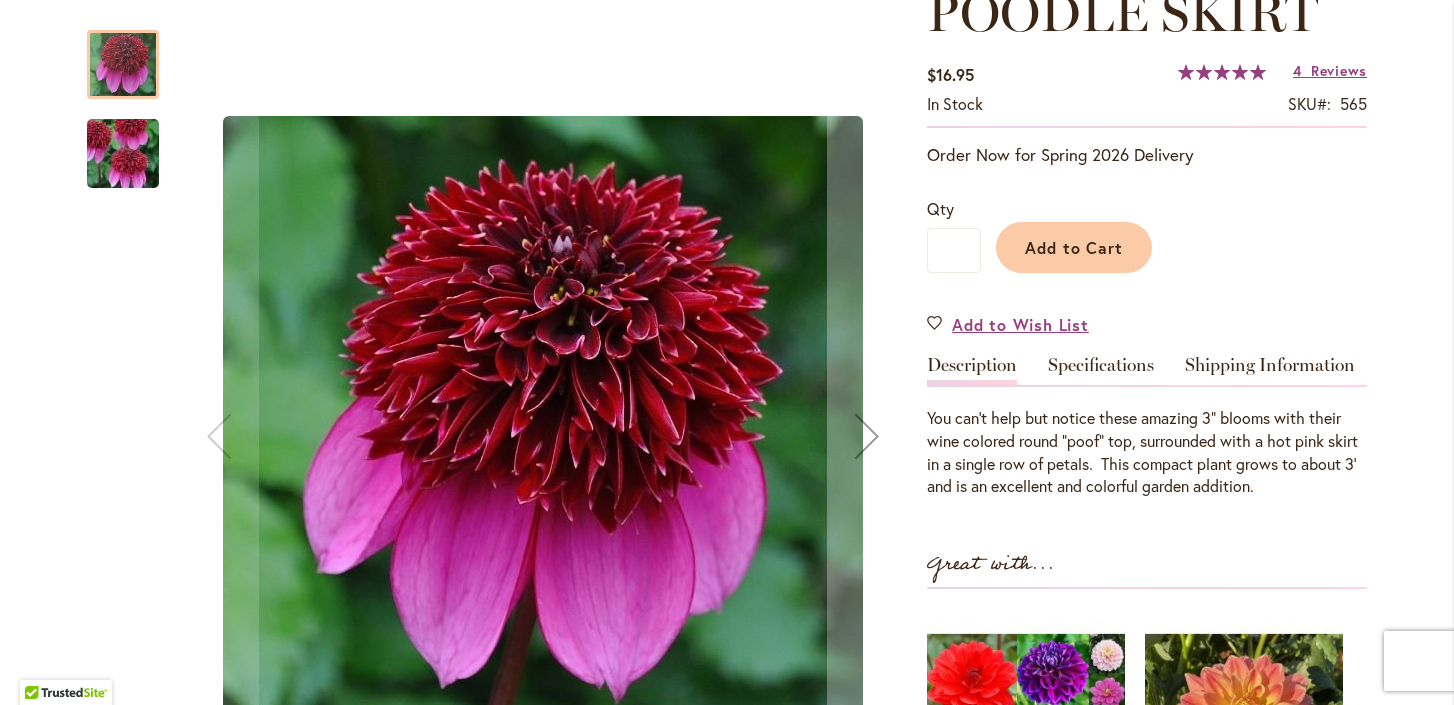 click at bounding box center (123, 154) 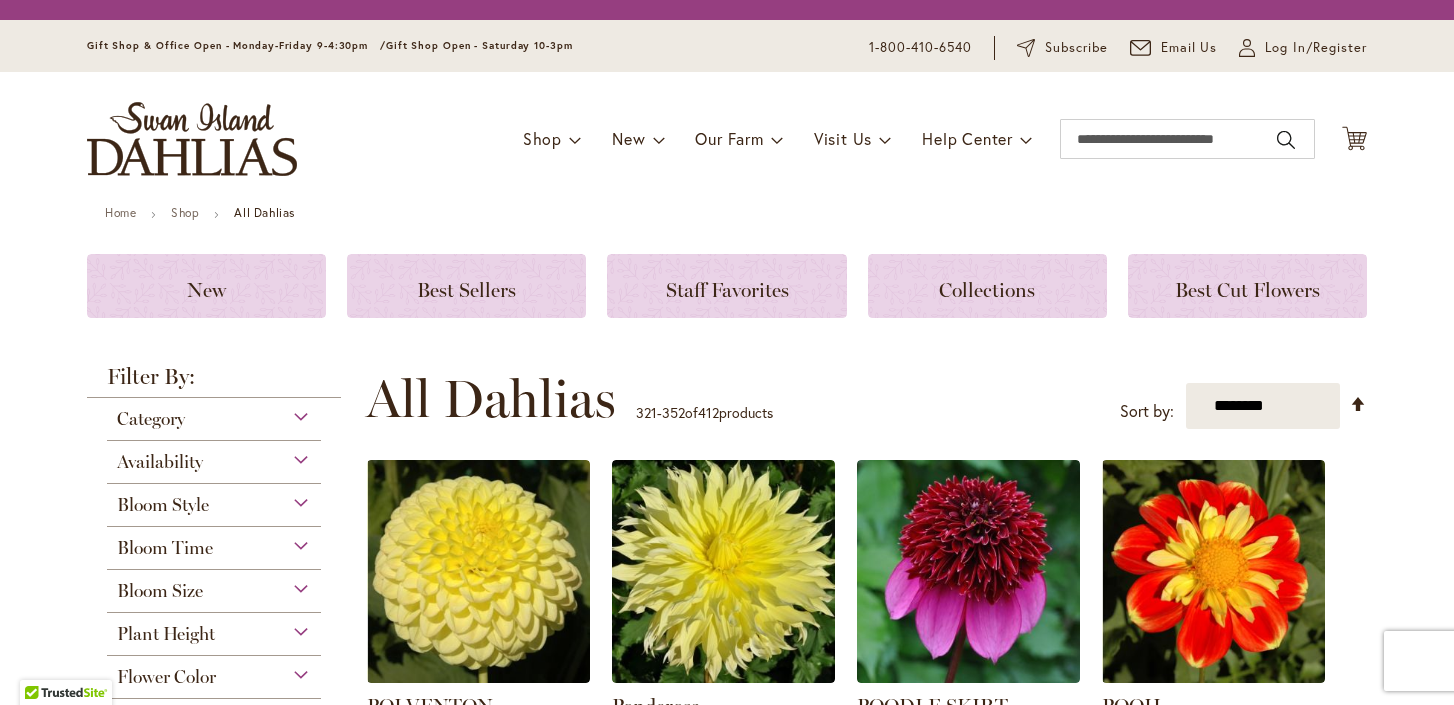 scroll, scrollTop: 0, scrollLeft: 0, axis: both 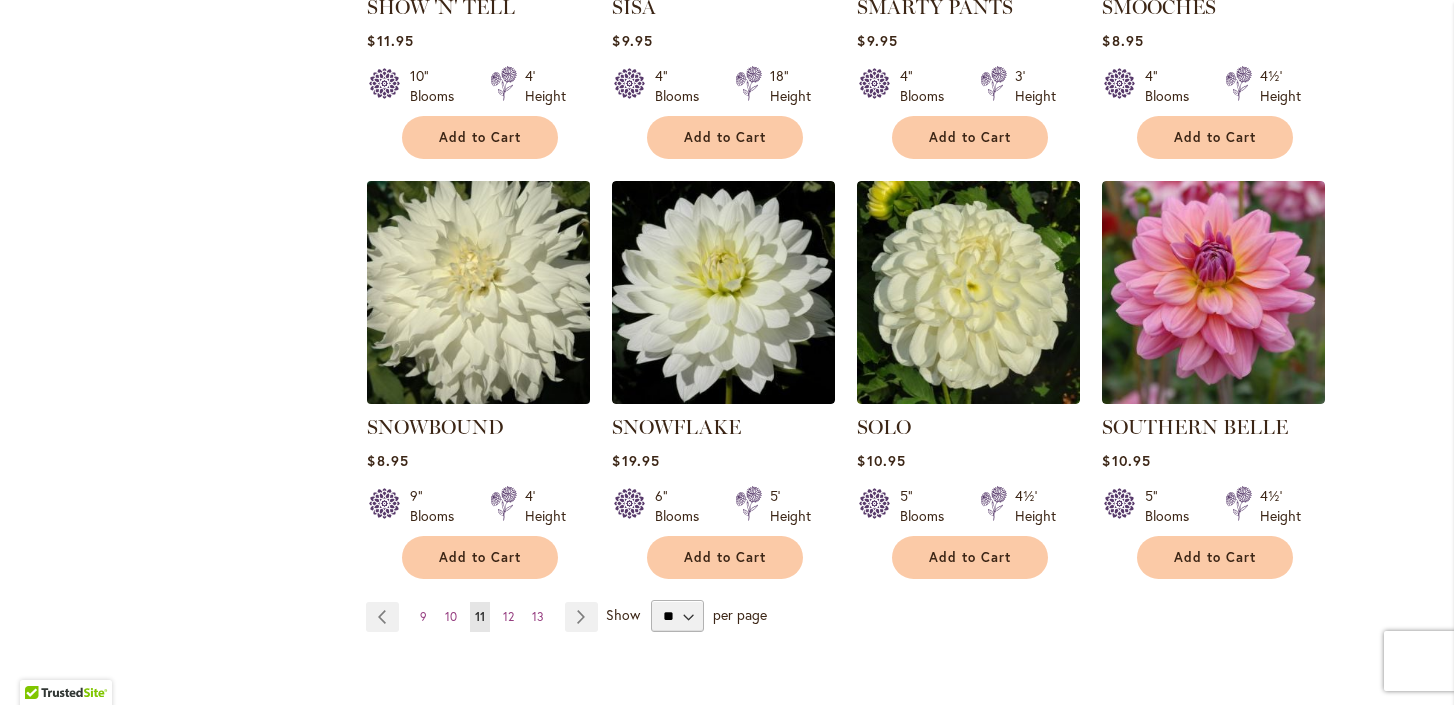 click at bounding box center (479, 293) 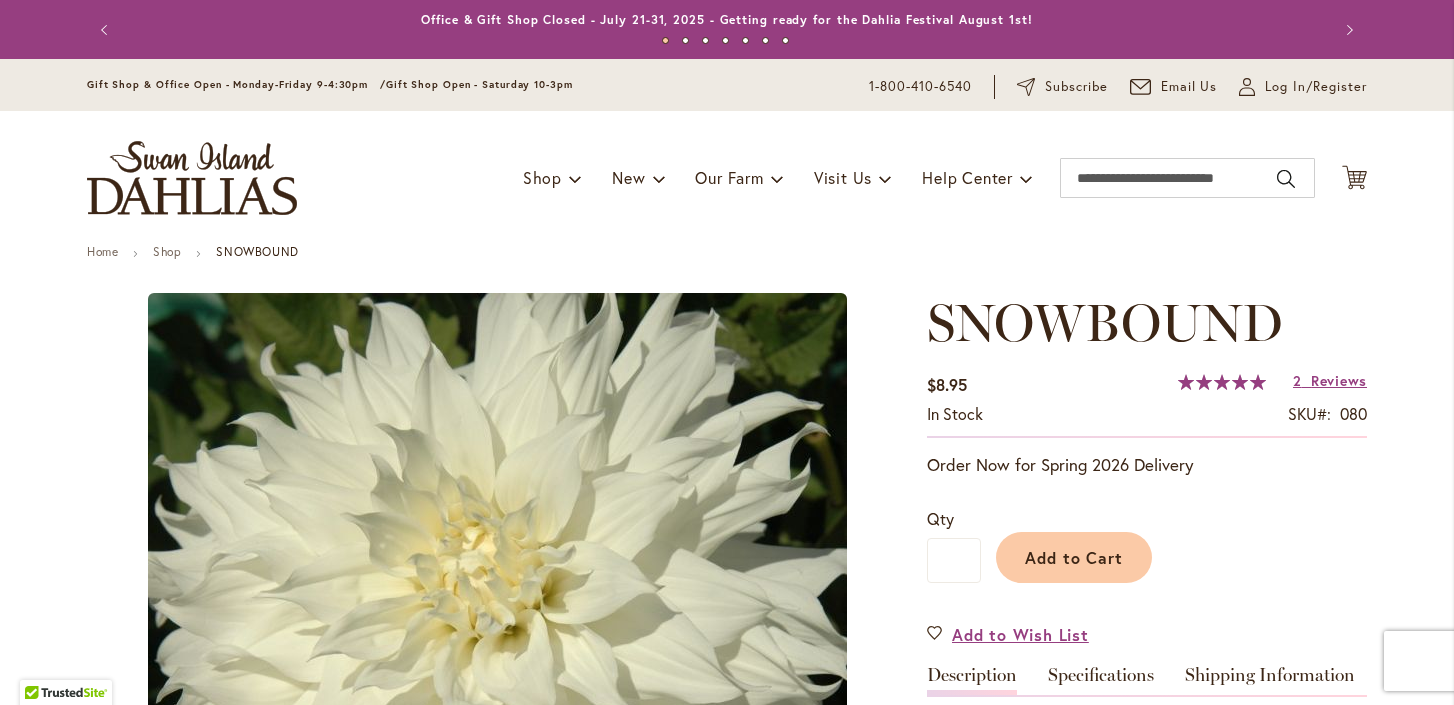 scroll, scrollTop: 0, scrollLeft: 0, axis: both 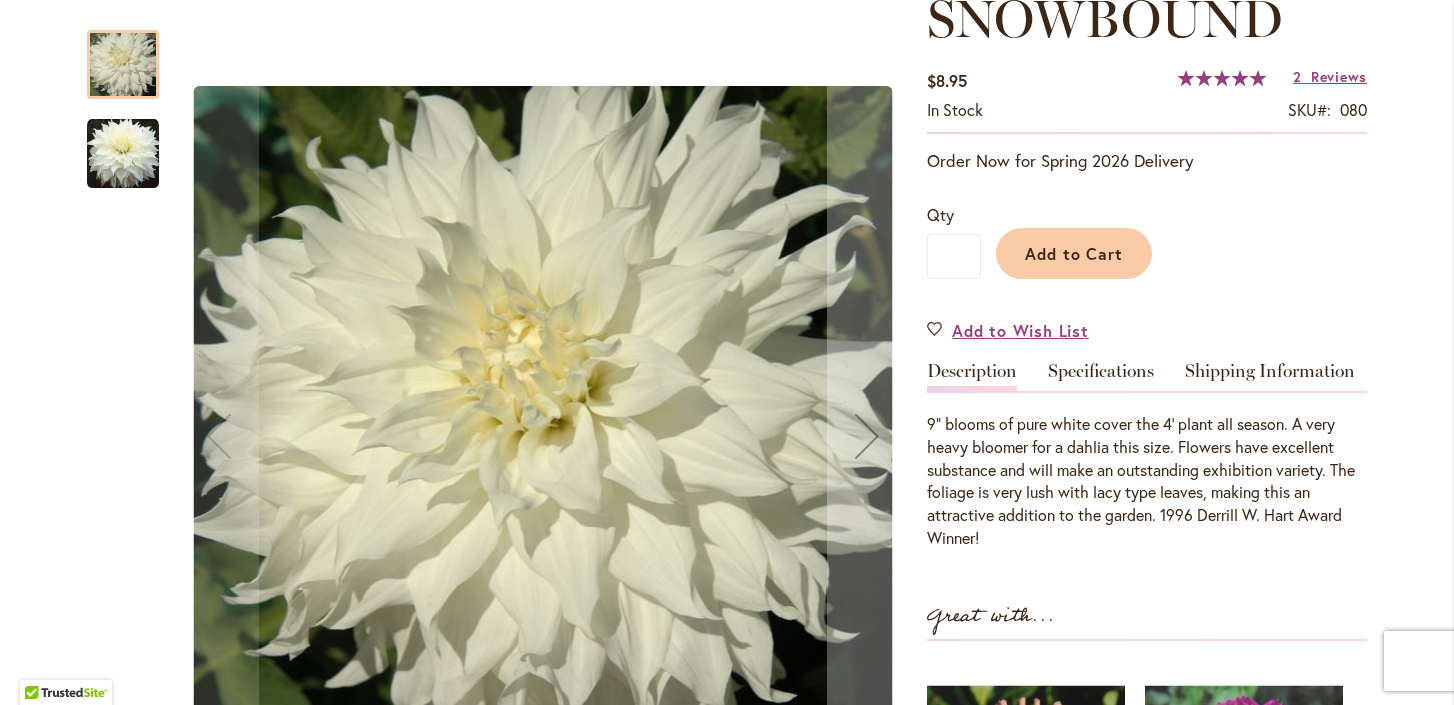 click at bounding box center [123, 154] 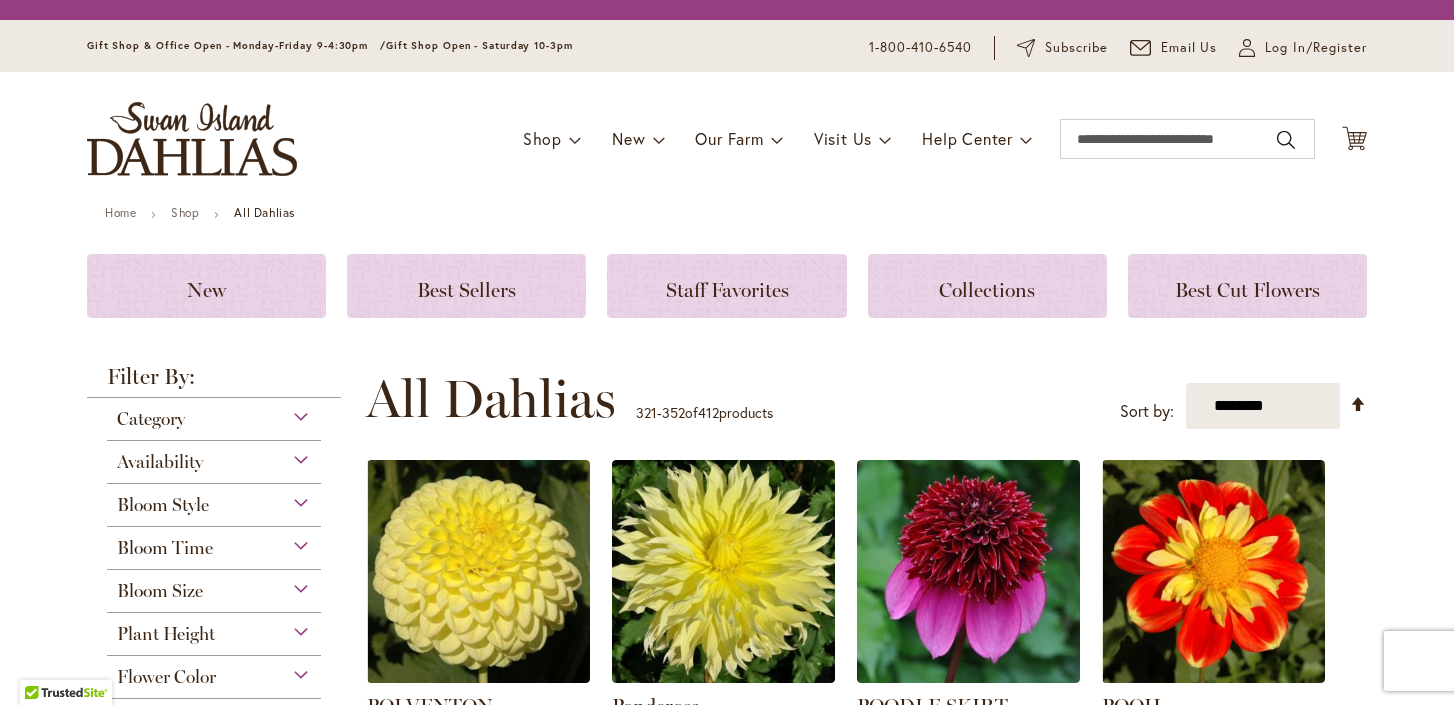scroll, scrollTop: 0, scrollLeft: 0, axis: both 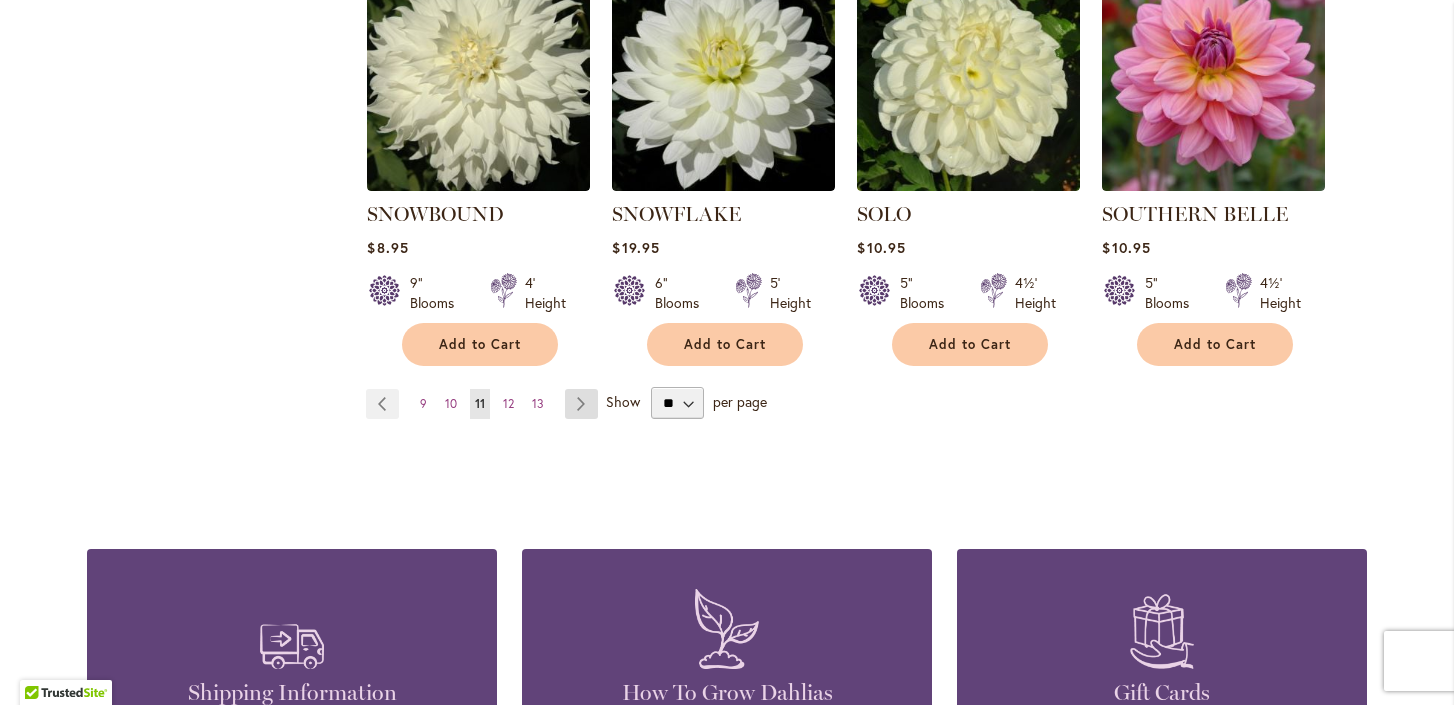click on "Page
Next" at bounding box center (581, 404) 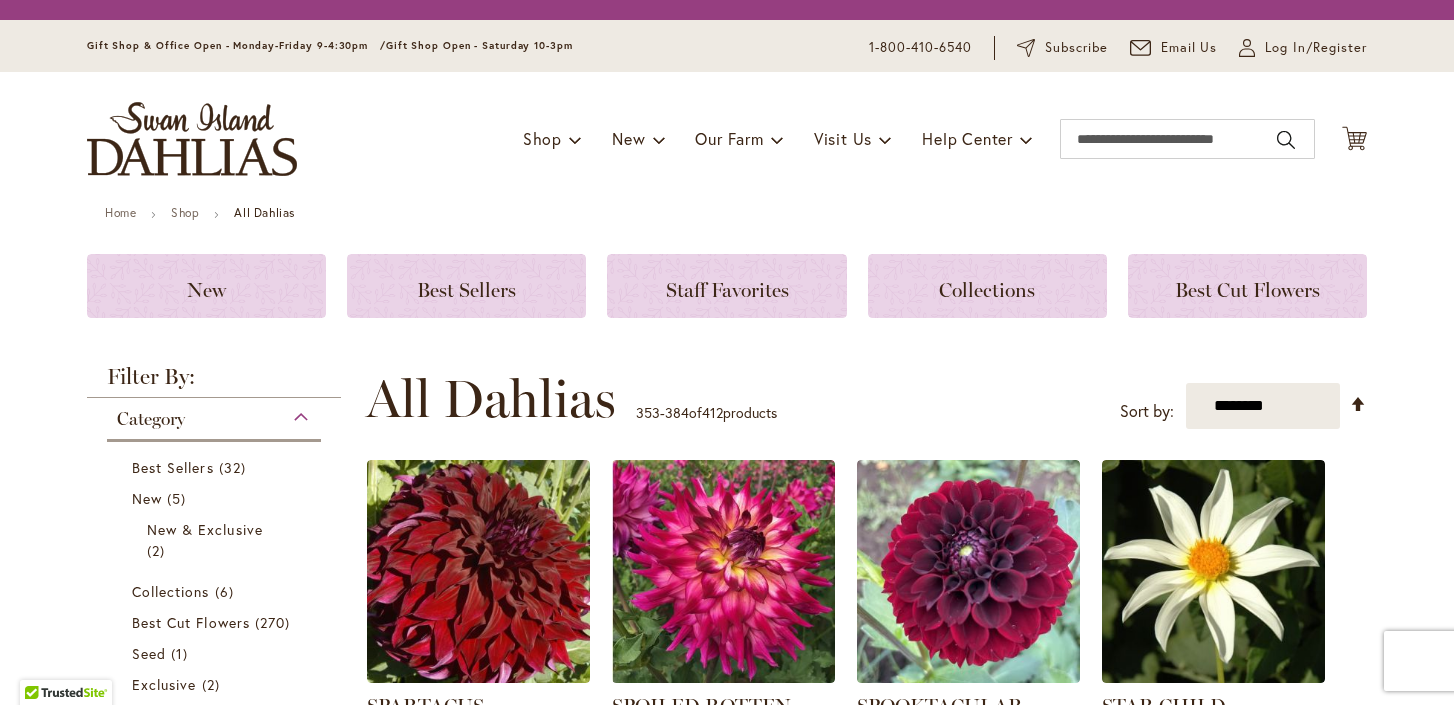 scroll, scrollTop: 0, scrollLeft: 0, axis: both 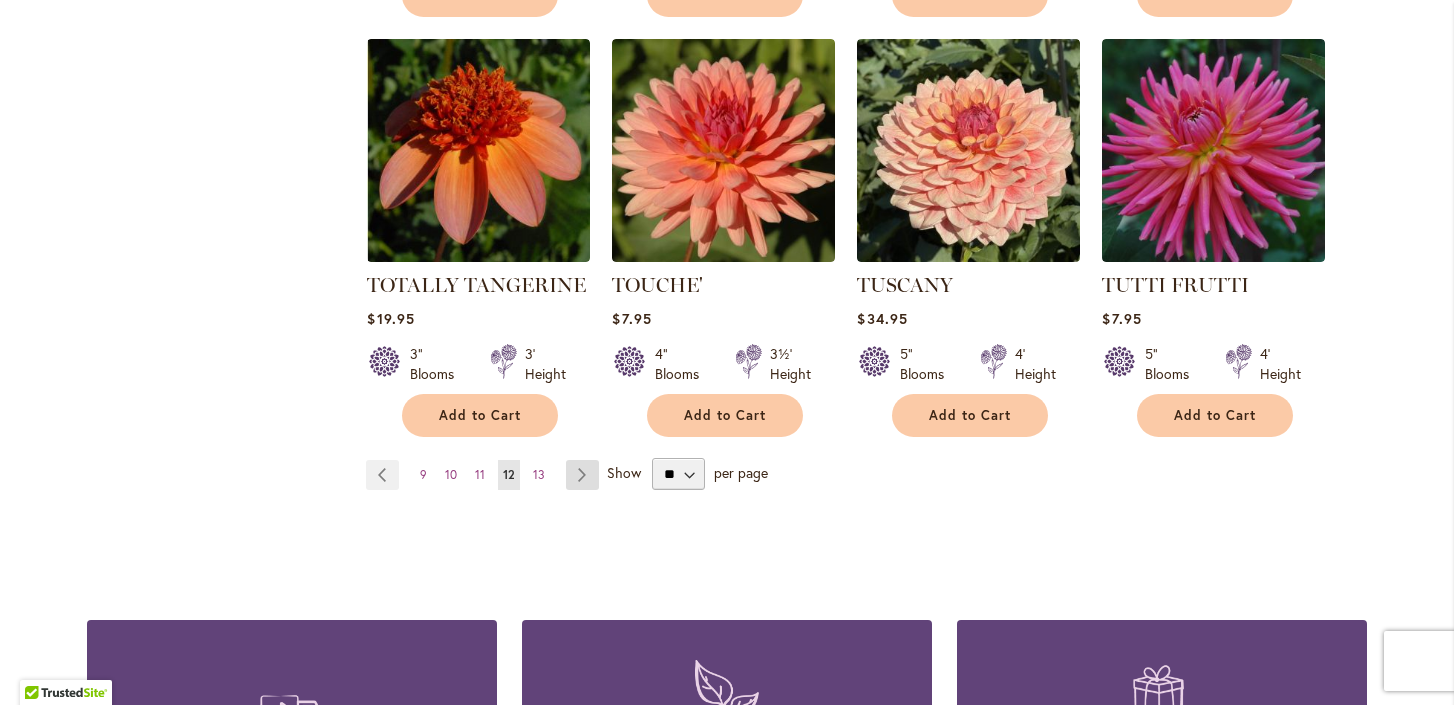 click on "Page
Next" at bounding box center [582, 475] 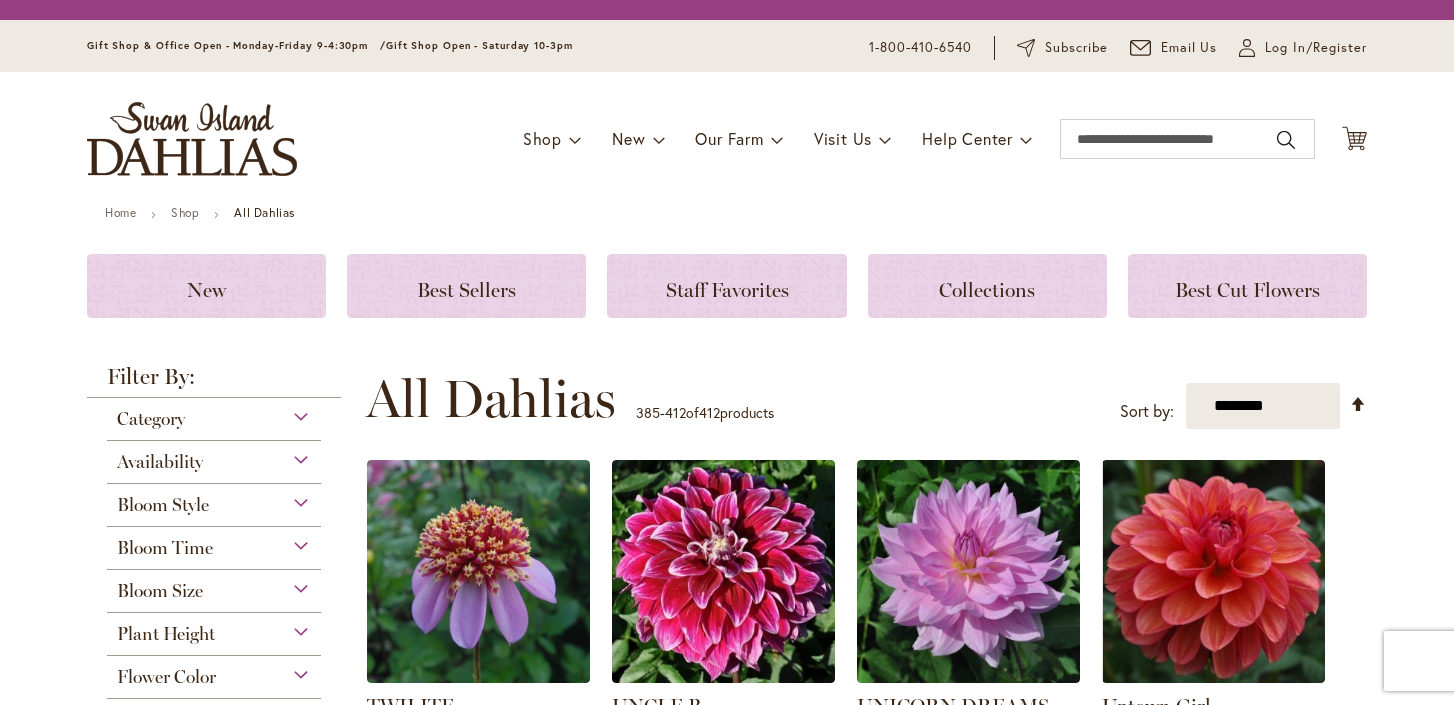 scroll, scrollTop: 0, scrollLeft: 0, axis: both 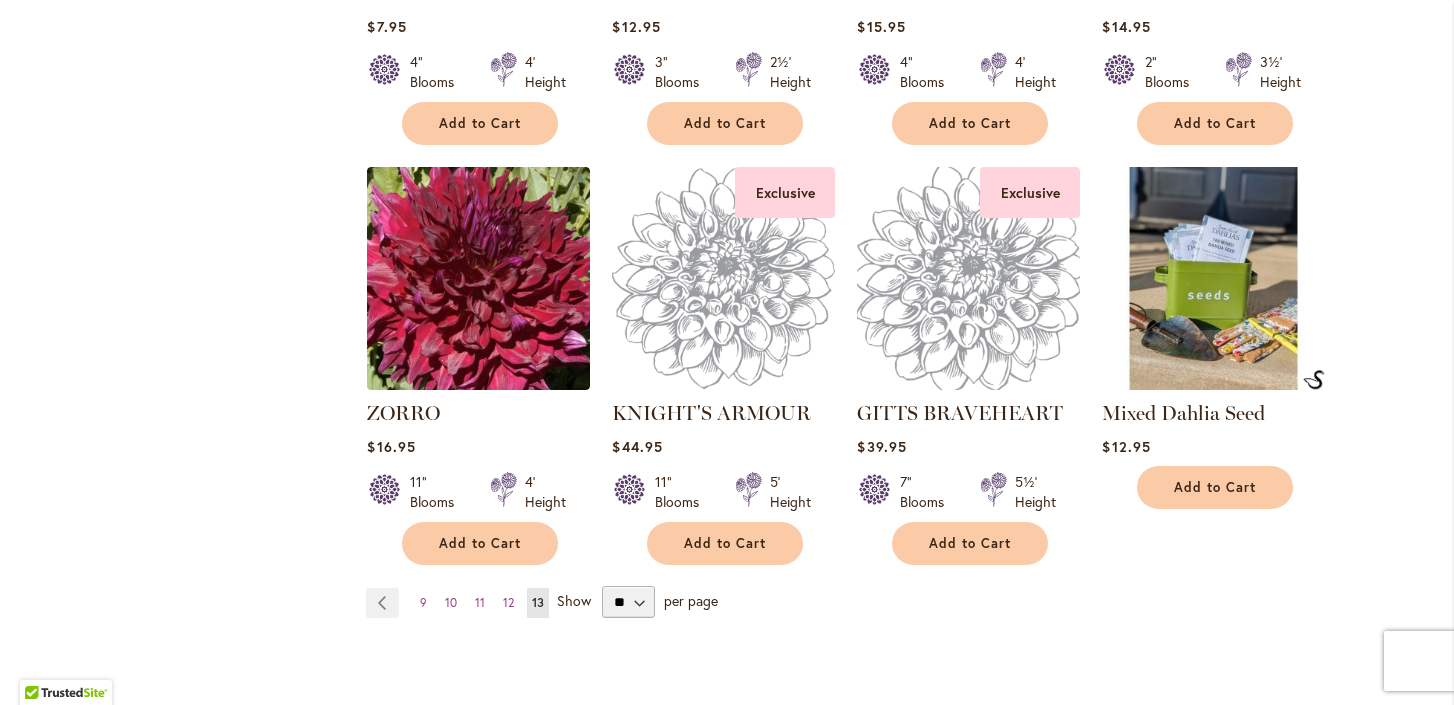 click at bounding box center [969, 279] 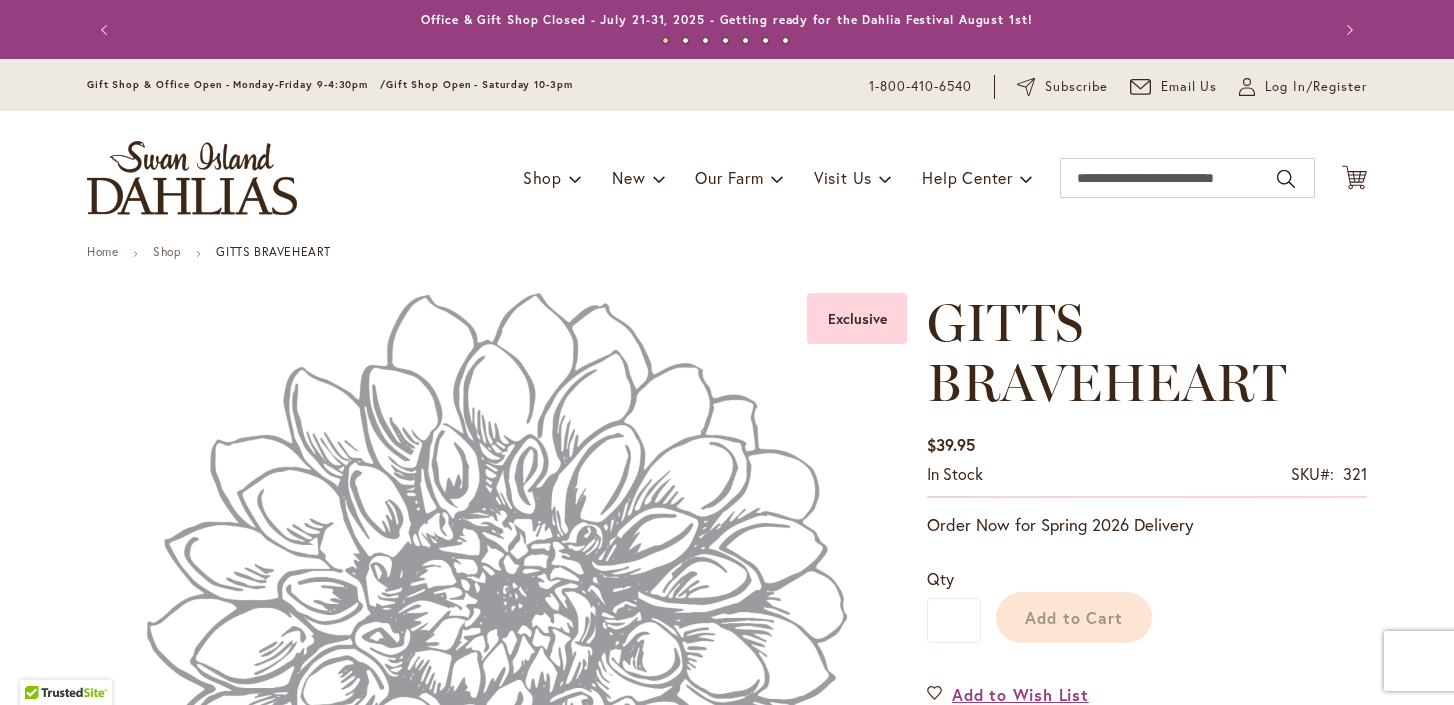 scroll, scrollTop: 0, scrollLeft: 0, axis: both 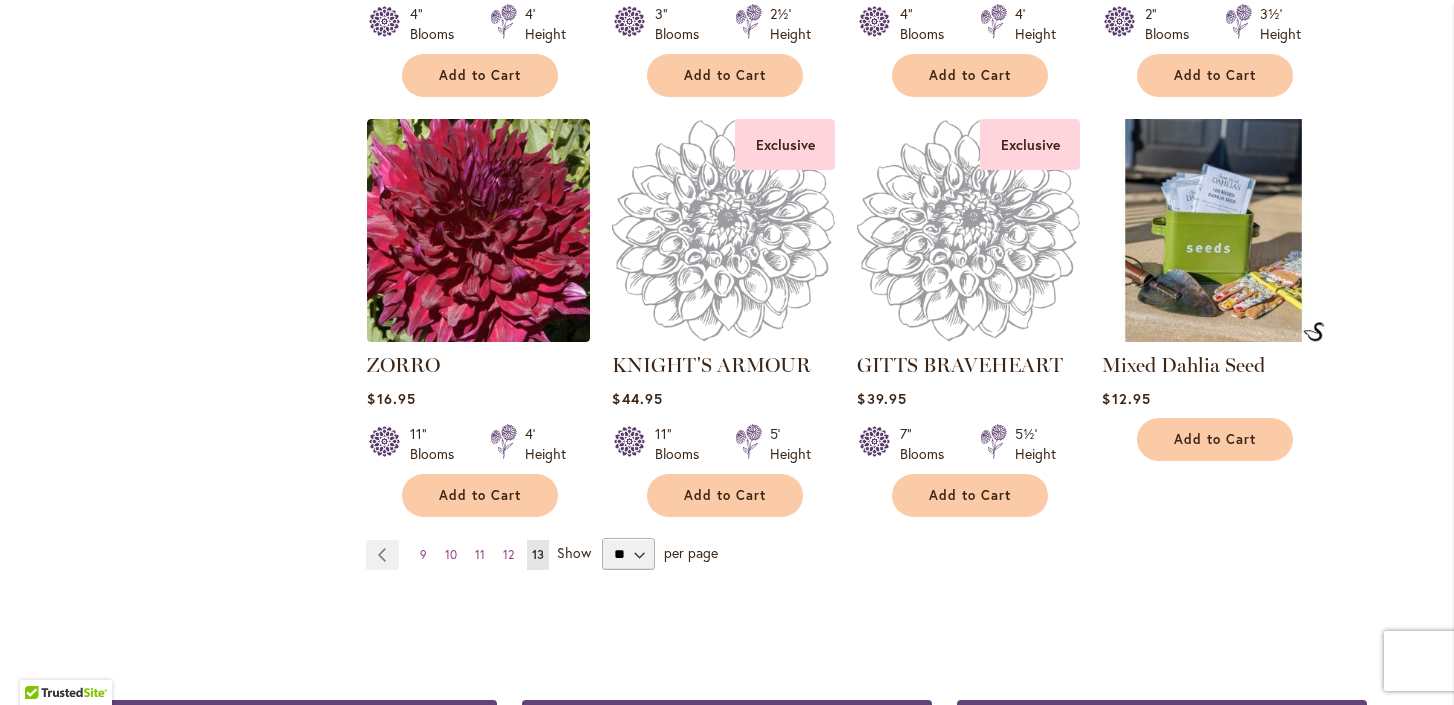 click at bounding box center [1214, 231] 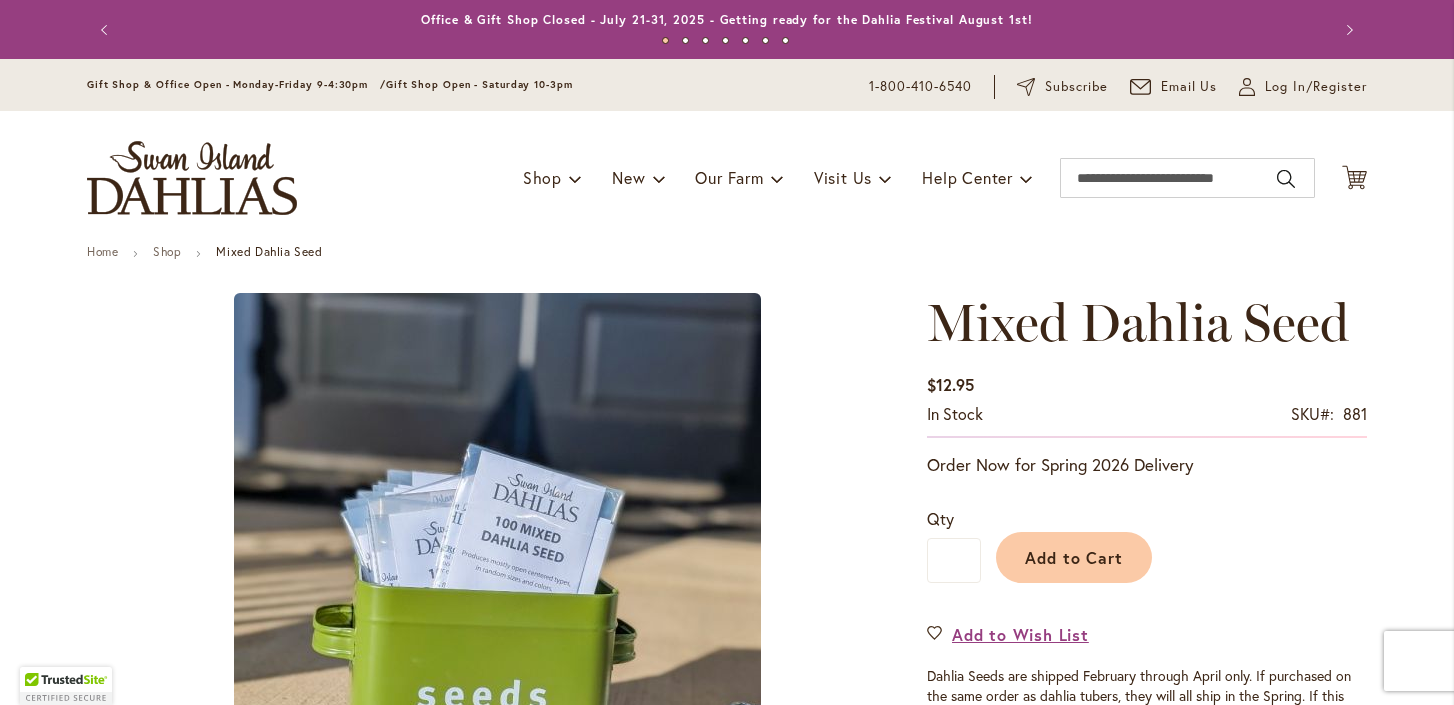 scroll, scrollTop: 0, scrollLeft: 0, axis: both 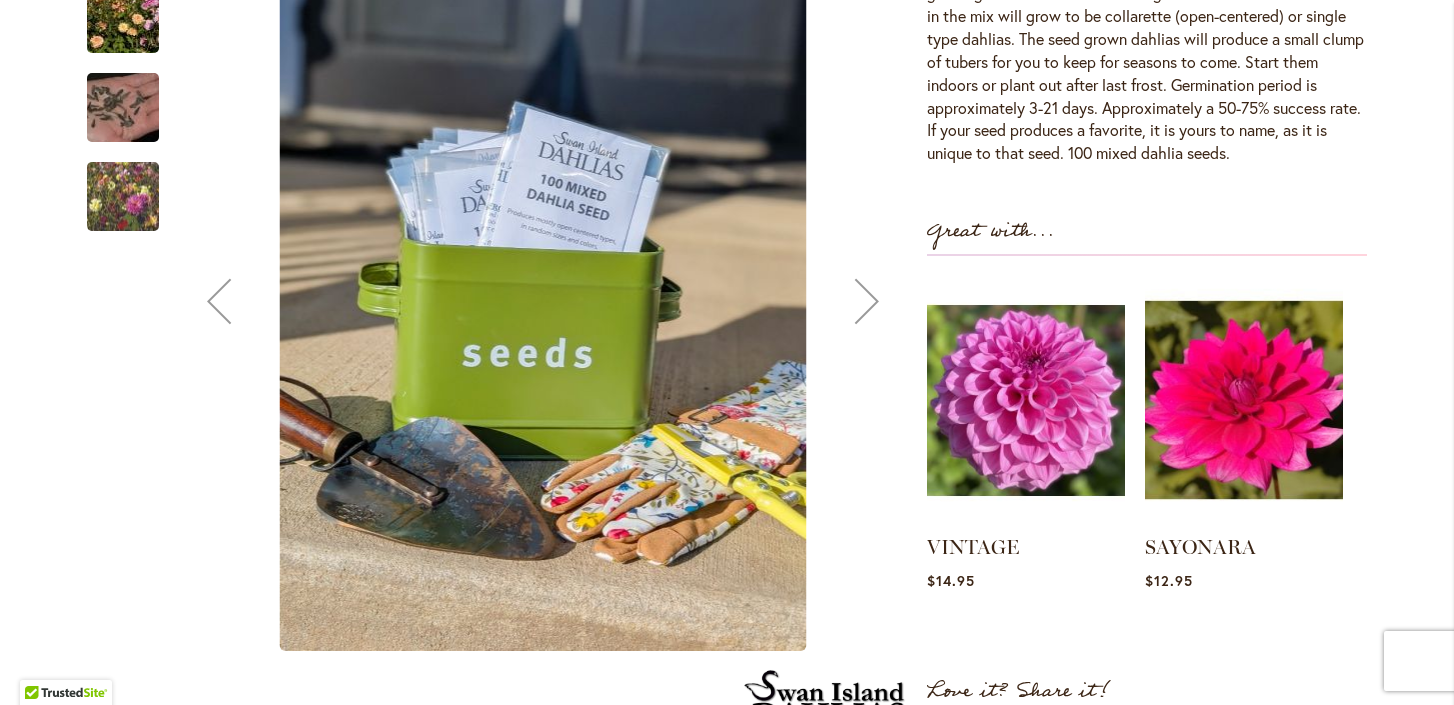 click at bounding box center (123, 196) 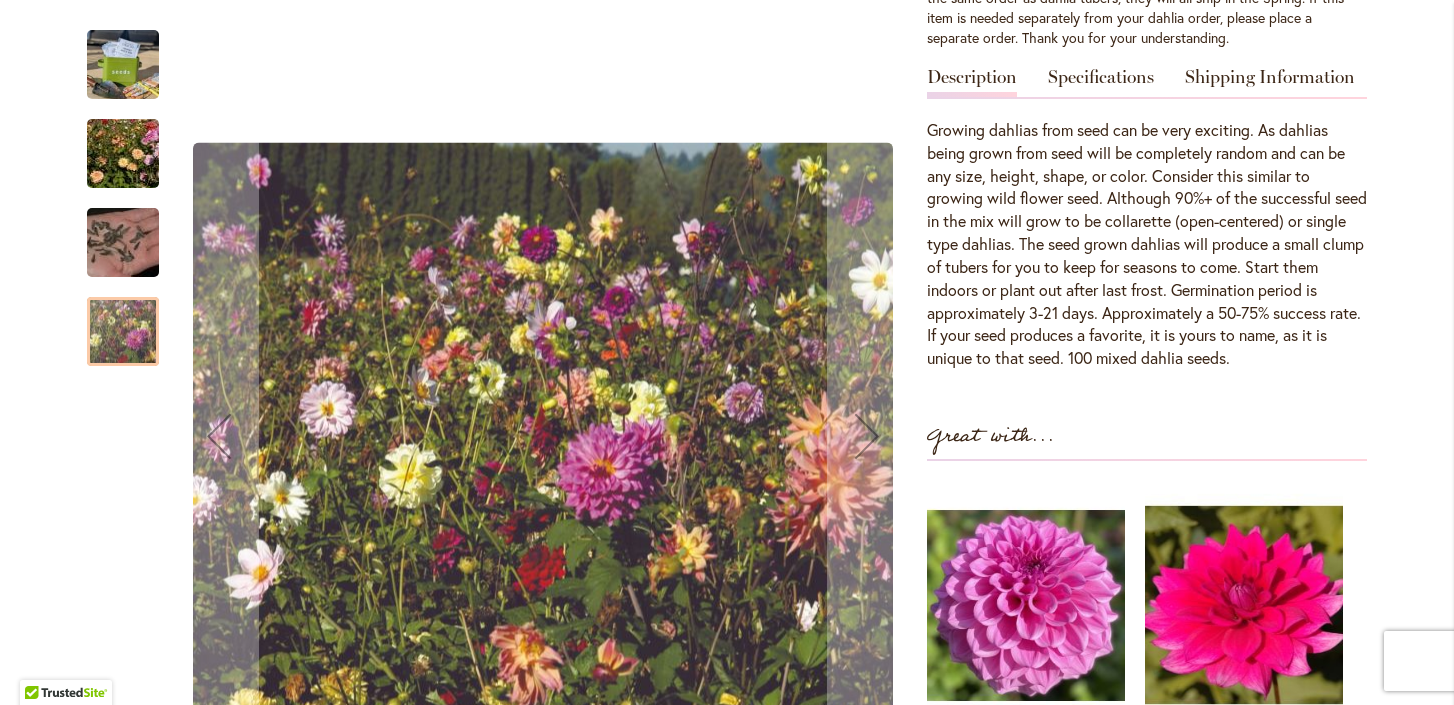 scroll, scrollTop: 684, scrollLeft: 0, axis: vertical 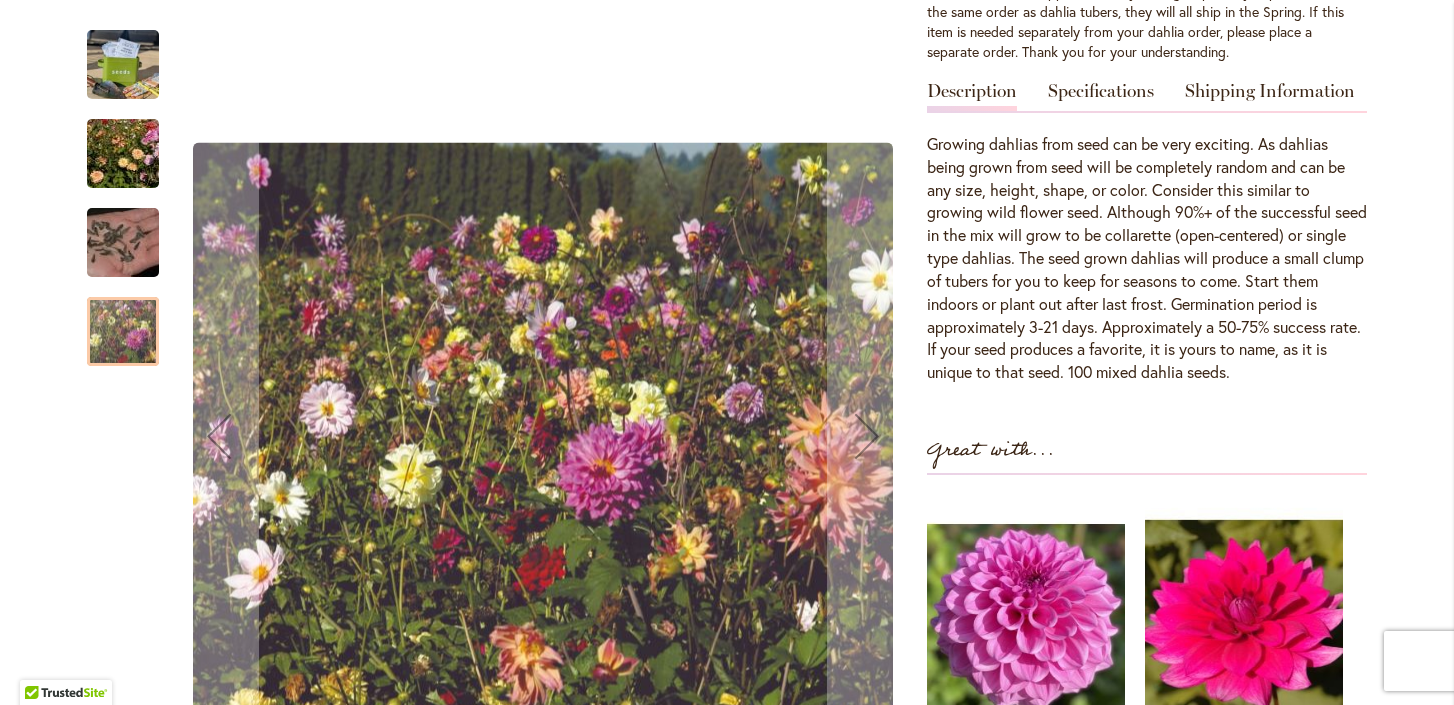 click at bounding box center [123, 154] 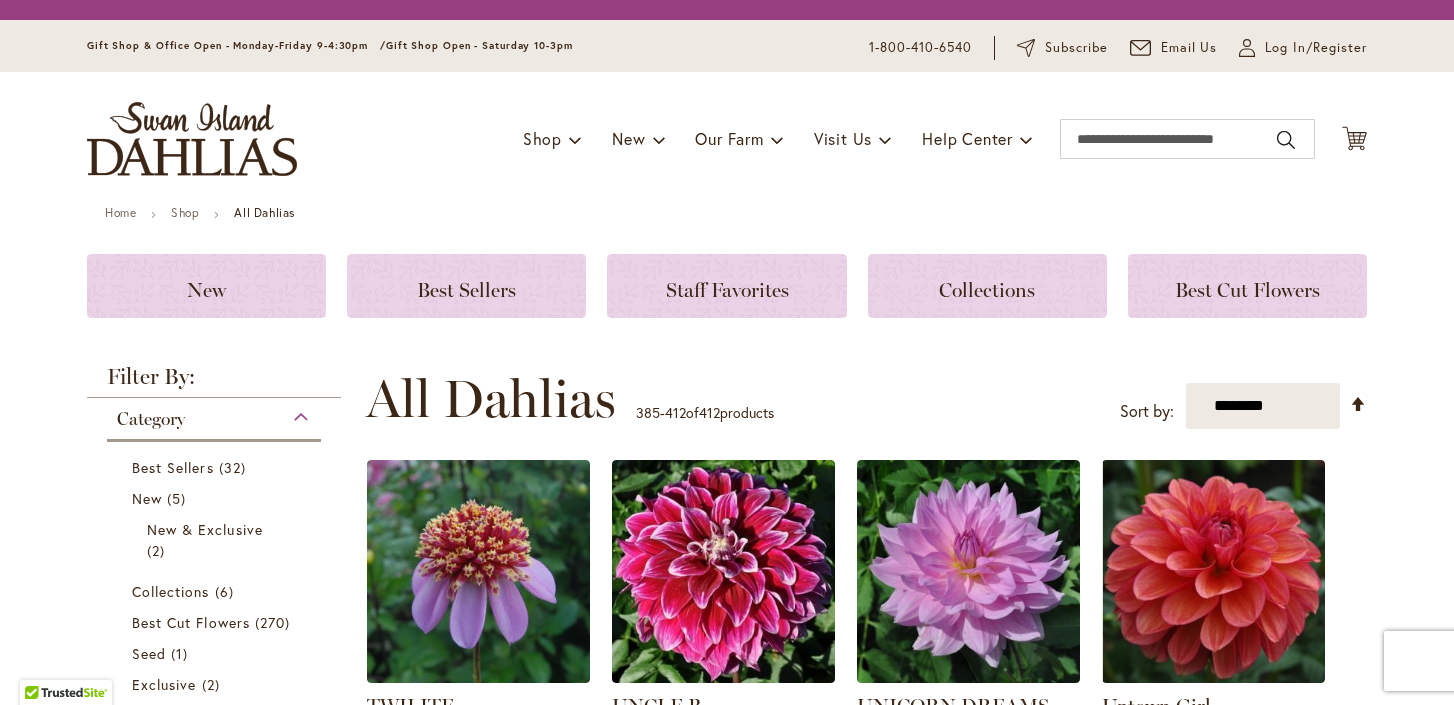 scroll, scrollTop: 0, scrollLeft: 0, axis: both 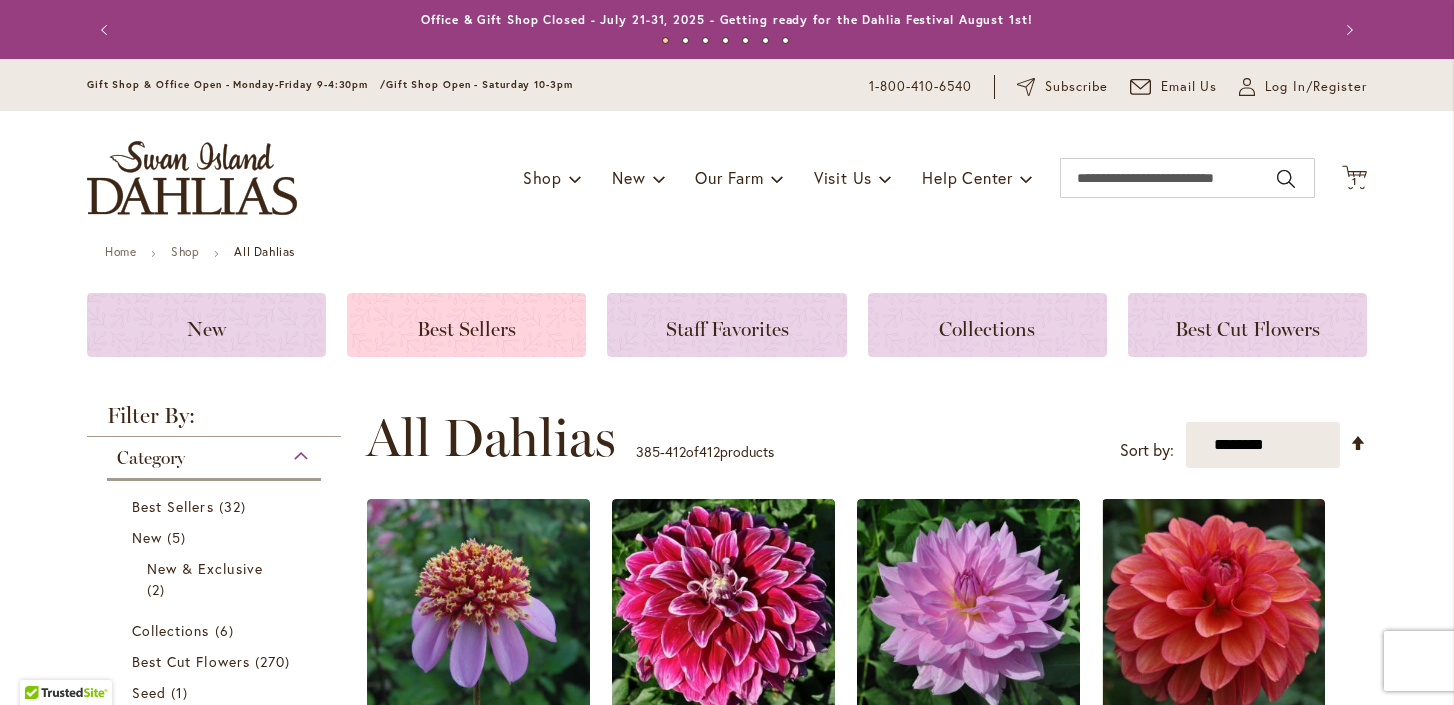 click on "Best Sellers" 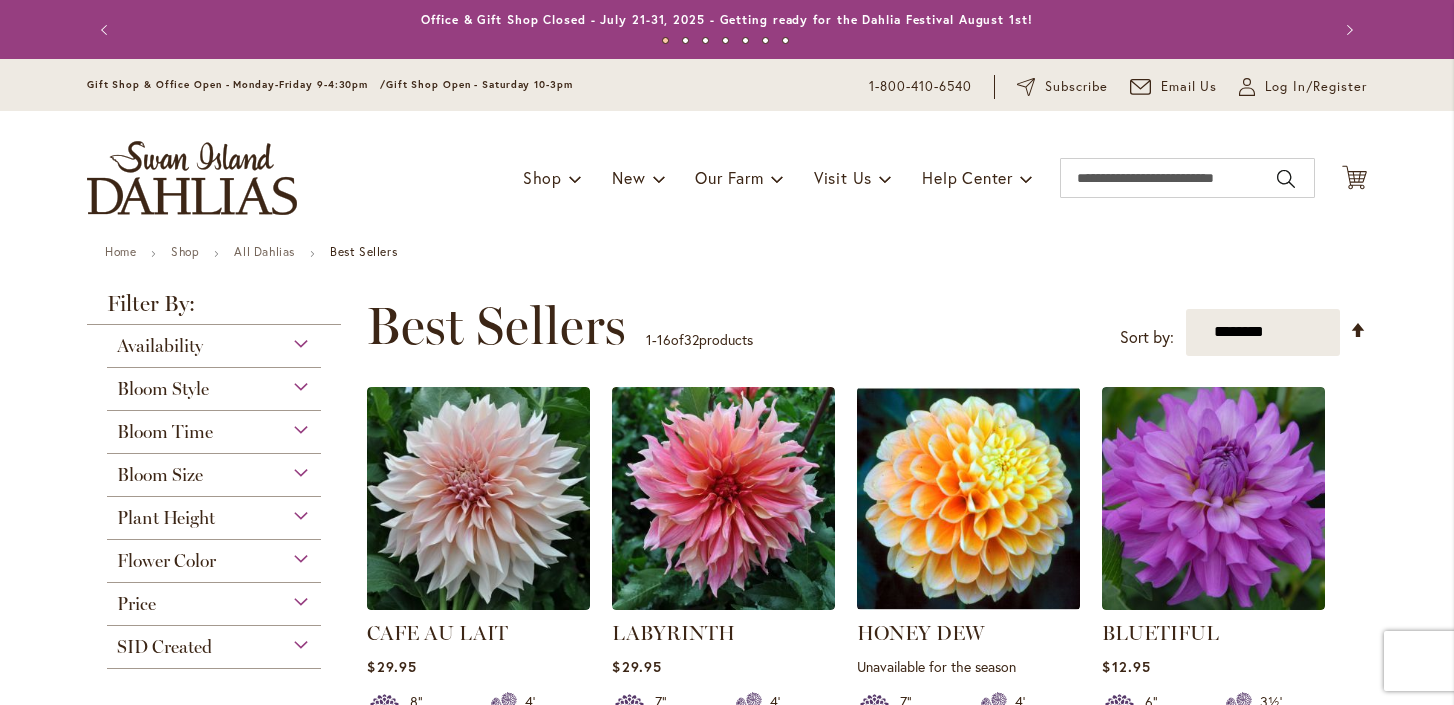 scroll, scrollTop: 0, scrollLeft: 0, axis: both 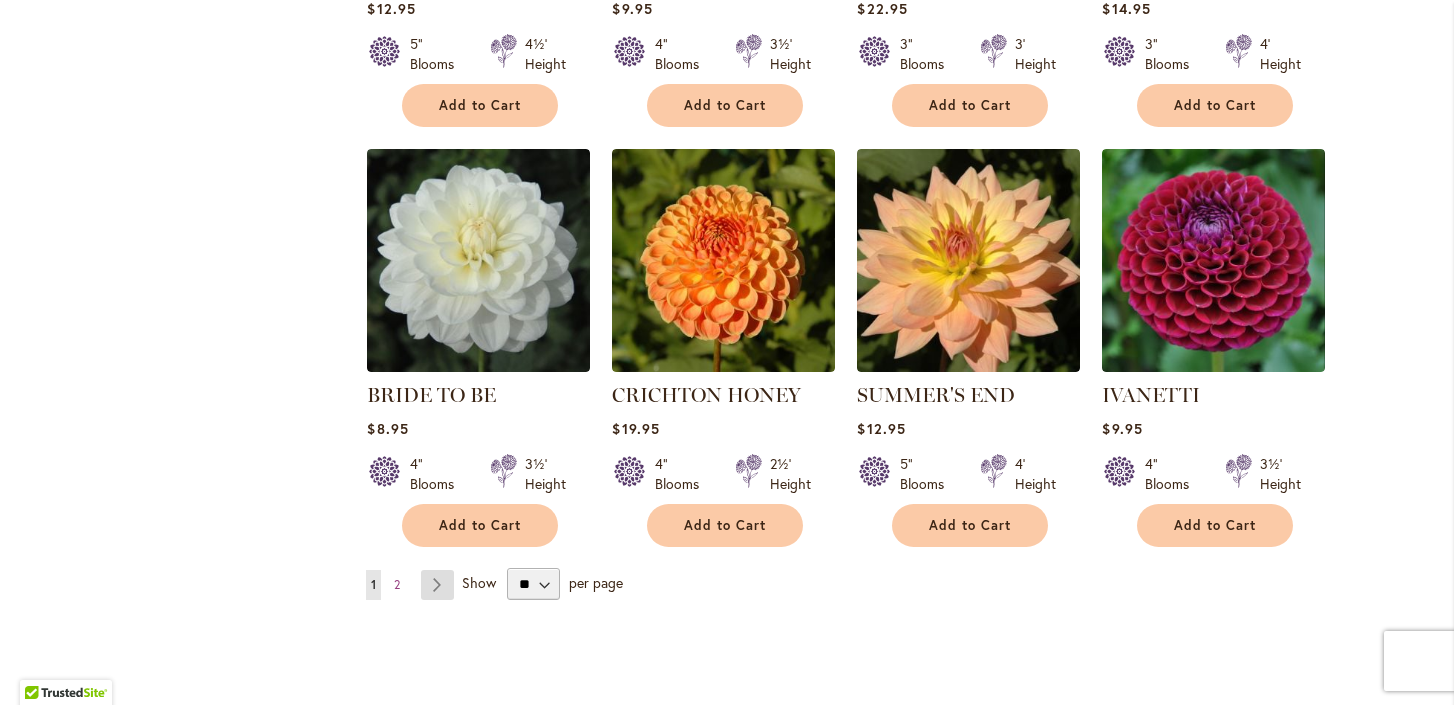 click on "Page
Next" at bounding box center (437, 585) 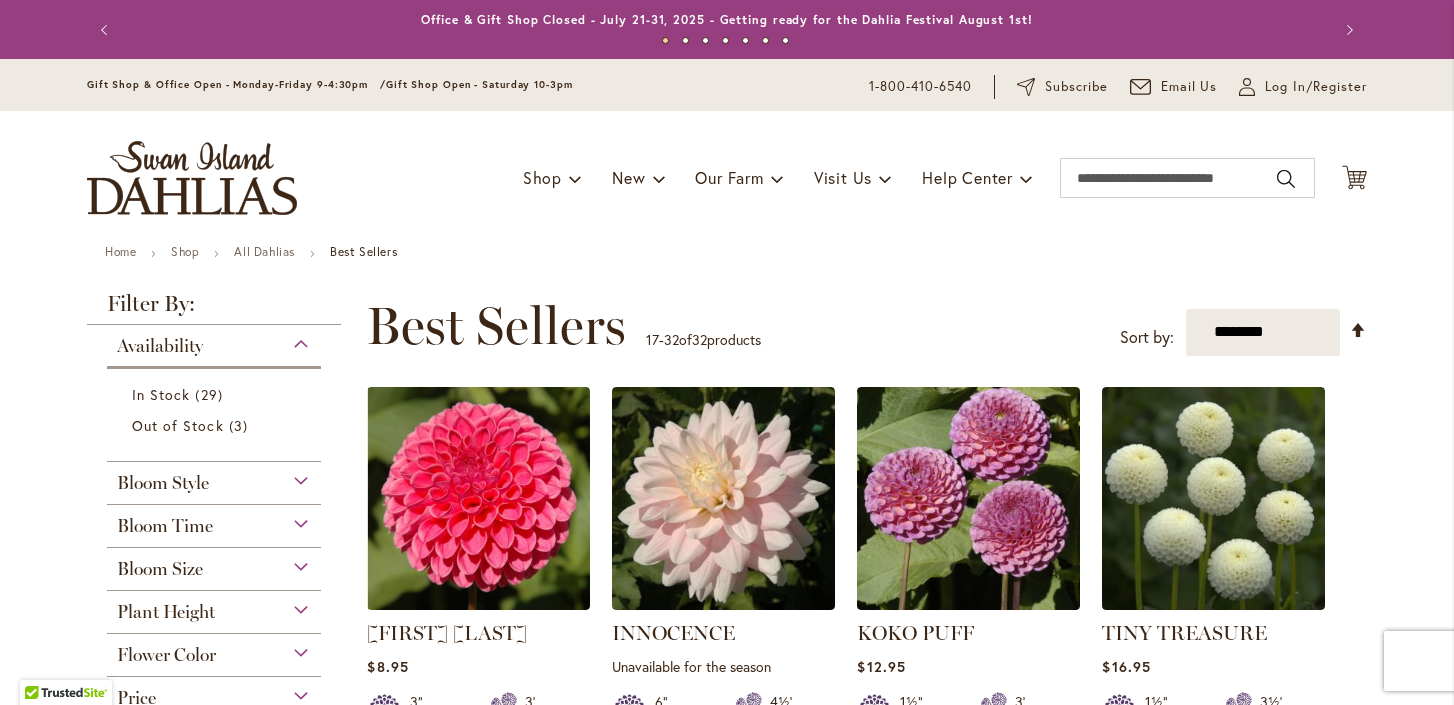 scroll, scrollTop: 0, scrollLeft: 0, axis: both 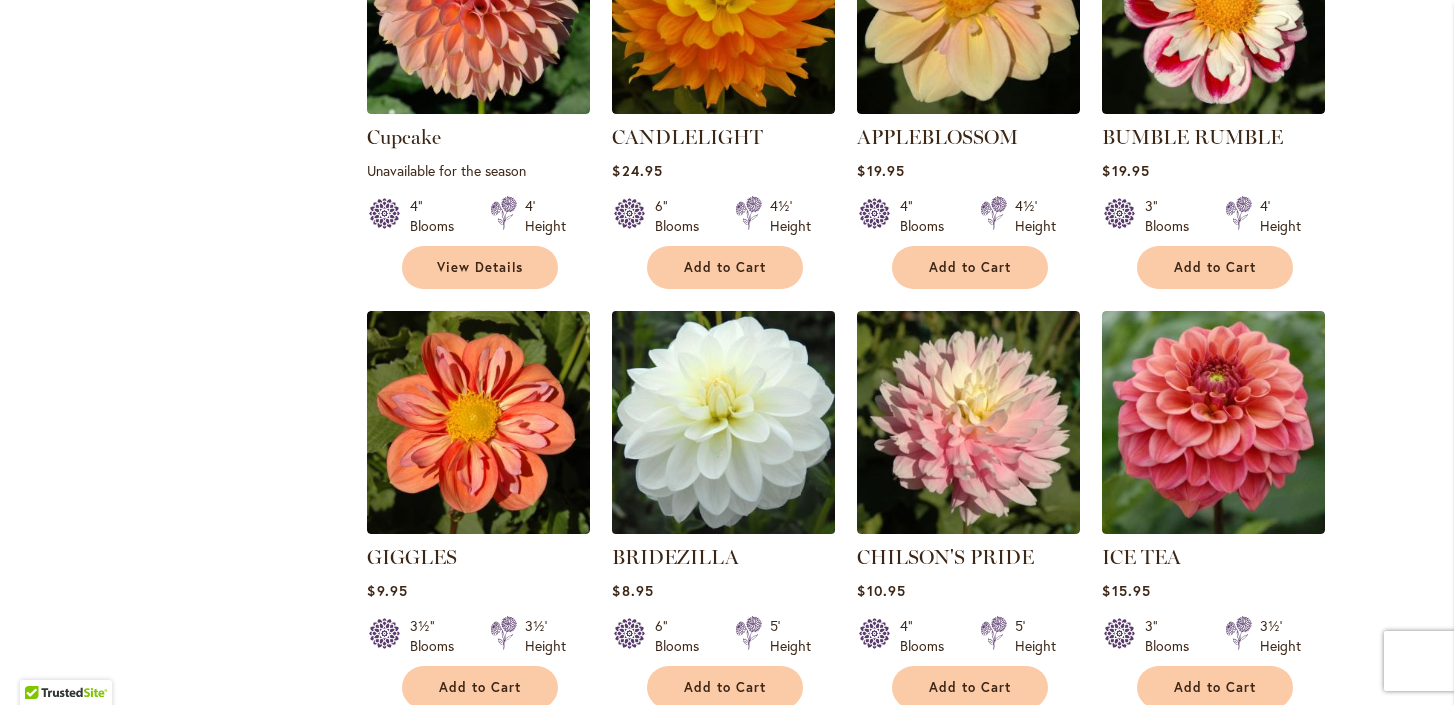 click at bounding box center [724, 422] 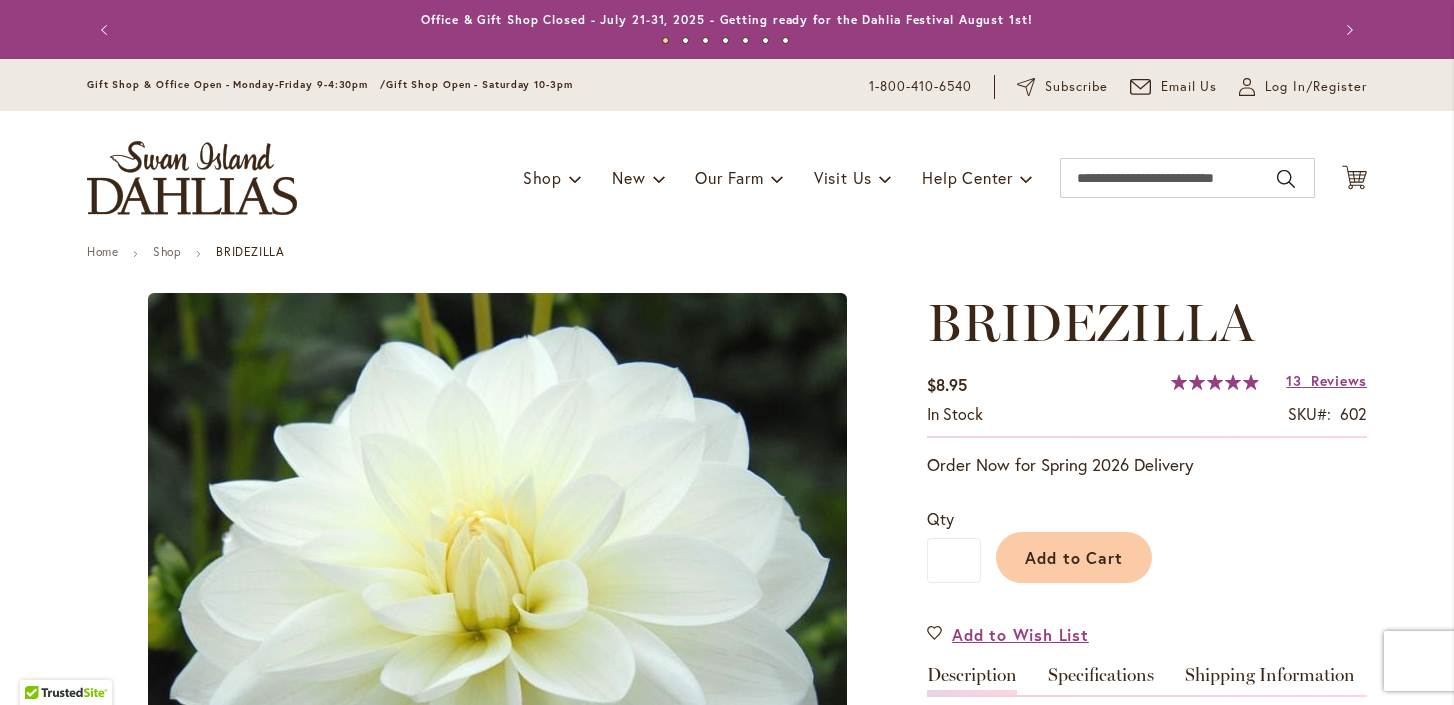 scroll, scrollTop: 0, scrollLeft: 0, axis: both 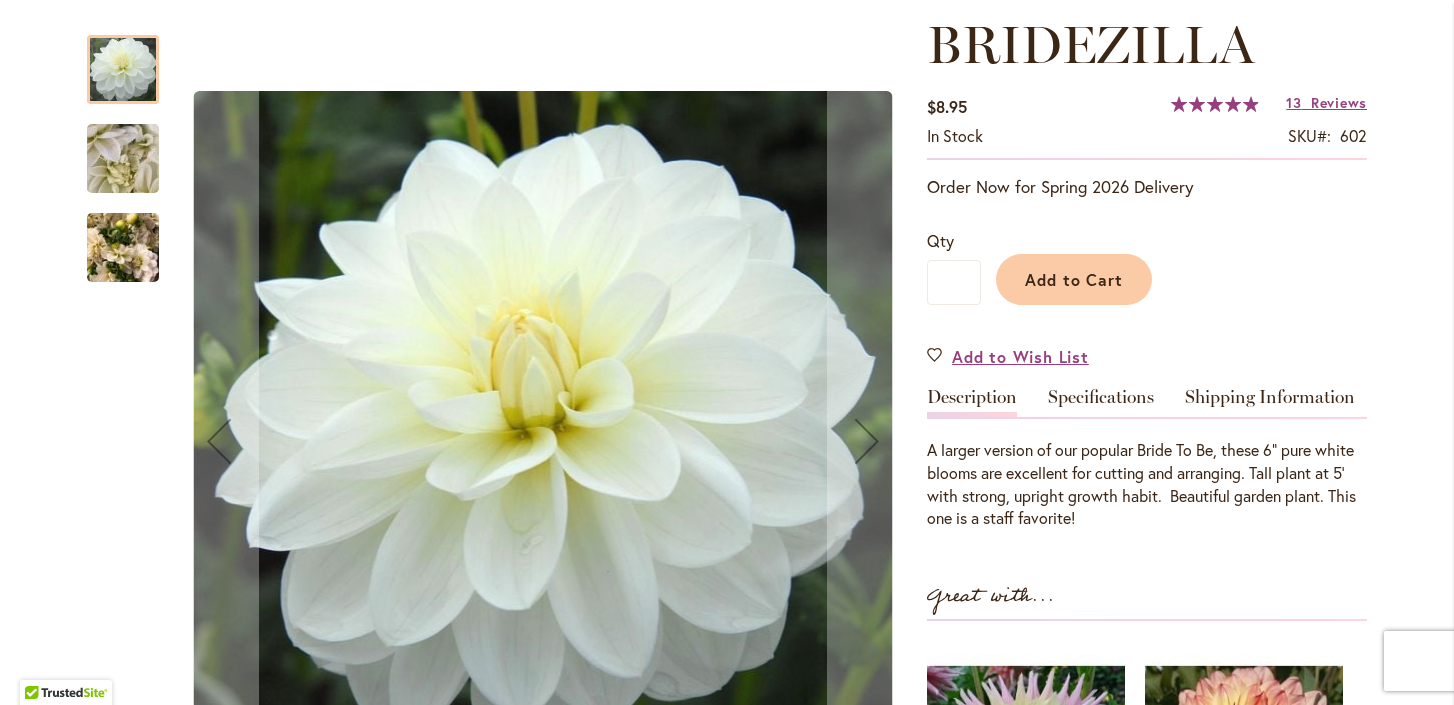 click at bounding box center (123, 159) 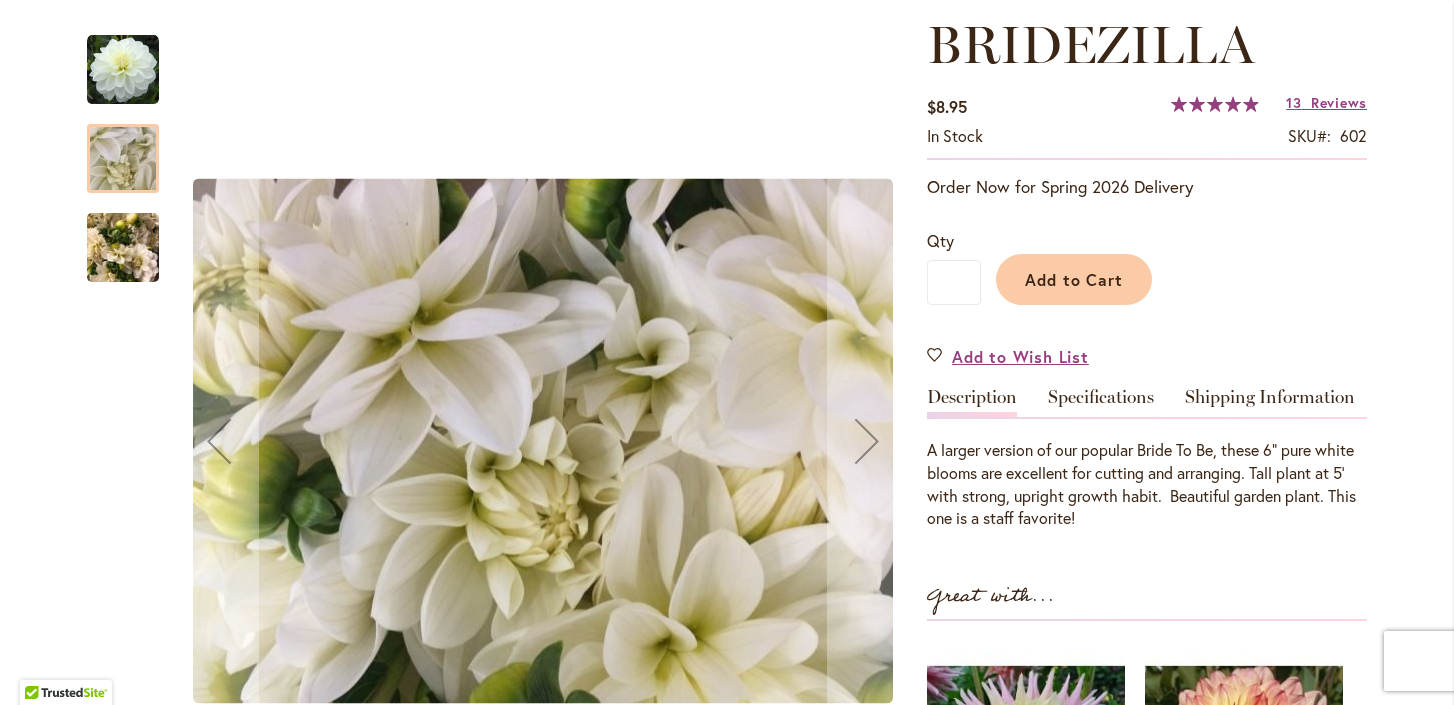click at bounding box center (123, 248) 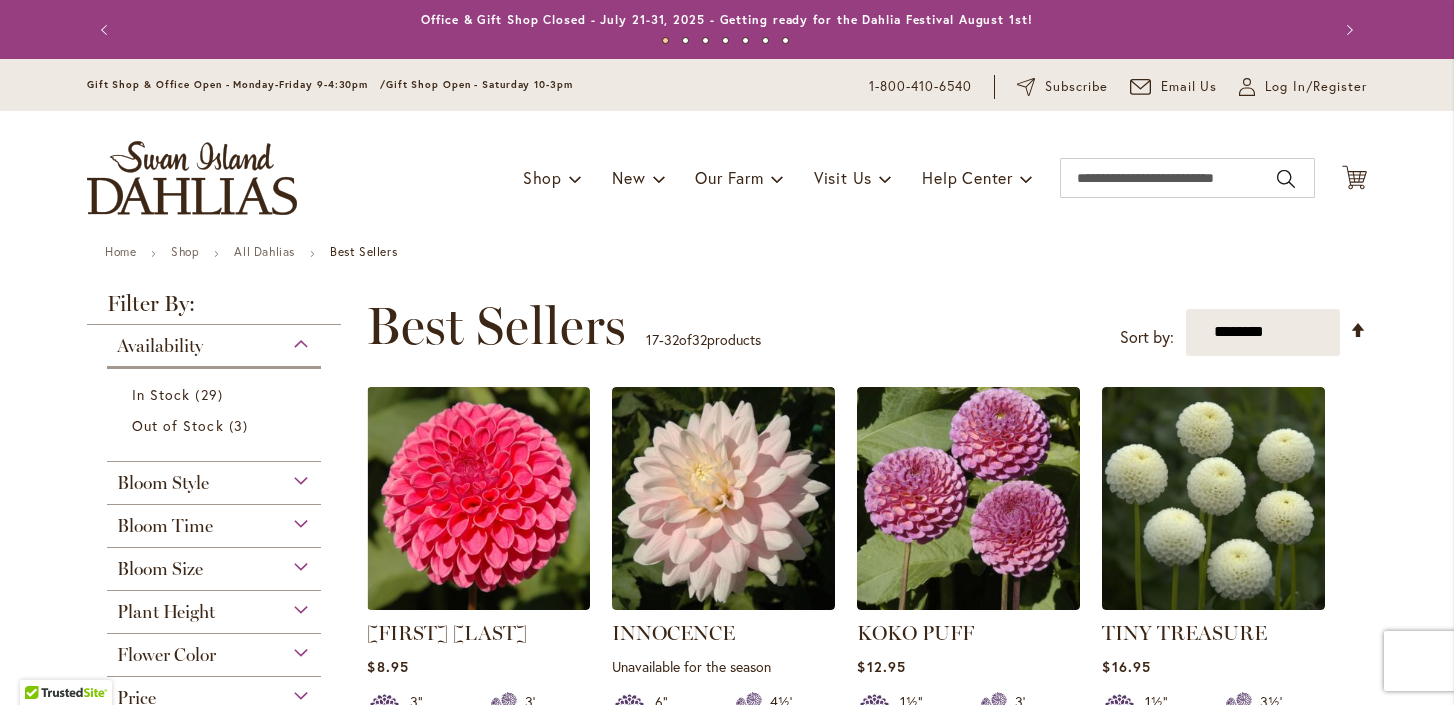 scroll, scrollTop: 0, scrollLeft: 0, axis: both 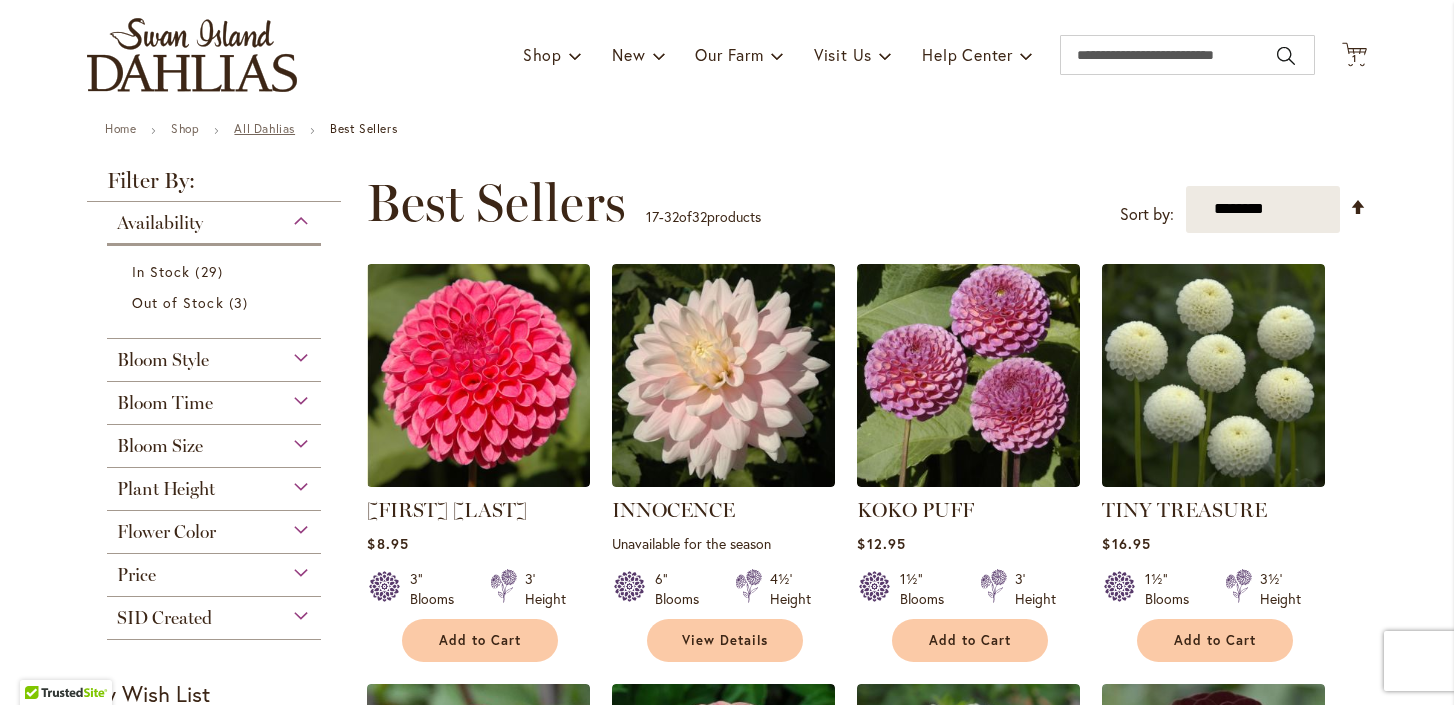 click on "All Dahlias" at bounding box center (264, 128) 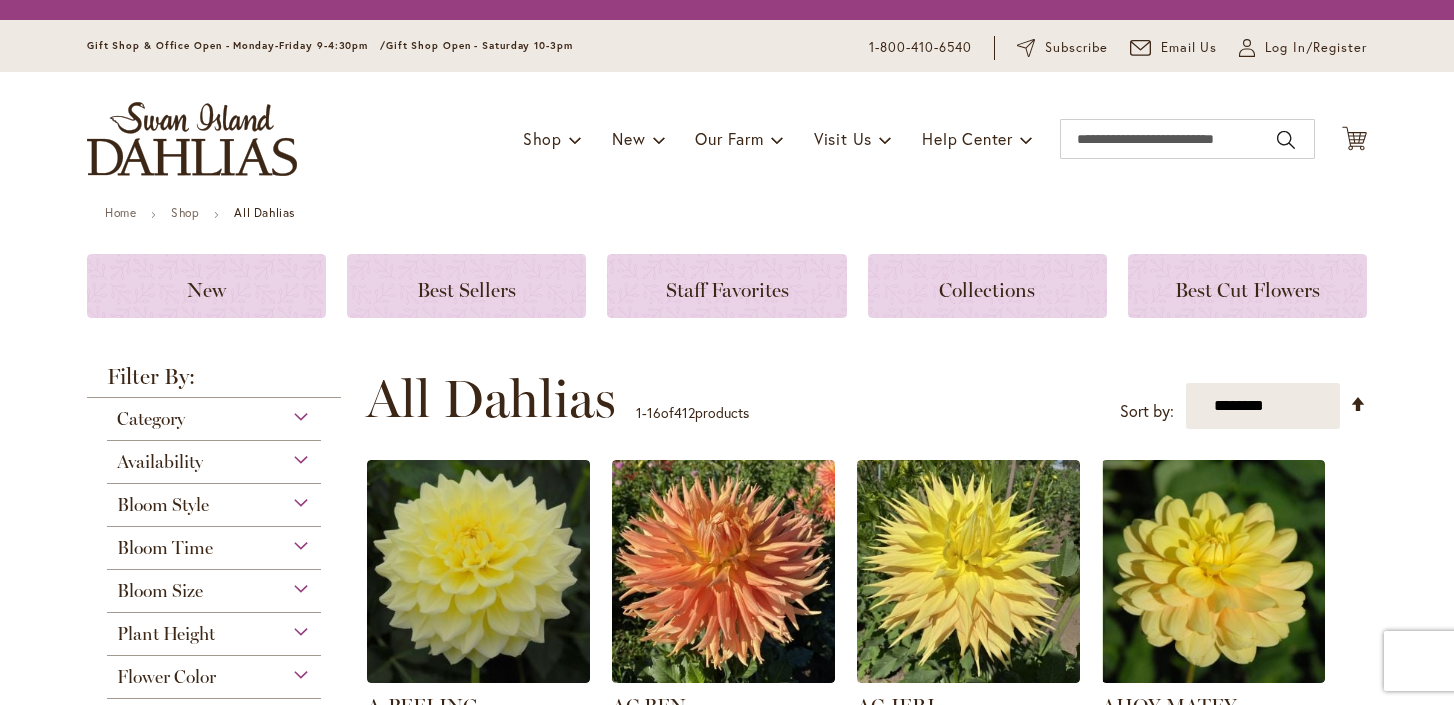 scroll, scrollTop: 0, scrollLeft: 0, axis: both 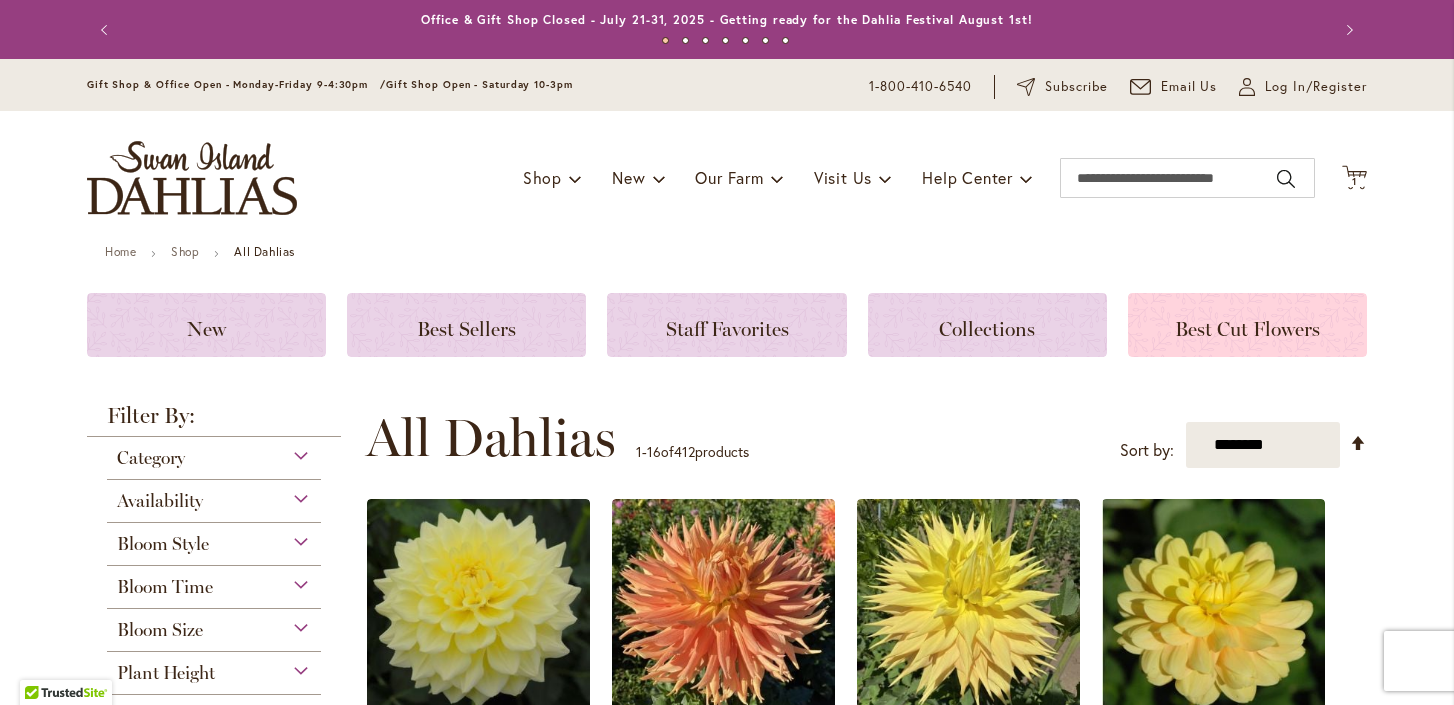 click on "Best Cut Flowers" 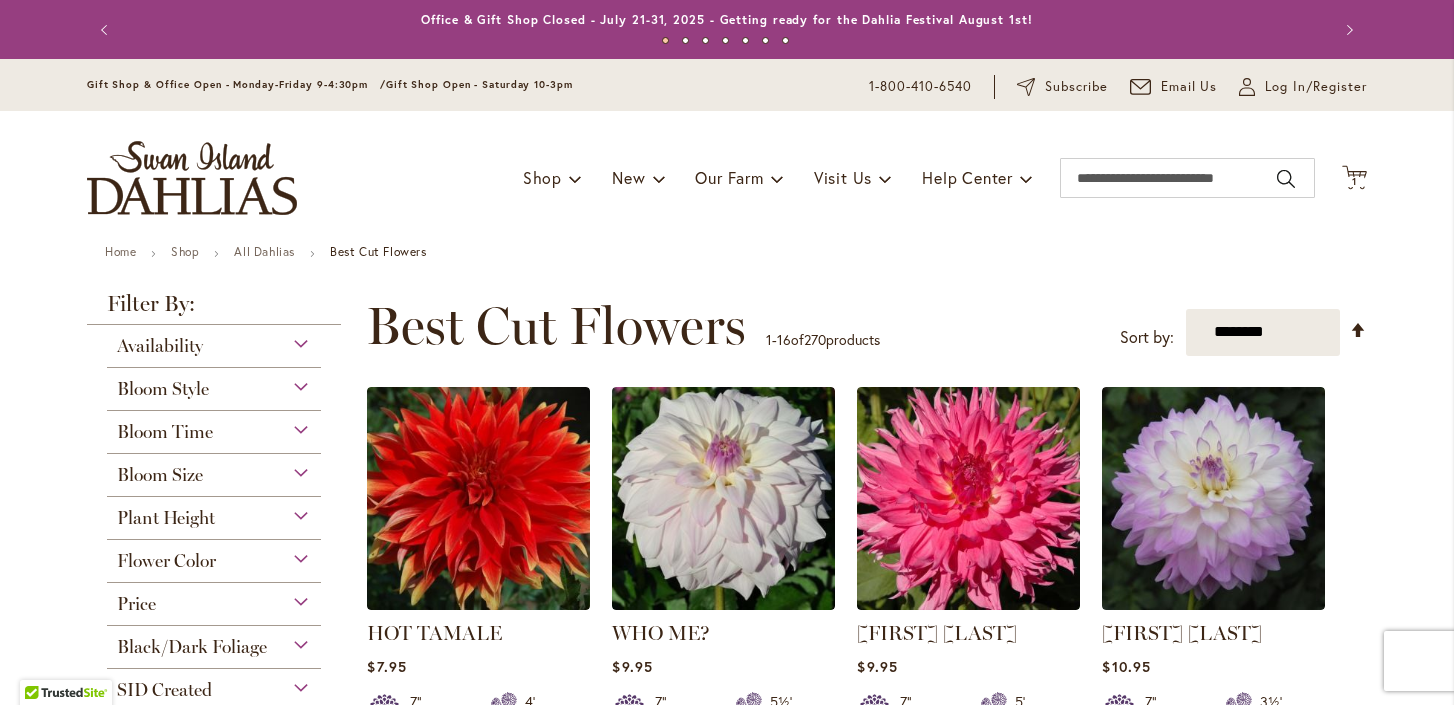 scroll, scrollTop: 0, scrollLeft: 0, axis: both 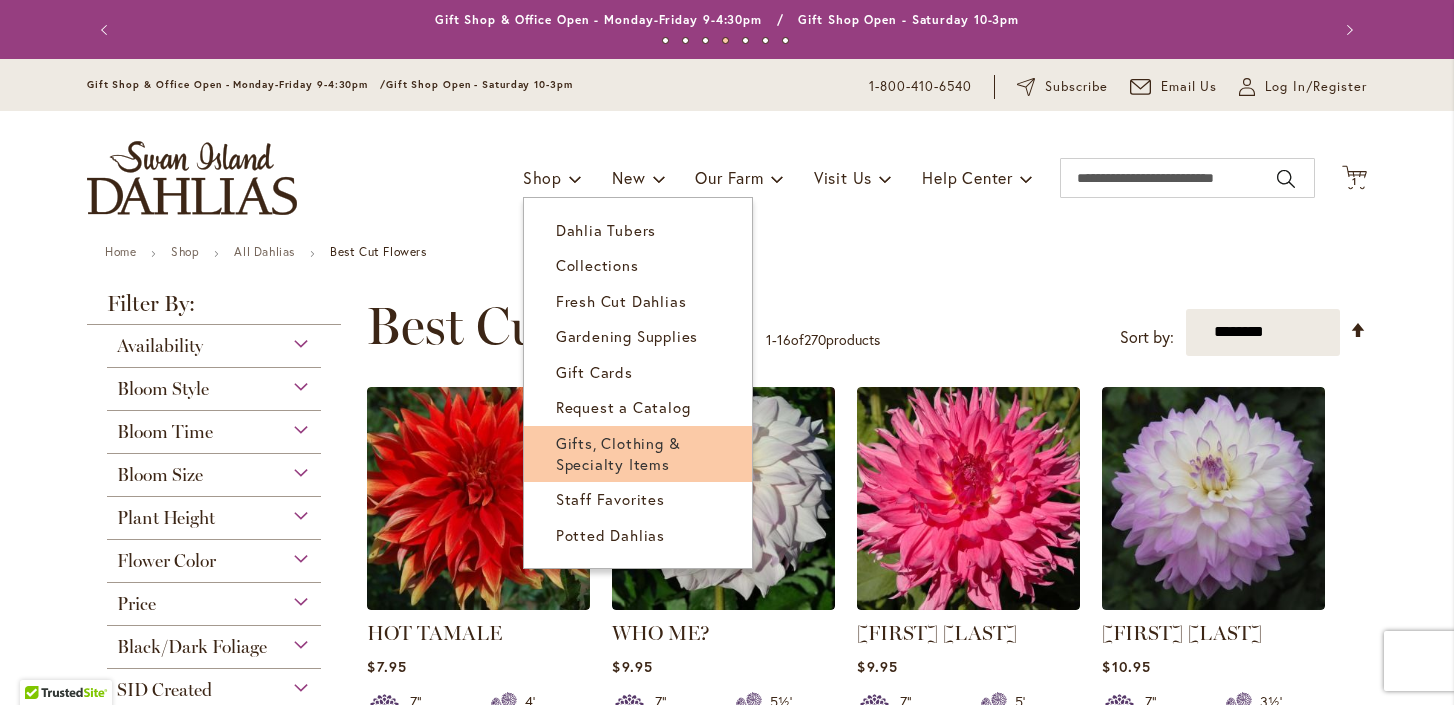 click on "Gifts, Clothing & Specialty Items" at bounding box center (618, 453) 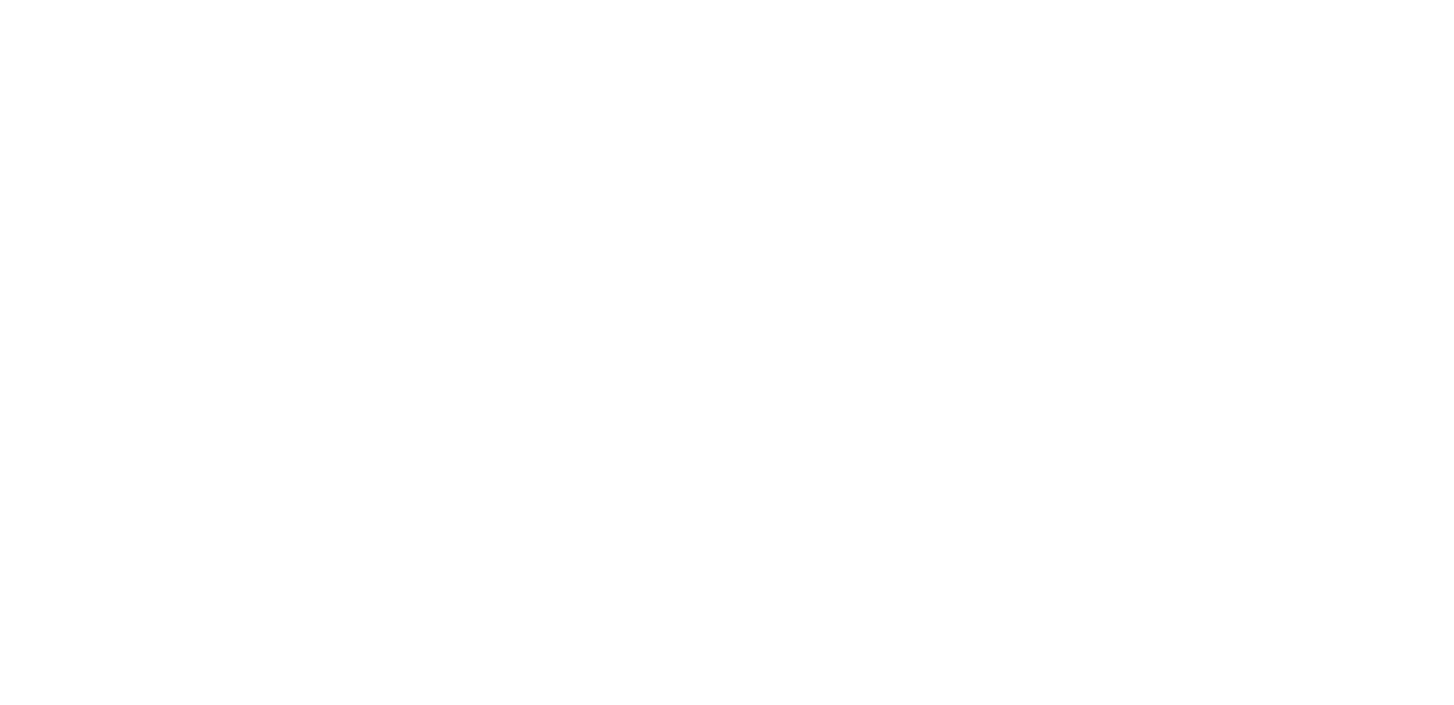 scroll, scrollTop: 0, scrollLeft: 0, axis: both 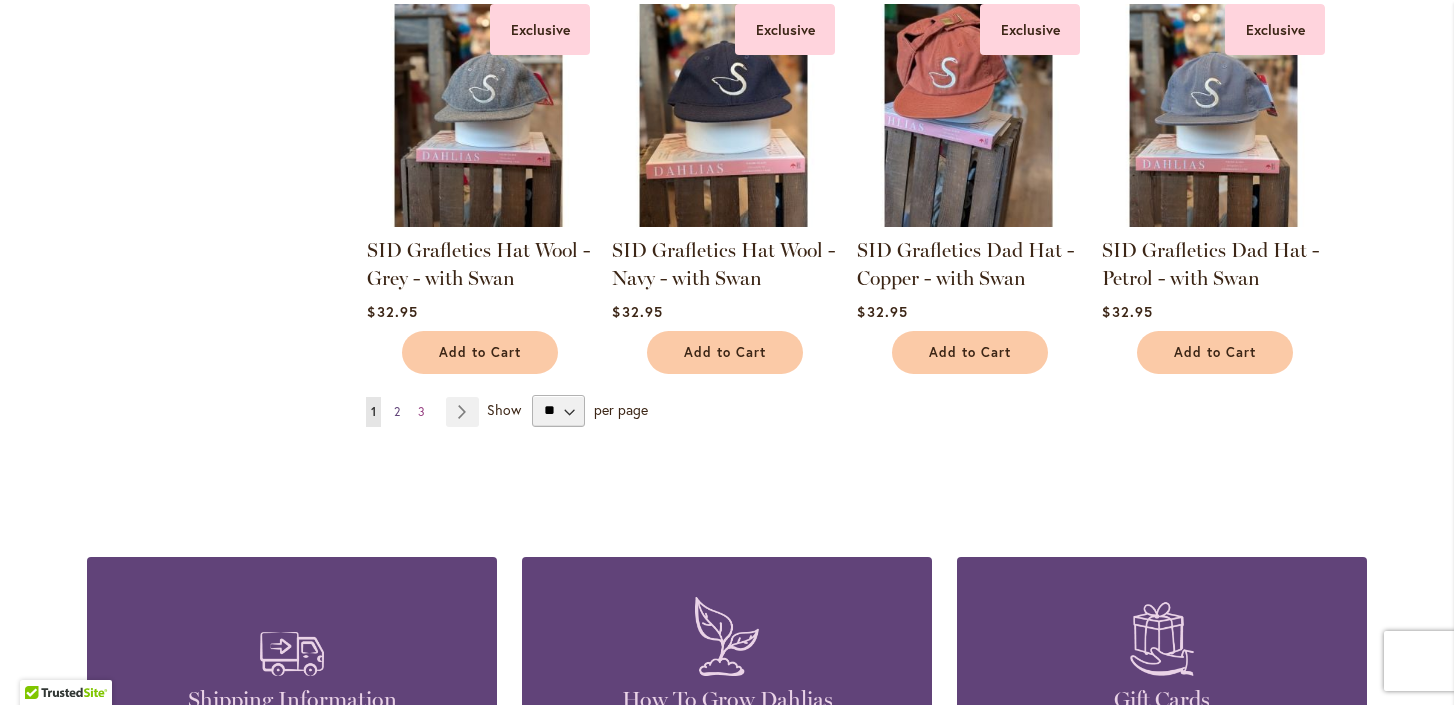 click on "2" at bounding box center (397, 411) 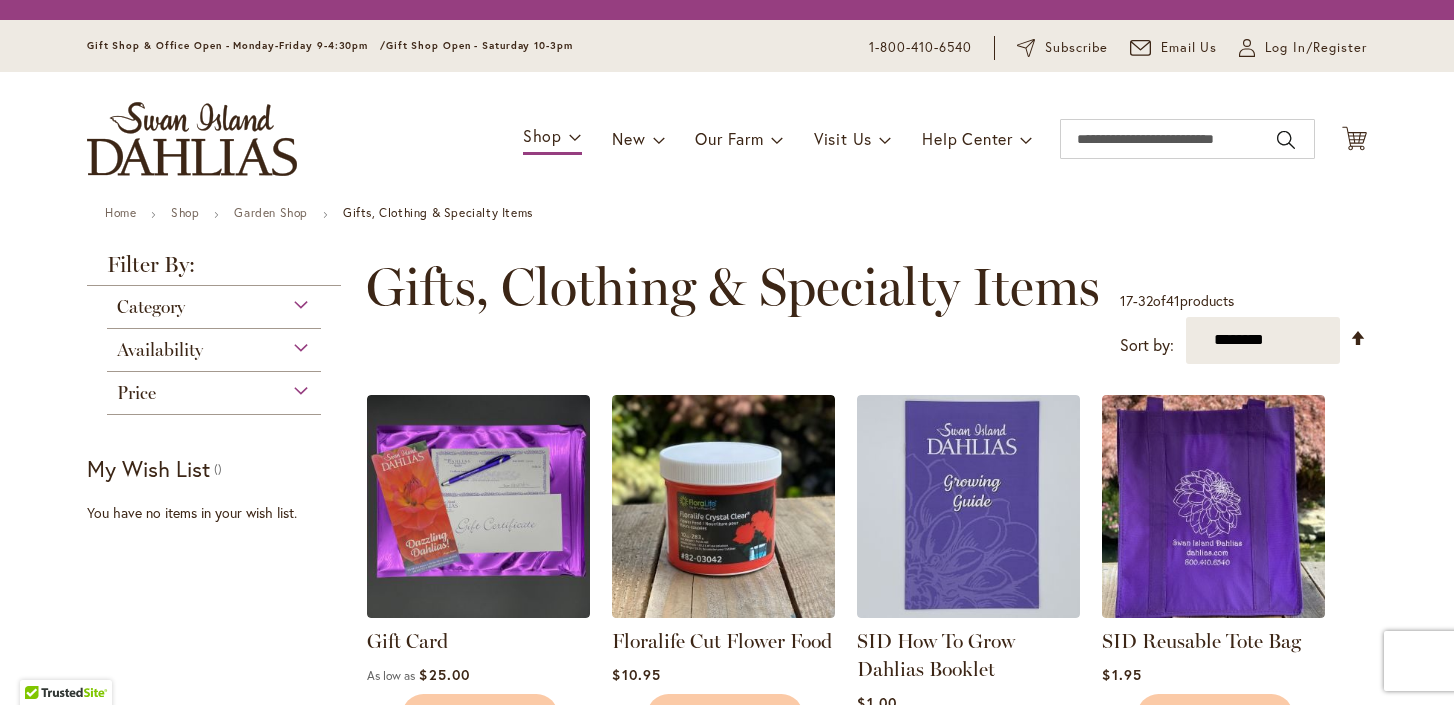 scroll, scrollTop: 0, scrollLeft: 0, axis: both 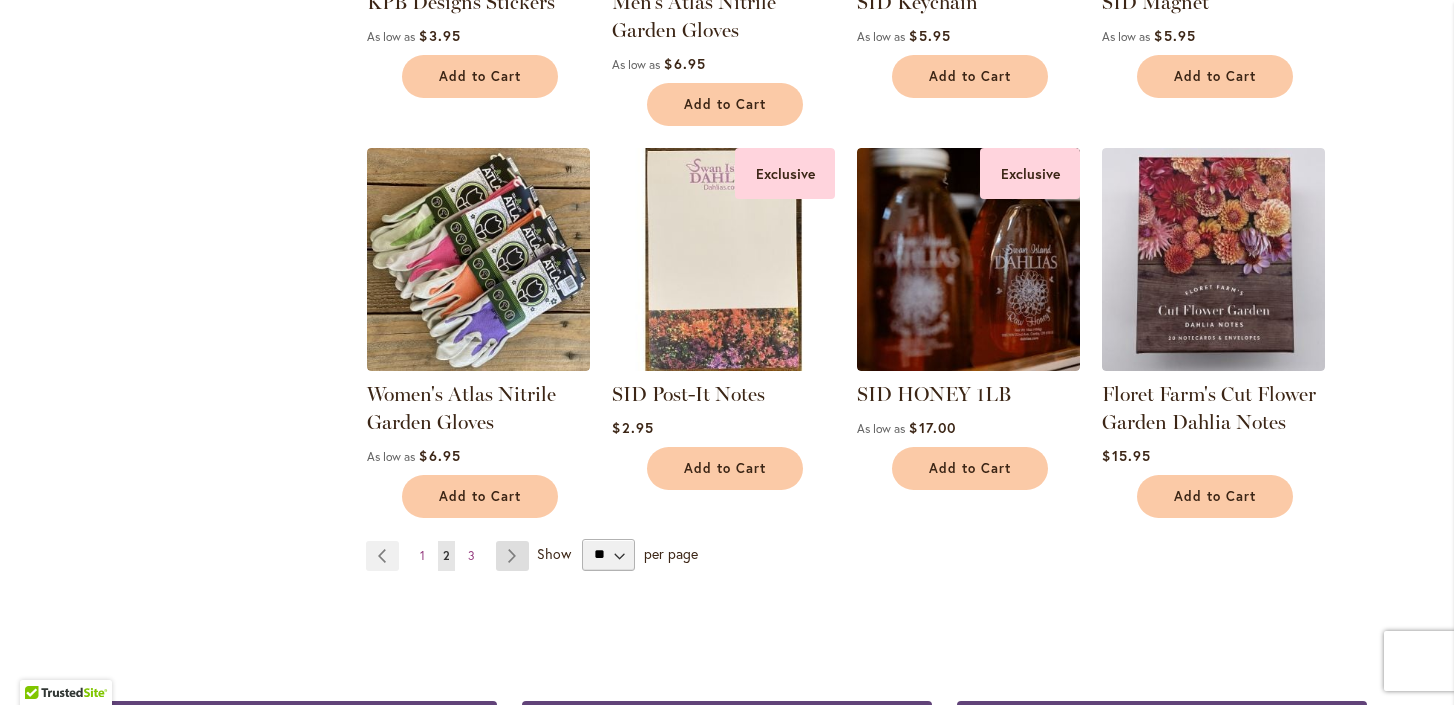 click on "Page
Next" at bounding box center [512, 556] 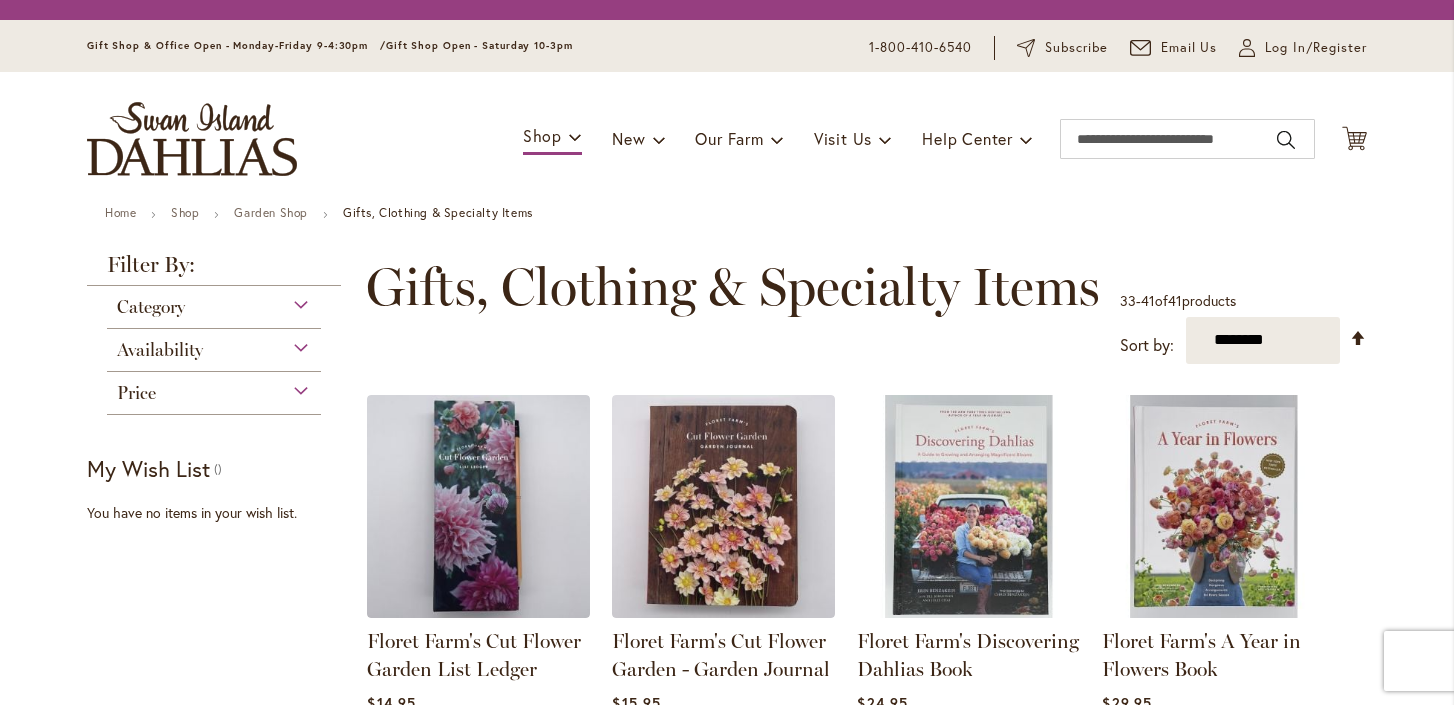 scroll, scrollTop: 0, scrollLeft: 0, axis: both 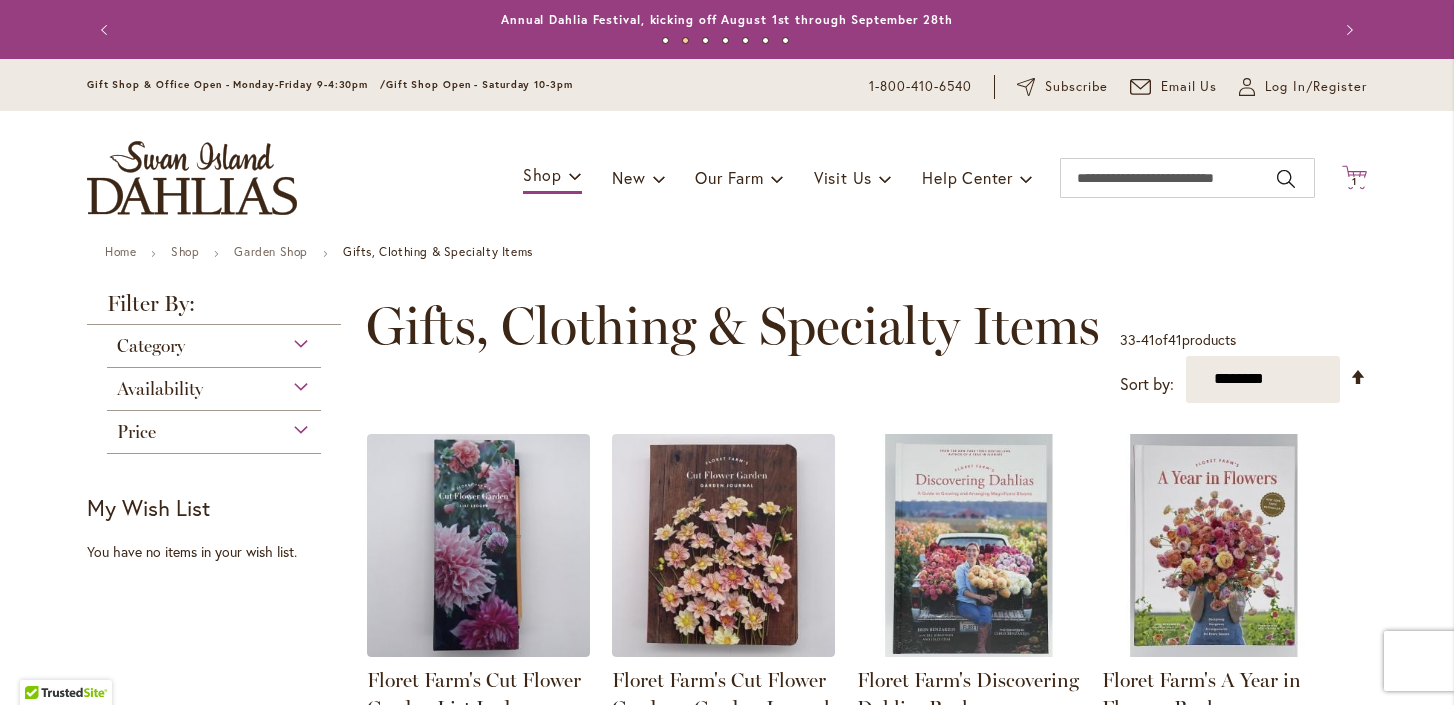 click 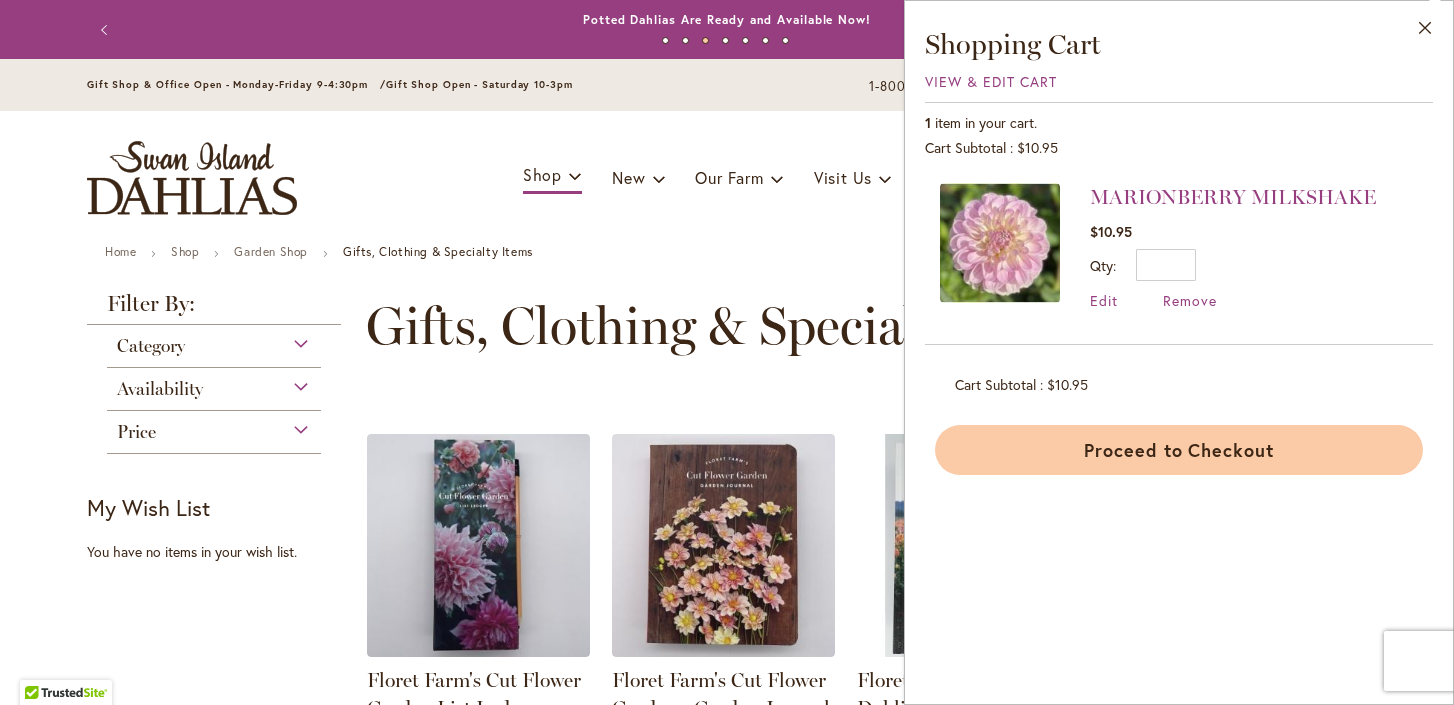 click on "Proceed to Checkout" at bounding box center [1179, 450] 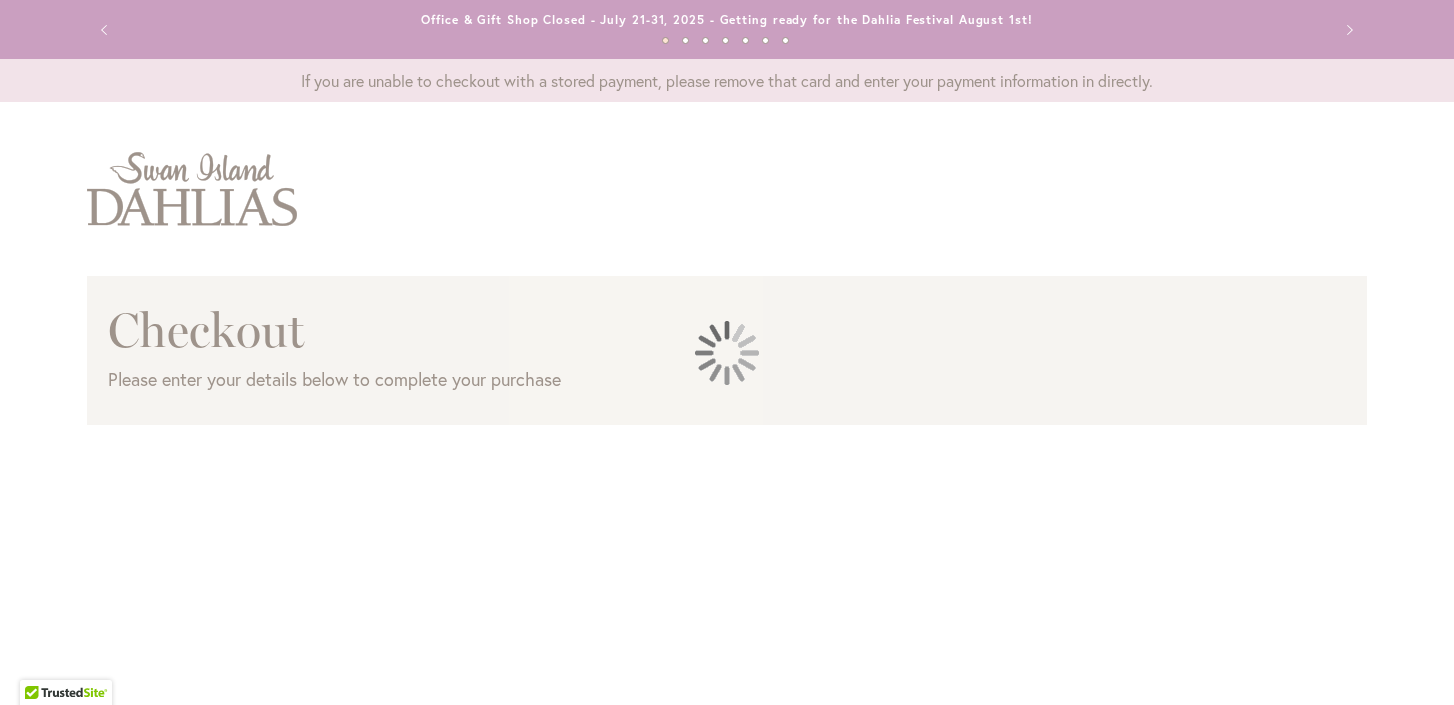 scroll, scrollTop: 0, scrollLeft: 0, axis: both 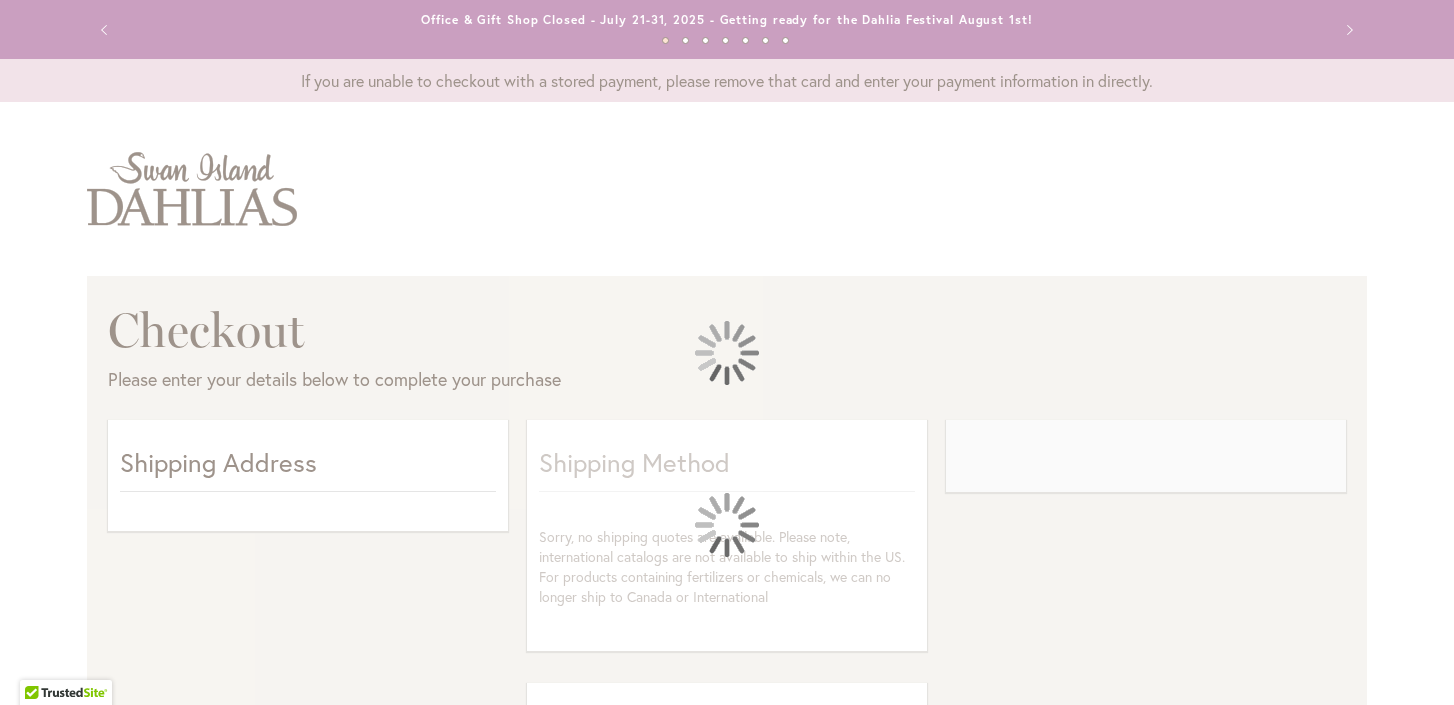 select on "**" 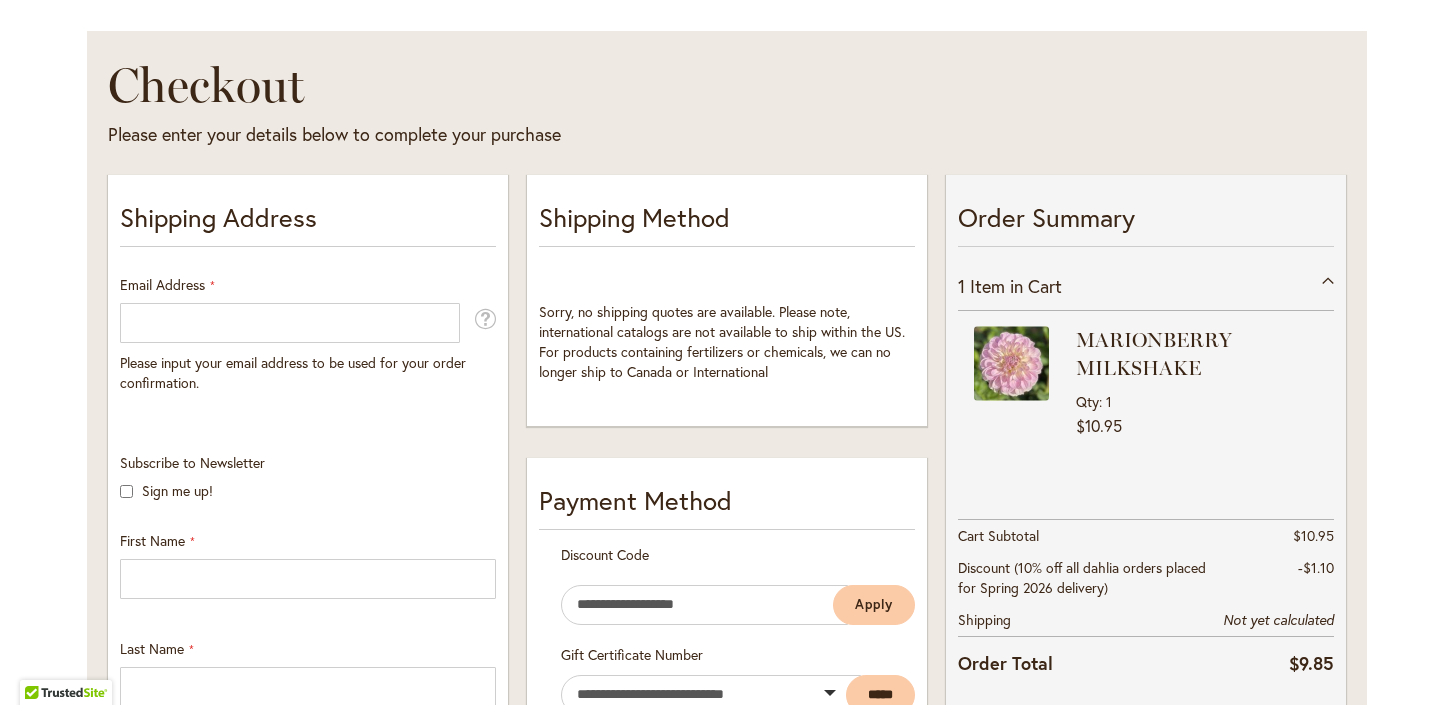 scroll, scrollTop: 190, scrollLeft: 0, axis: vertical 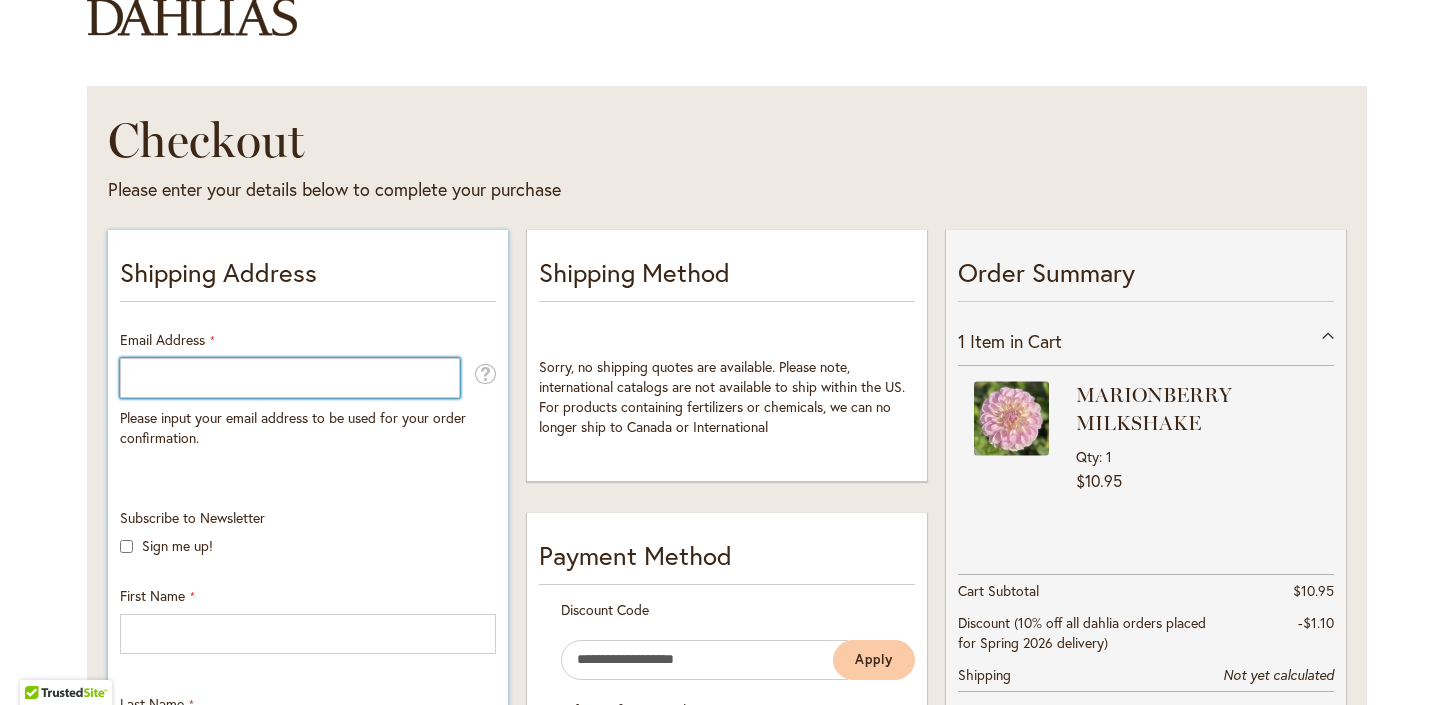 click on "Email Address" at bounding box center (290, 378) 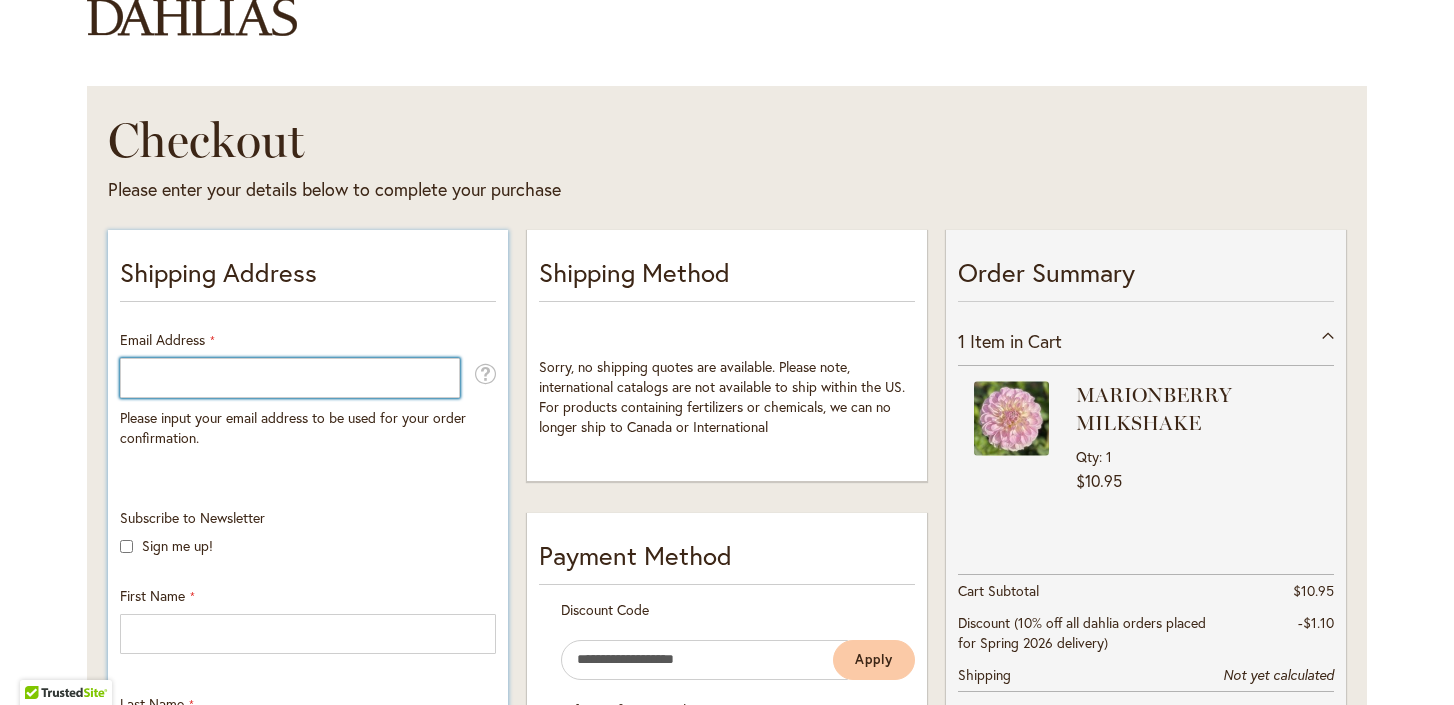 type on "**********" 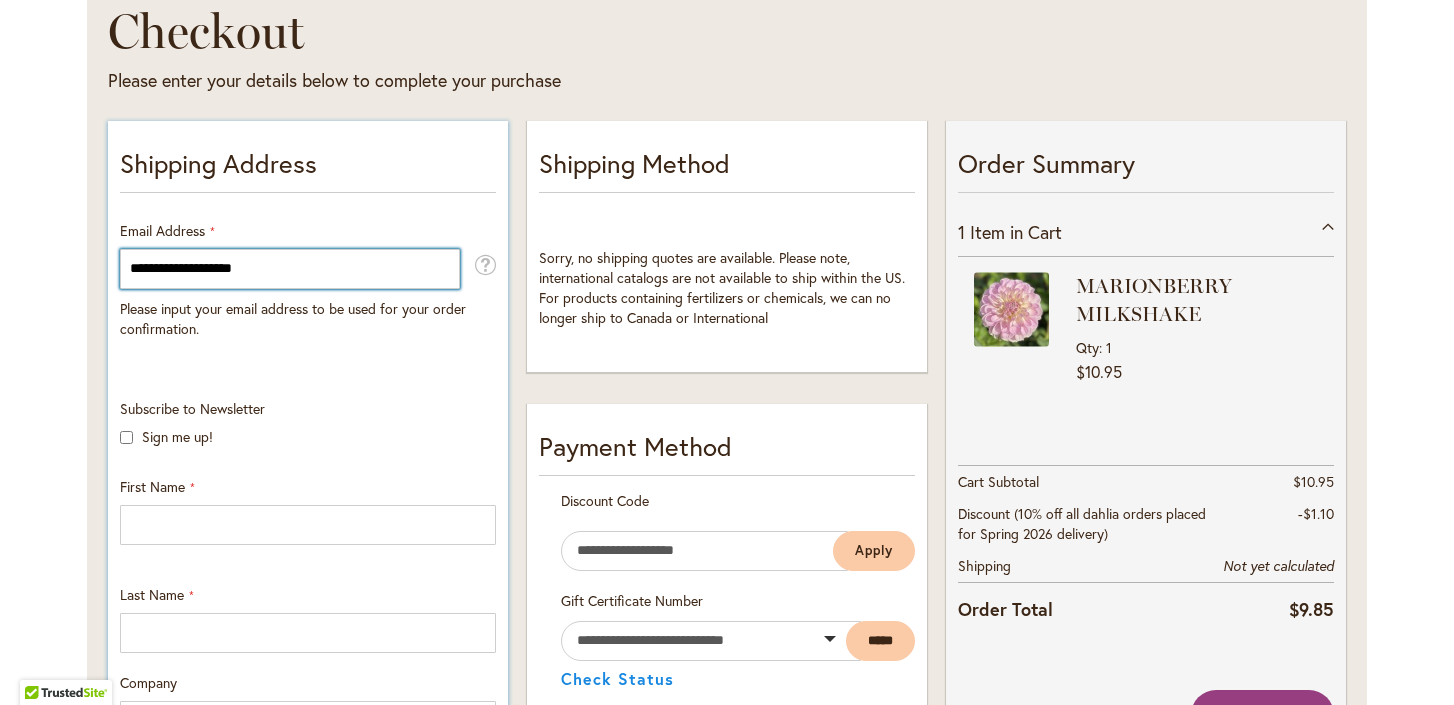 scroll, scrollTop: 301, scrollLeft: 0, axis: vertical 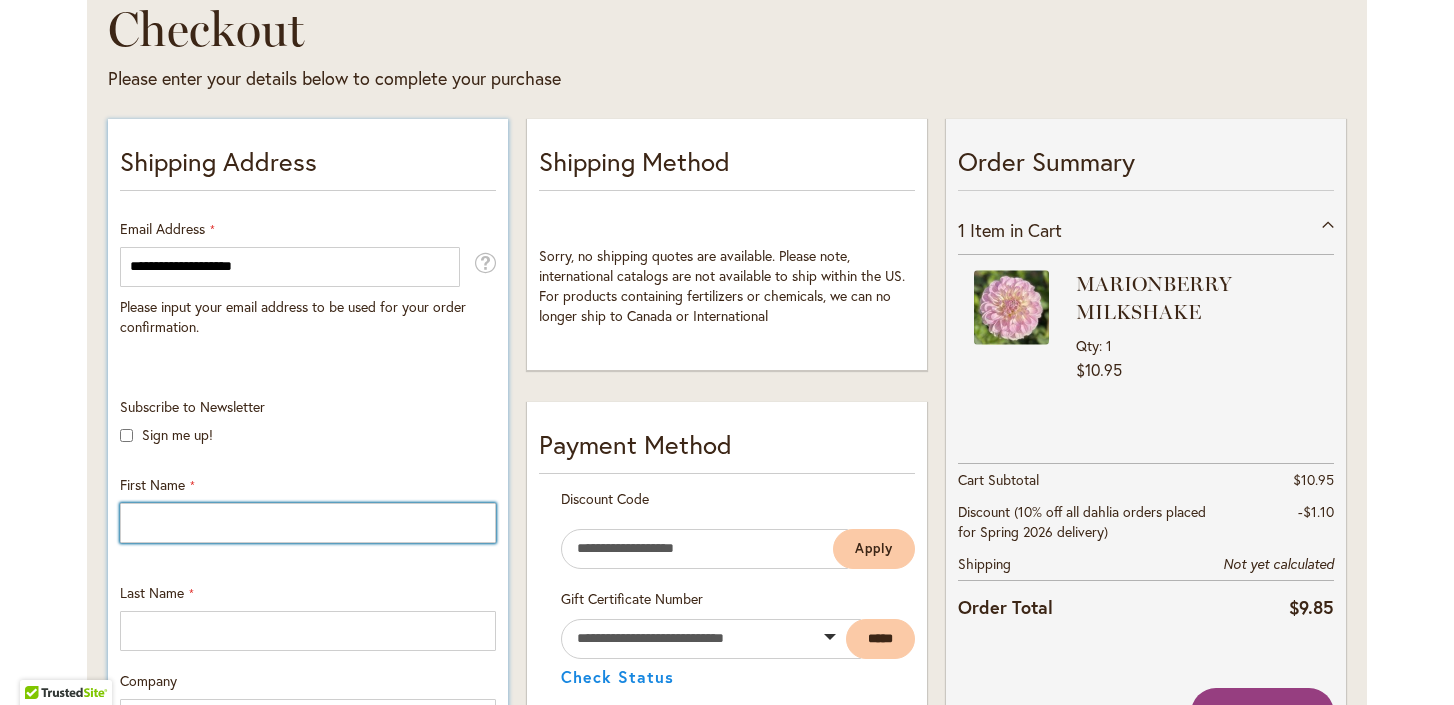 click on "First Name" at bounding box center [308, 523] 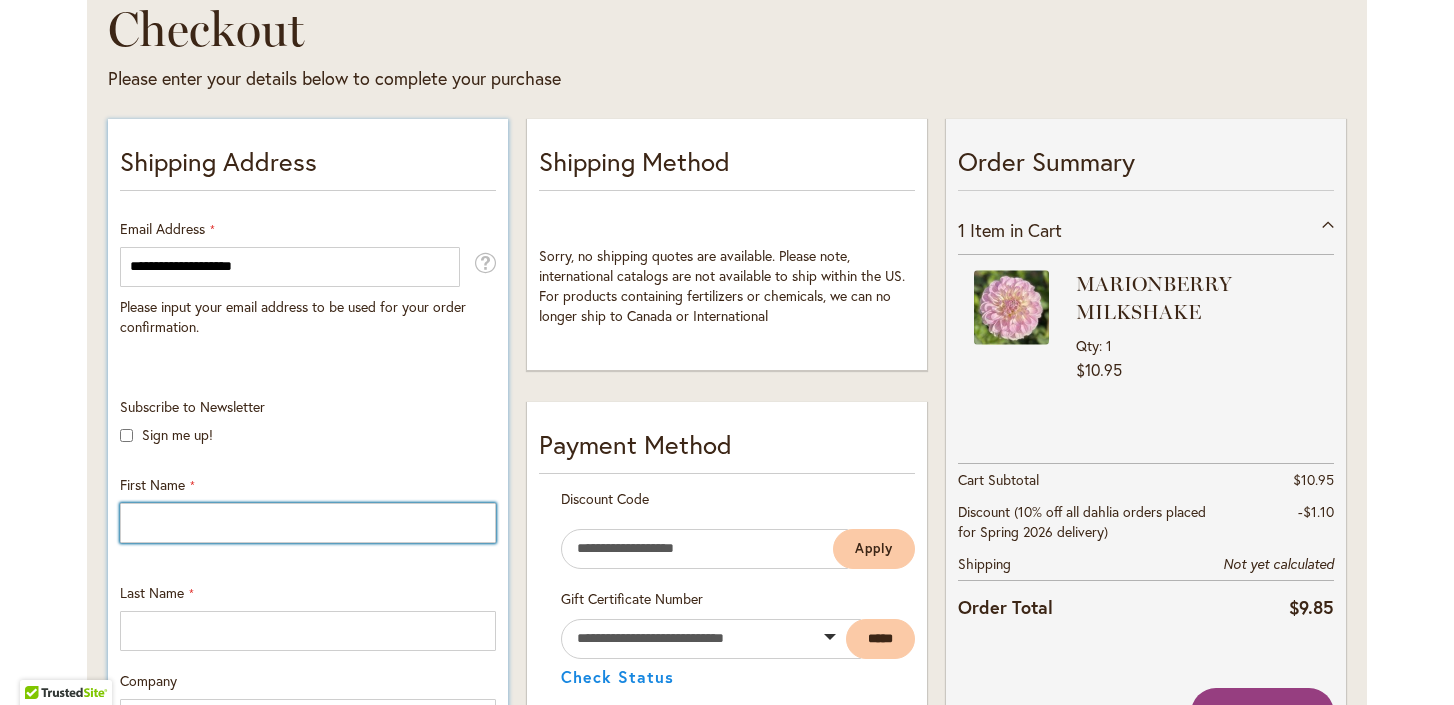 type on "*********" 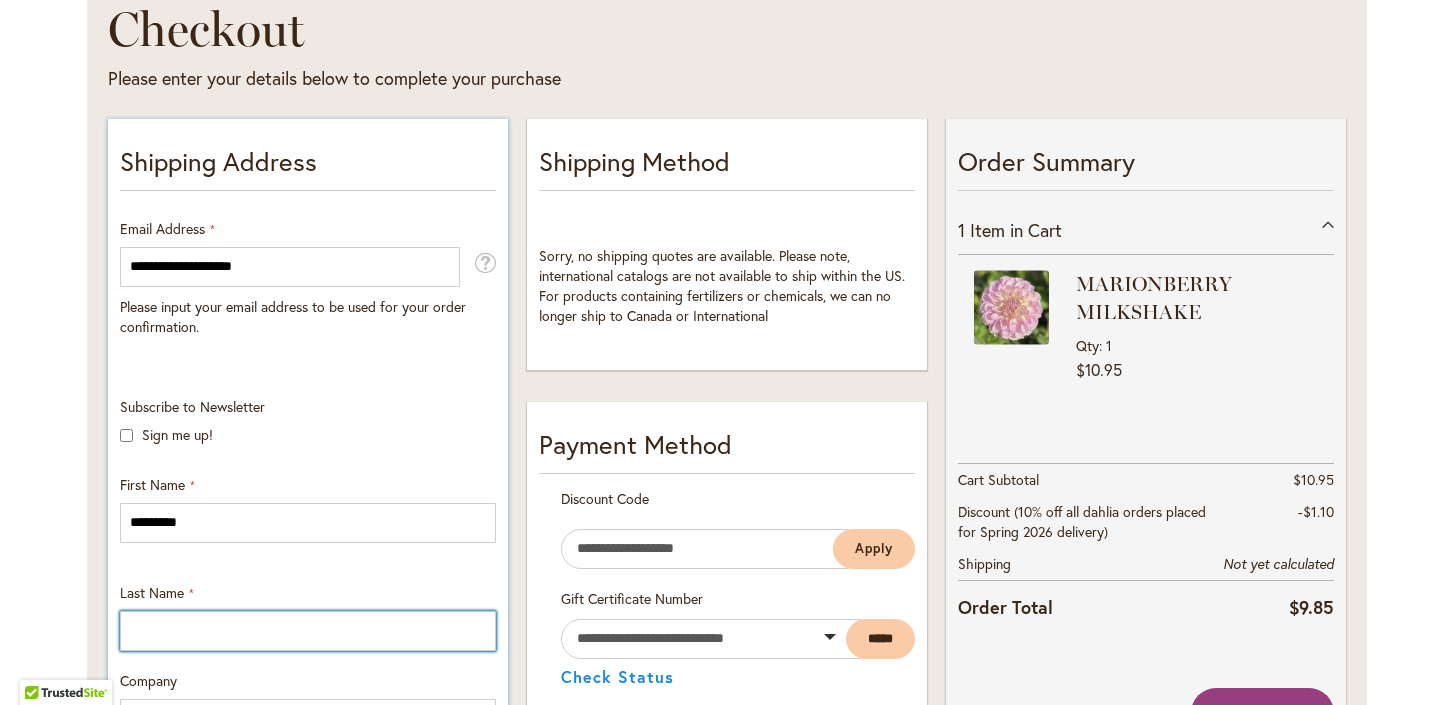 type on "******" 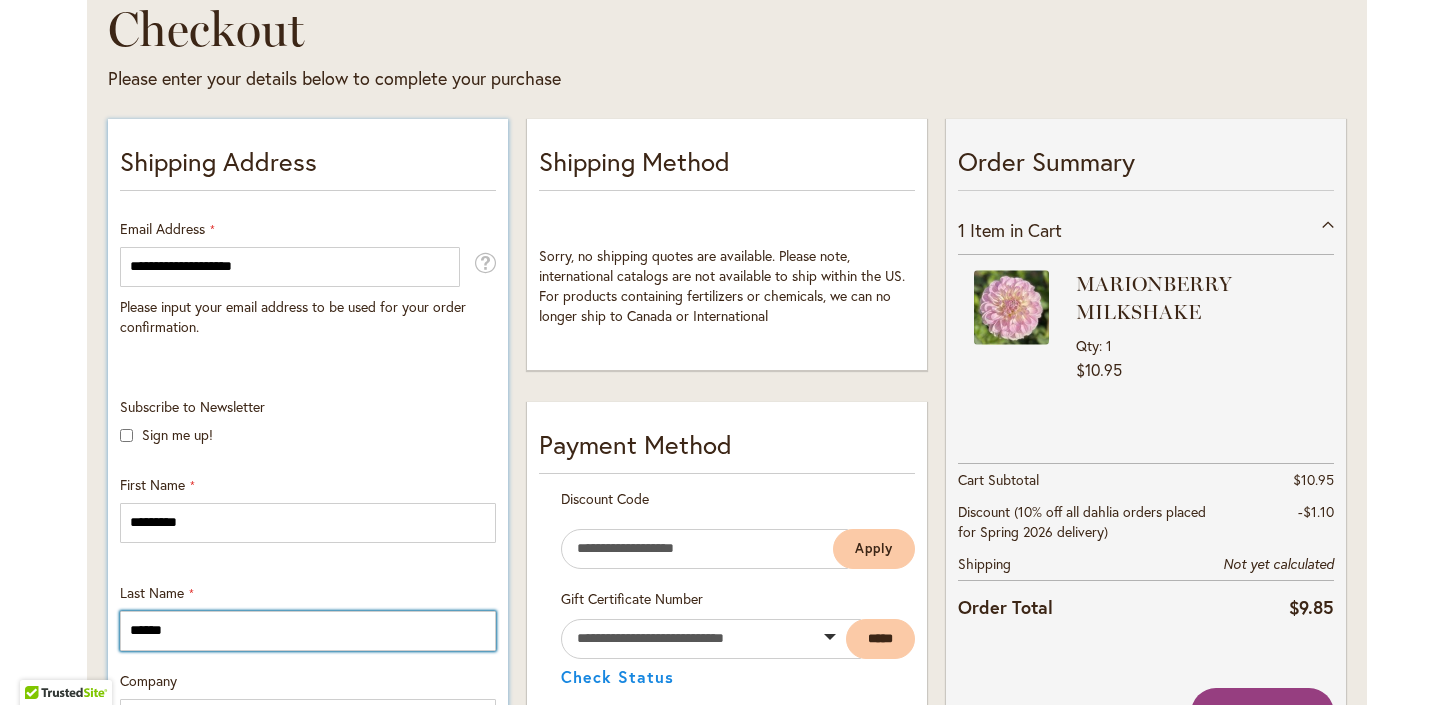 type on "**********" 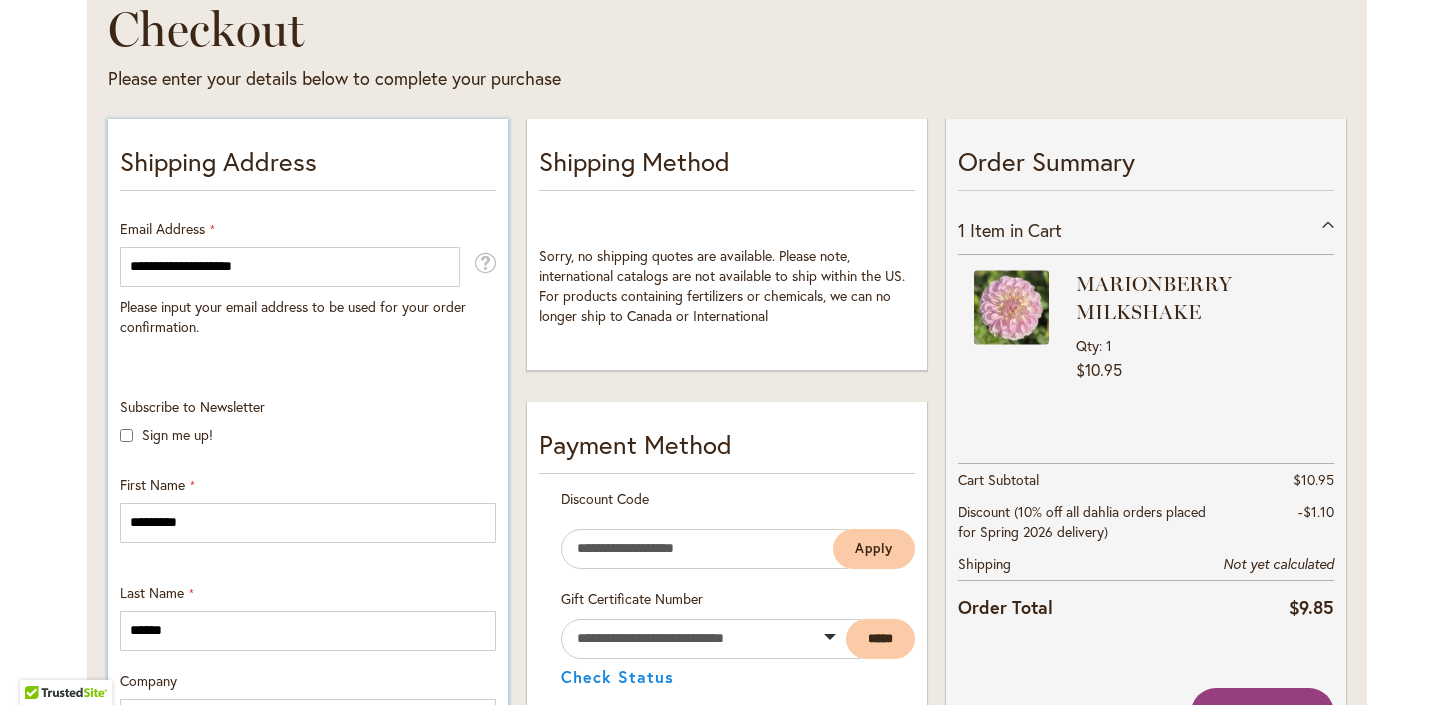 select on "**" 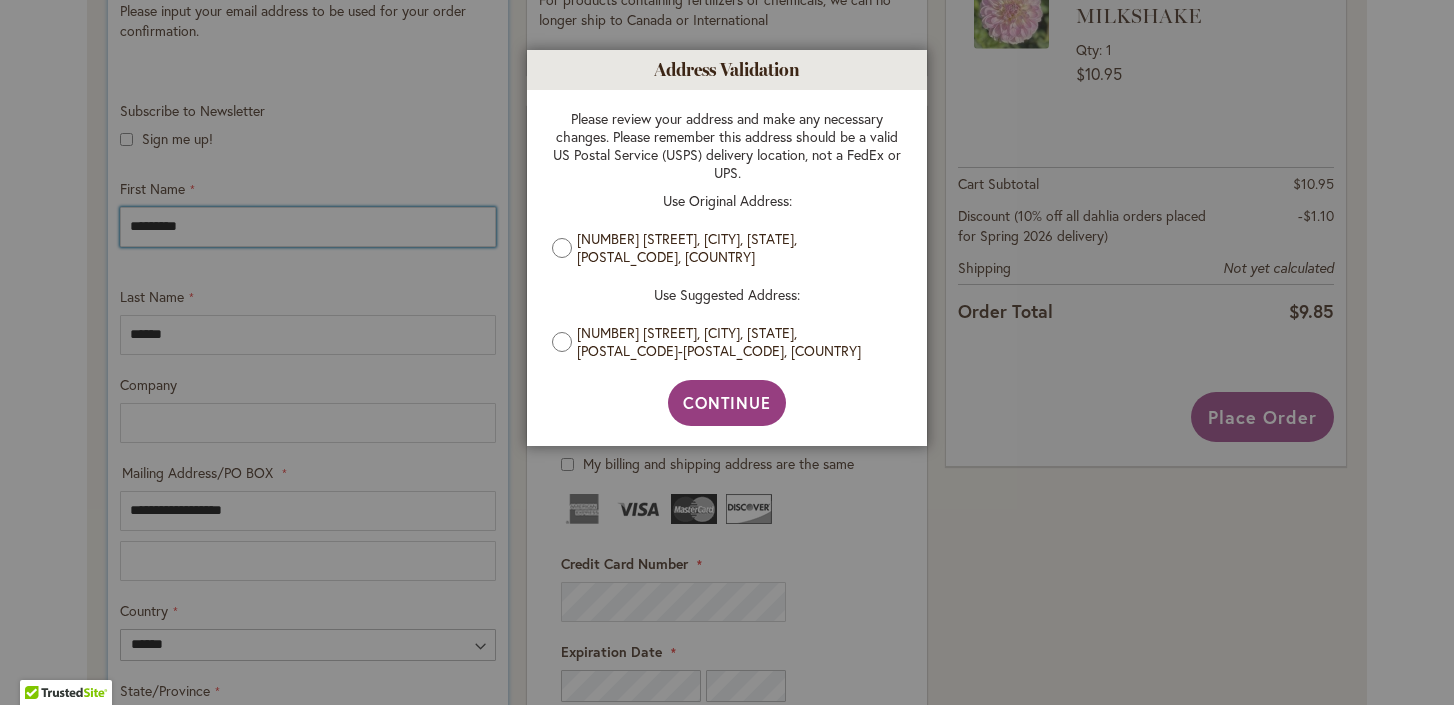 scroll, scrollTop: 637, scrollLeft: 0, axis: vertical 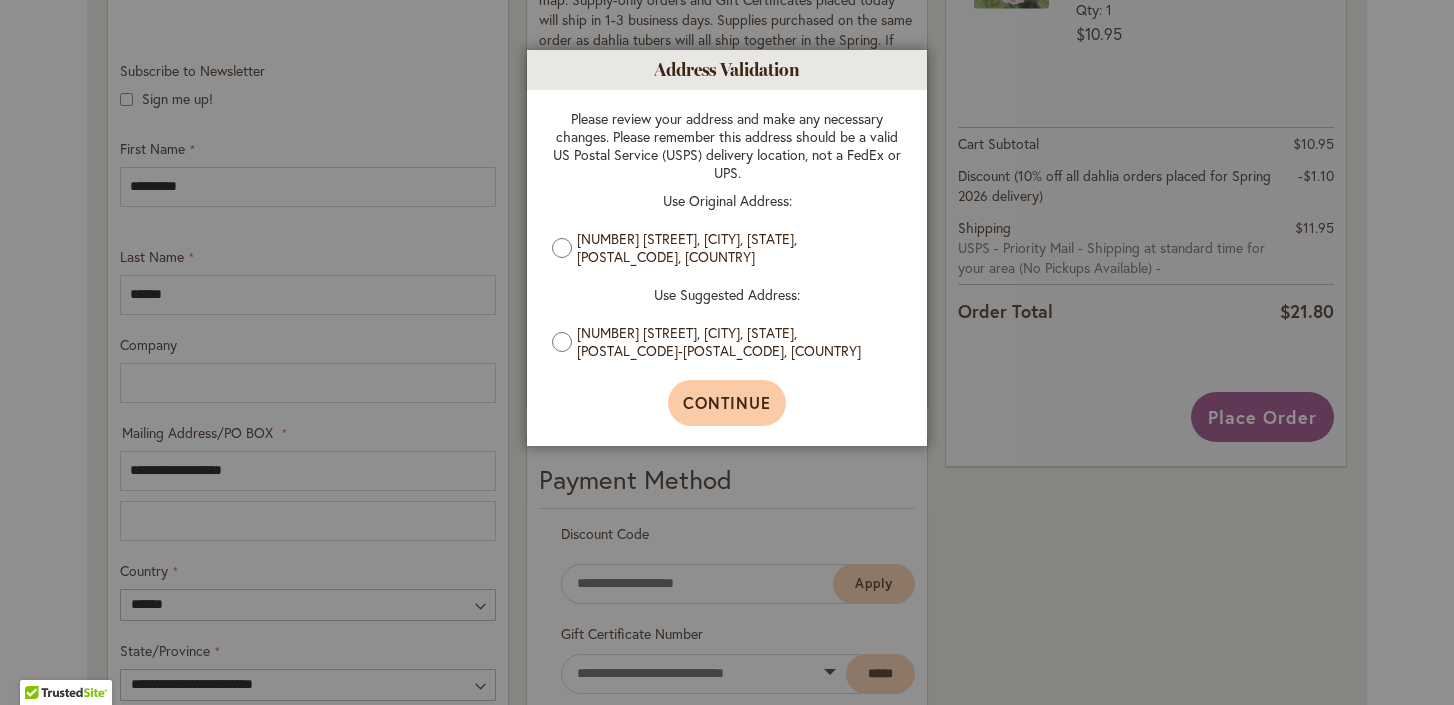 click on "Continue" at bounding box center [727, 402] 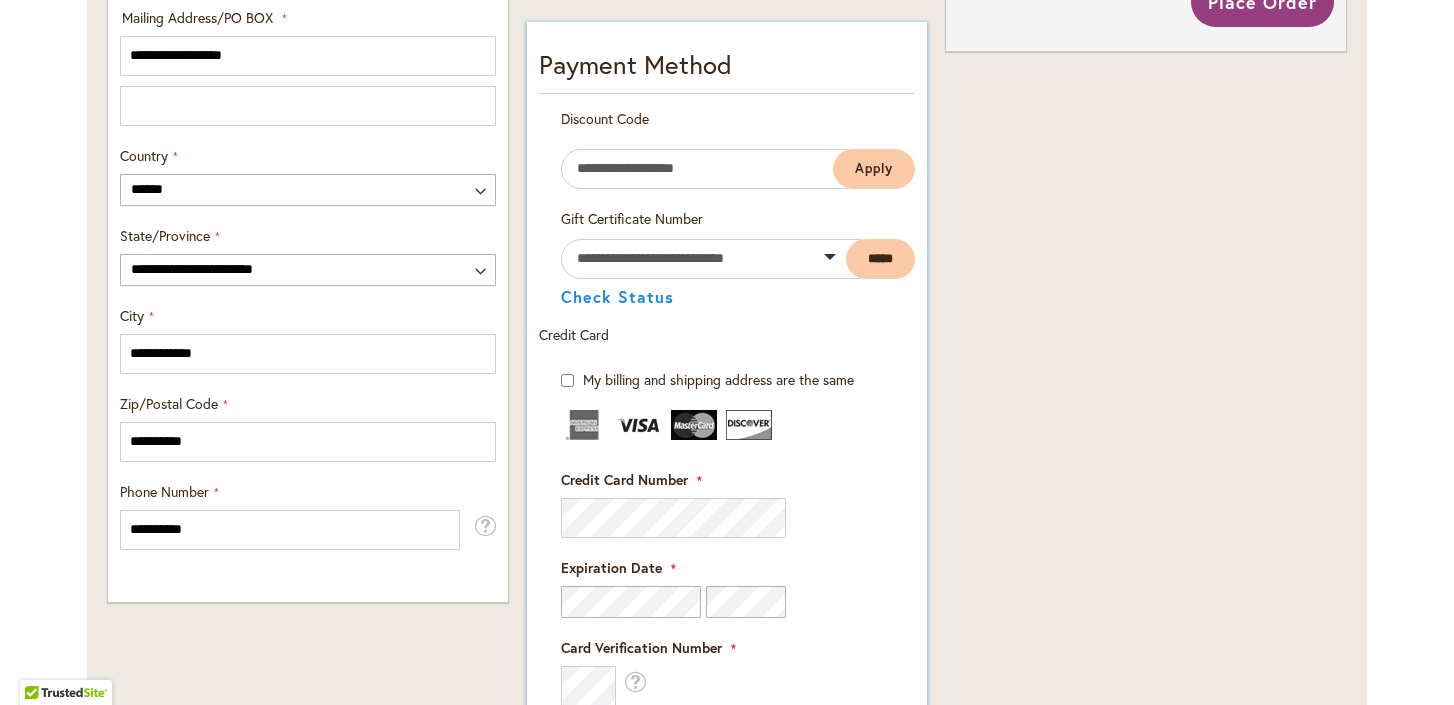 scroll, scrollTop: 1054, scrollLeft: 0, axis: vertical 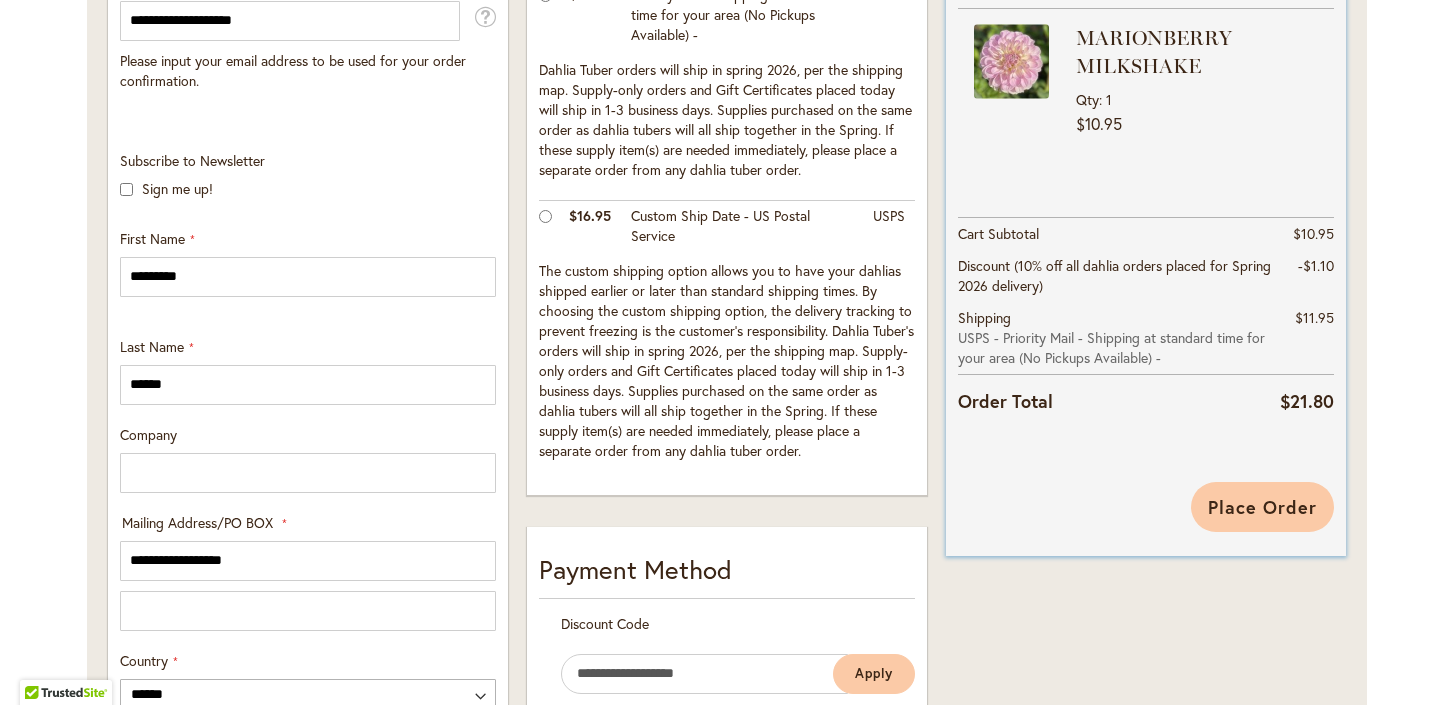click on "Place Order" at bounding box center (1262, 507) 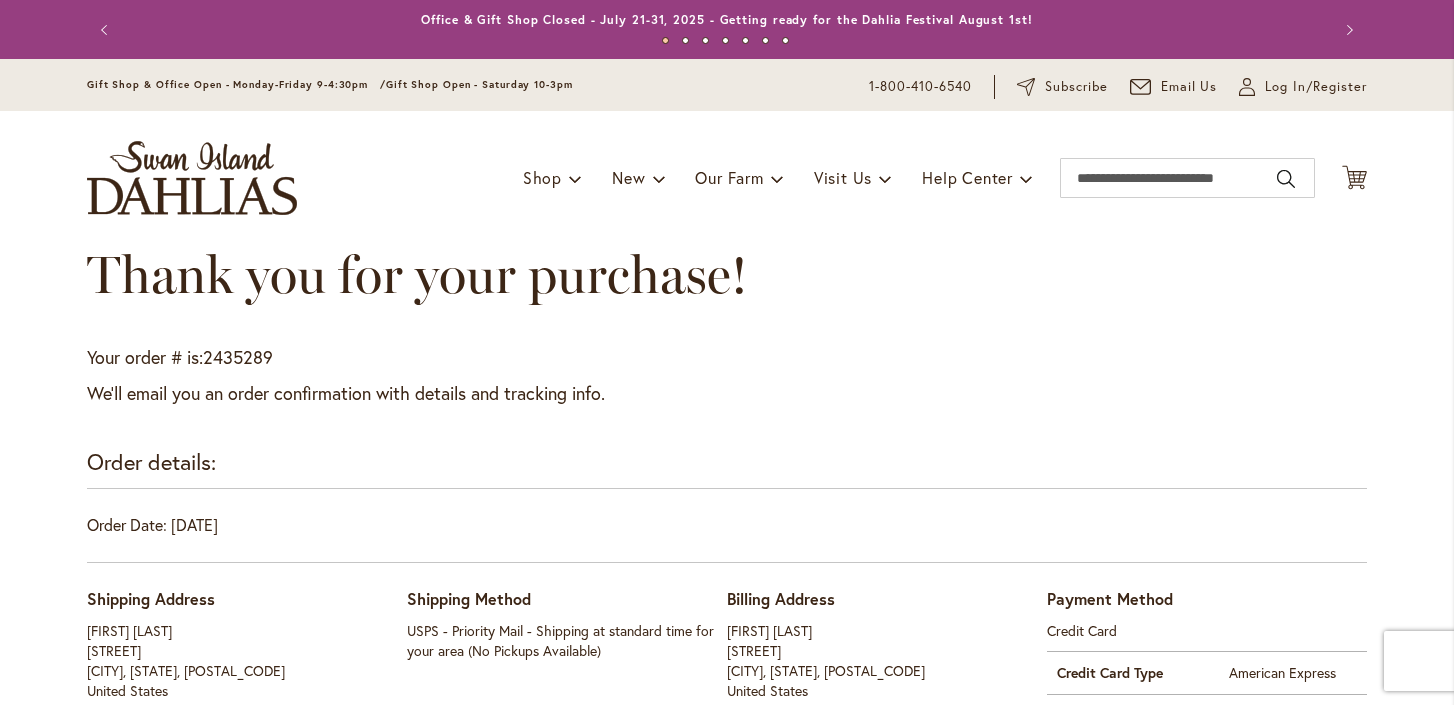 scroll, scrollTop: 0, scrollLeft: 0, axis: both 